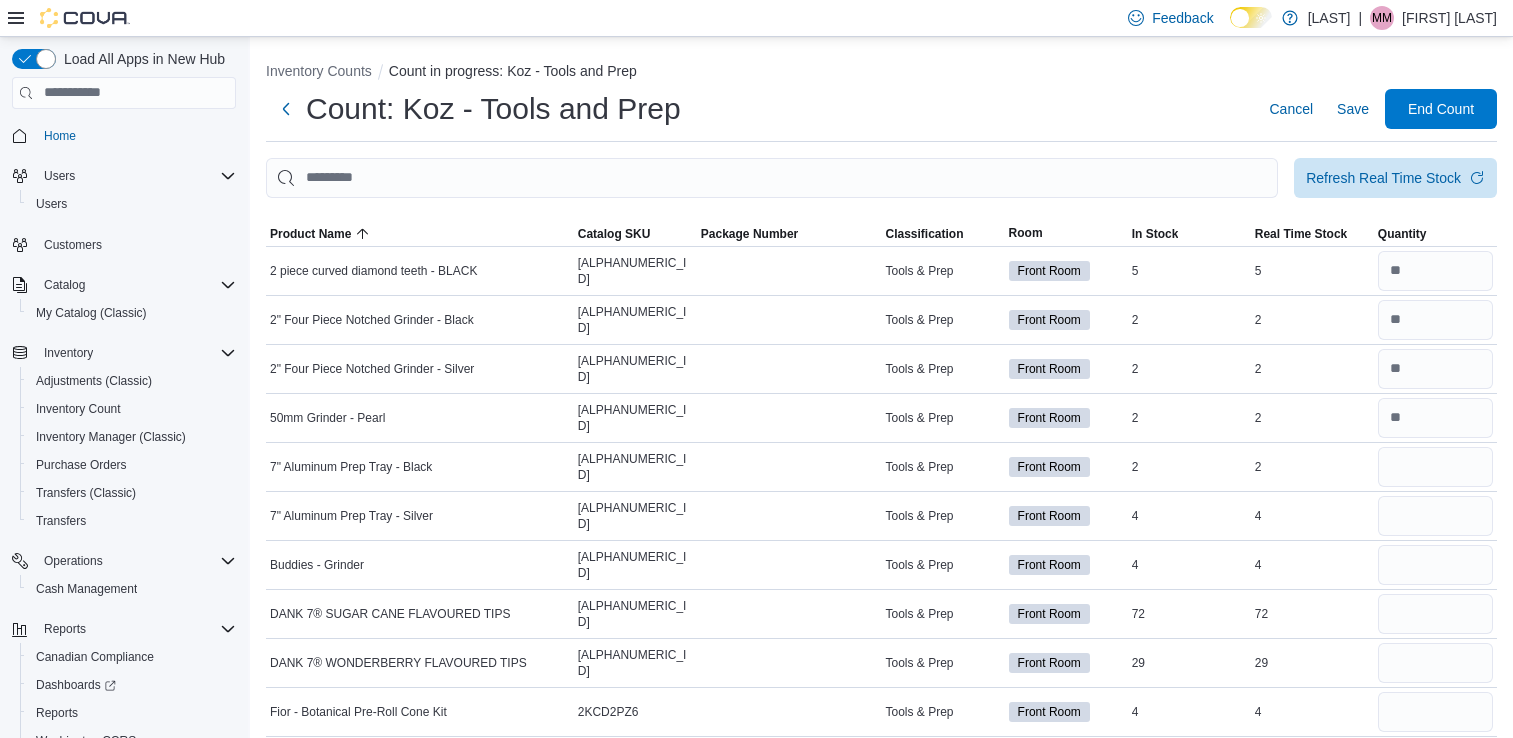 click on "Save" at bounding box center (1353, 109) 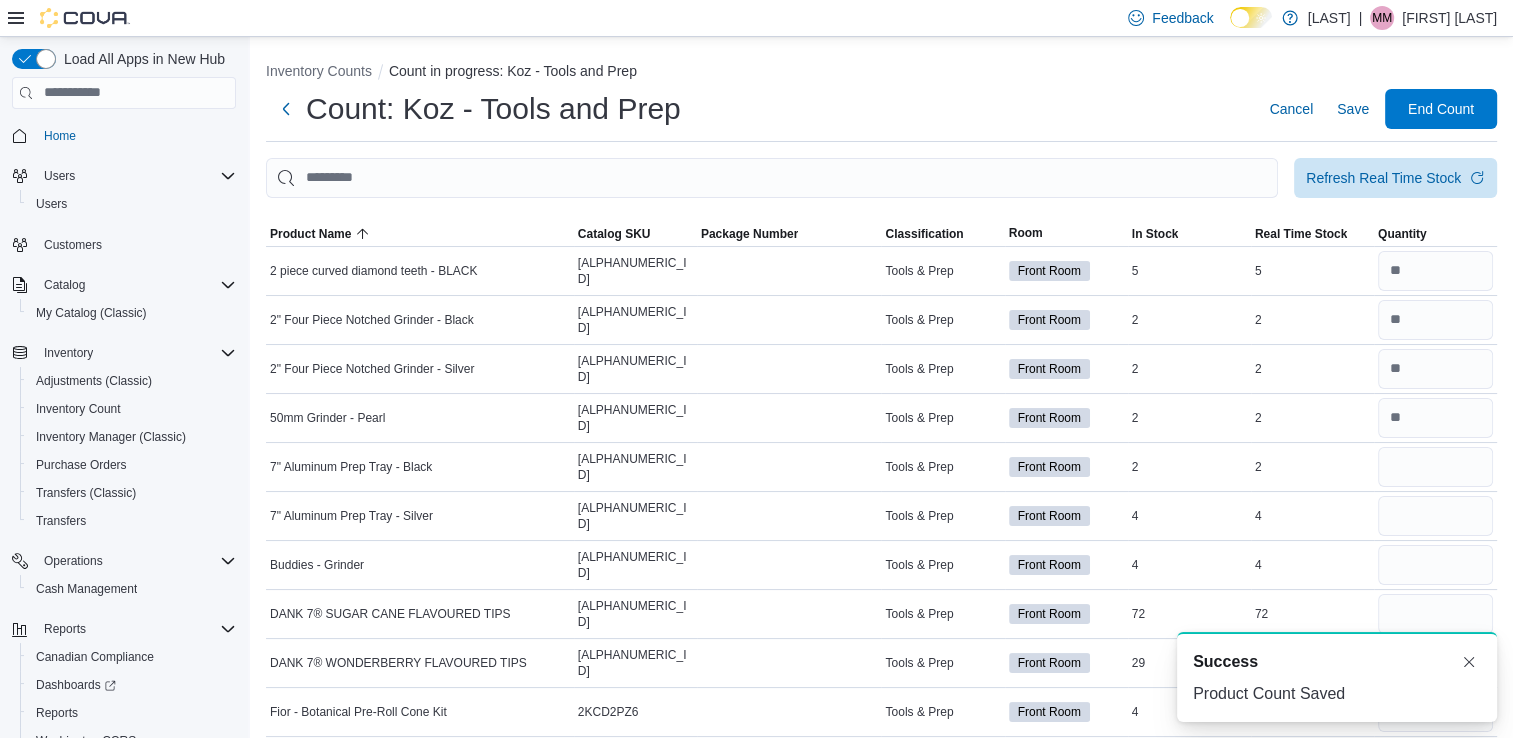 scroll, scrollTop: 0, scrollLeft: 0, axis: both 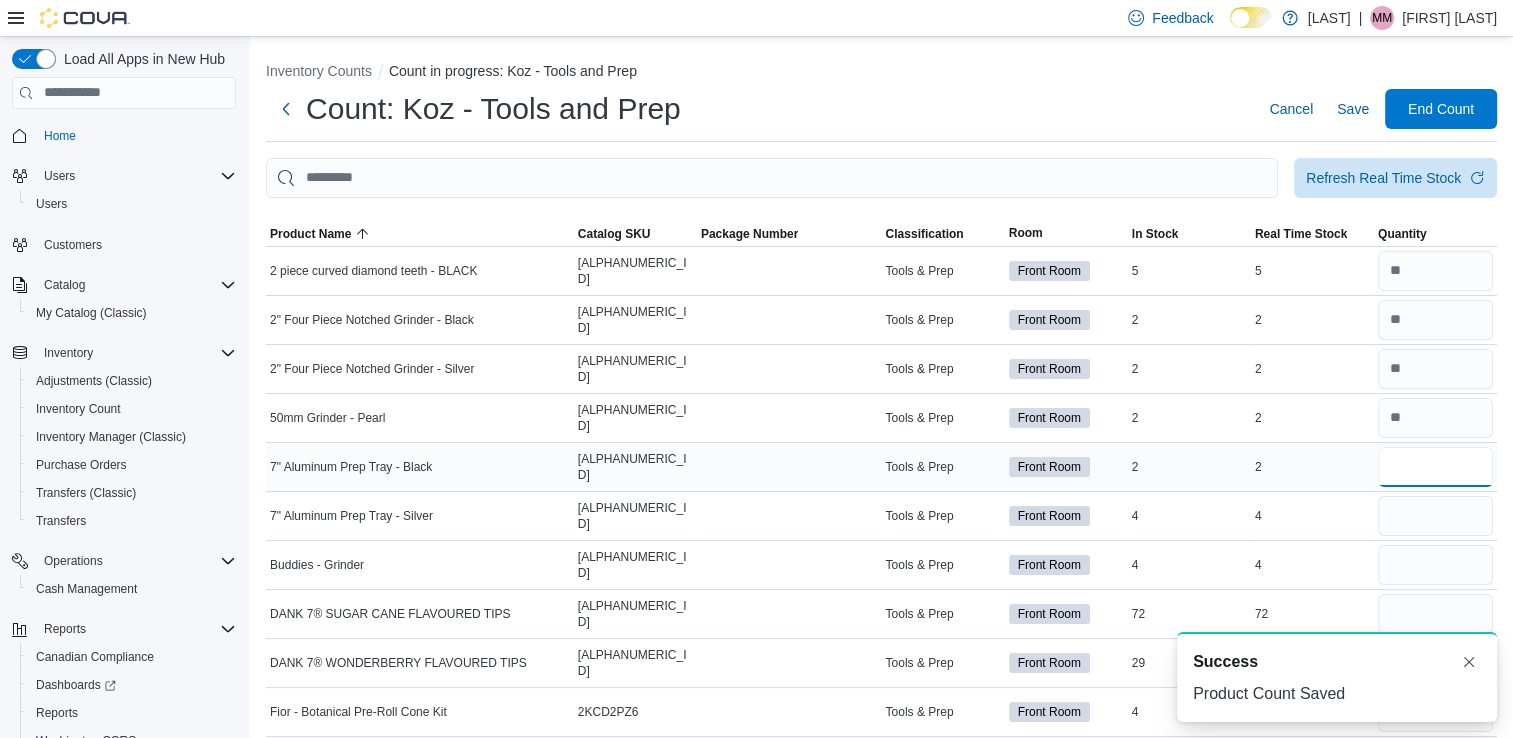 click at bounding box center [1435, 467] 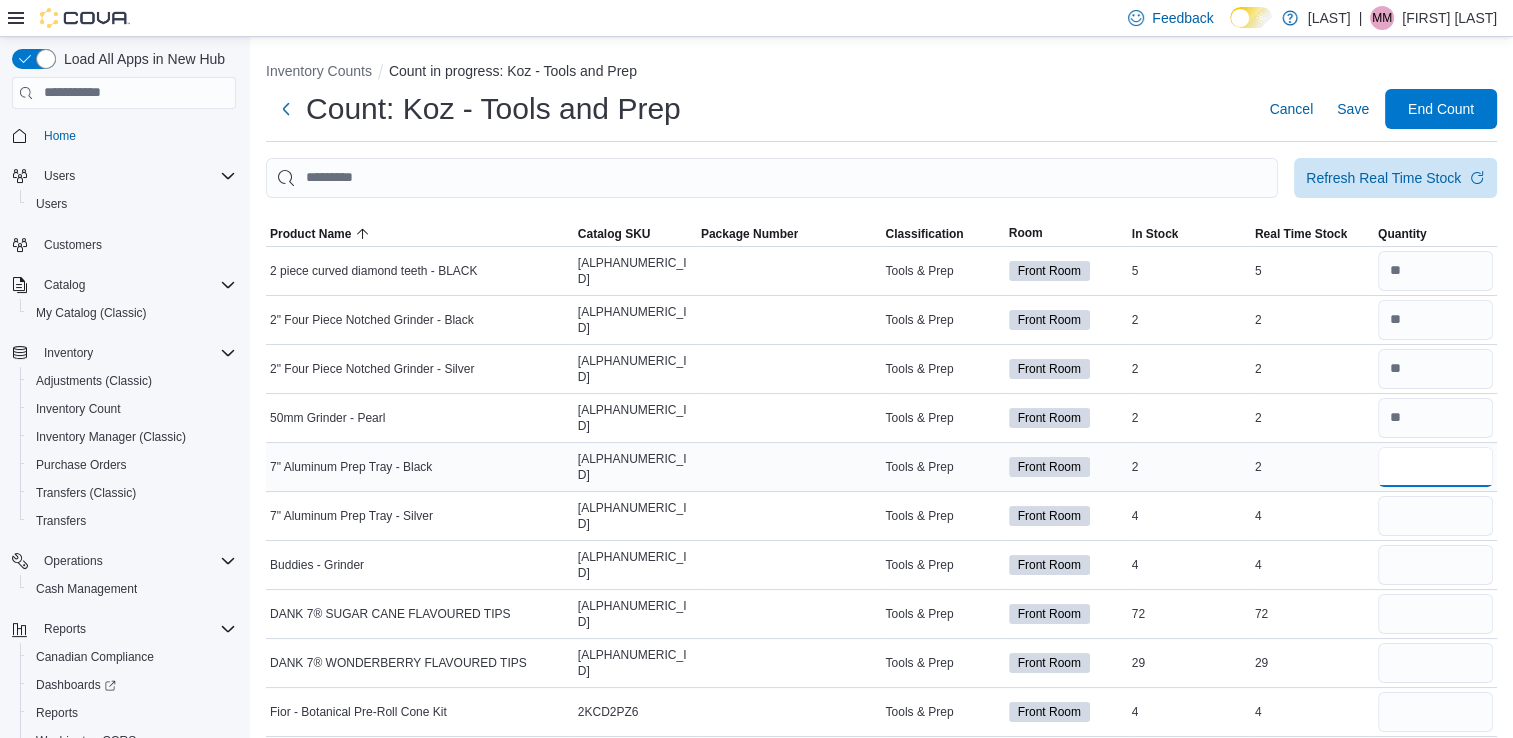 type on "*" 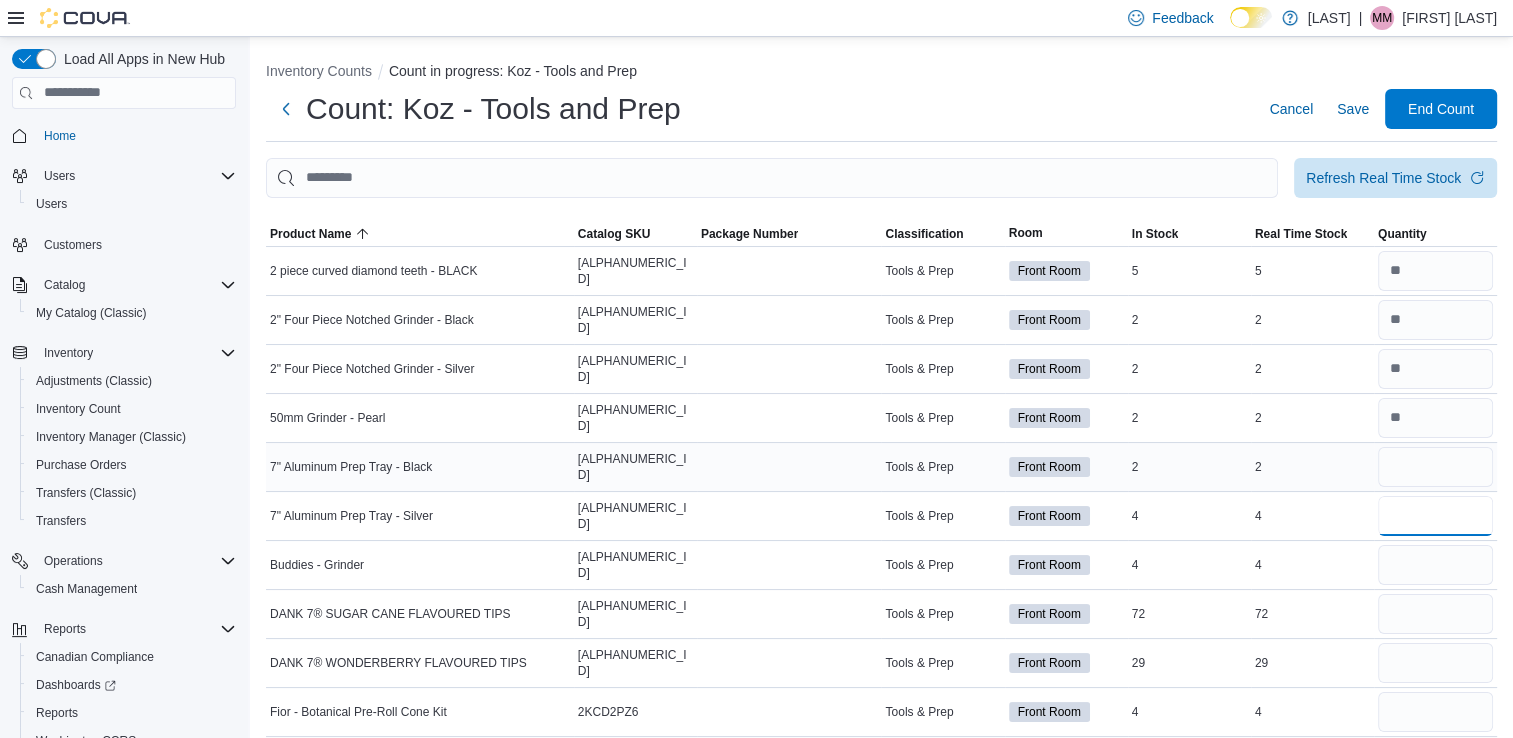 type 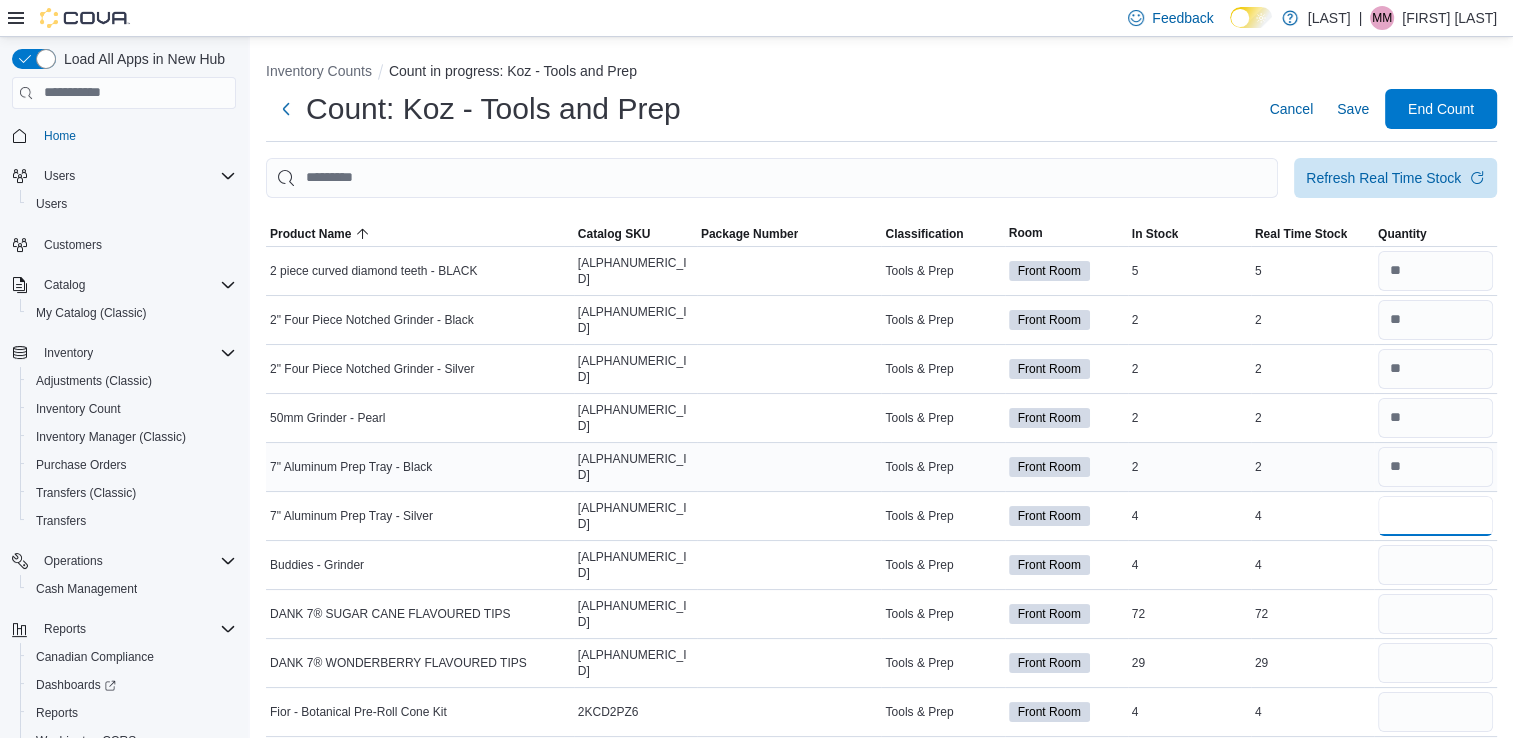type on "*" 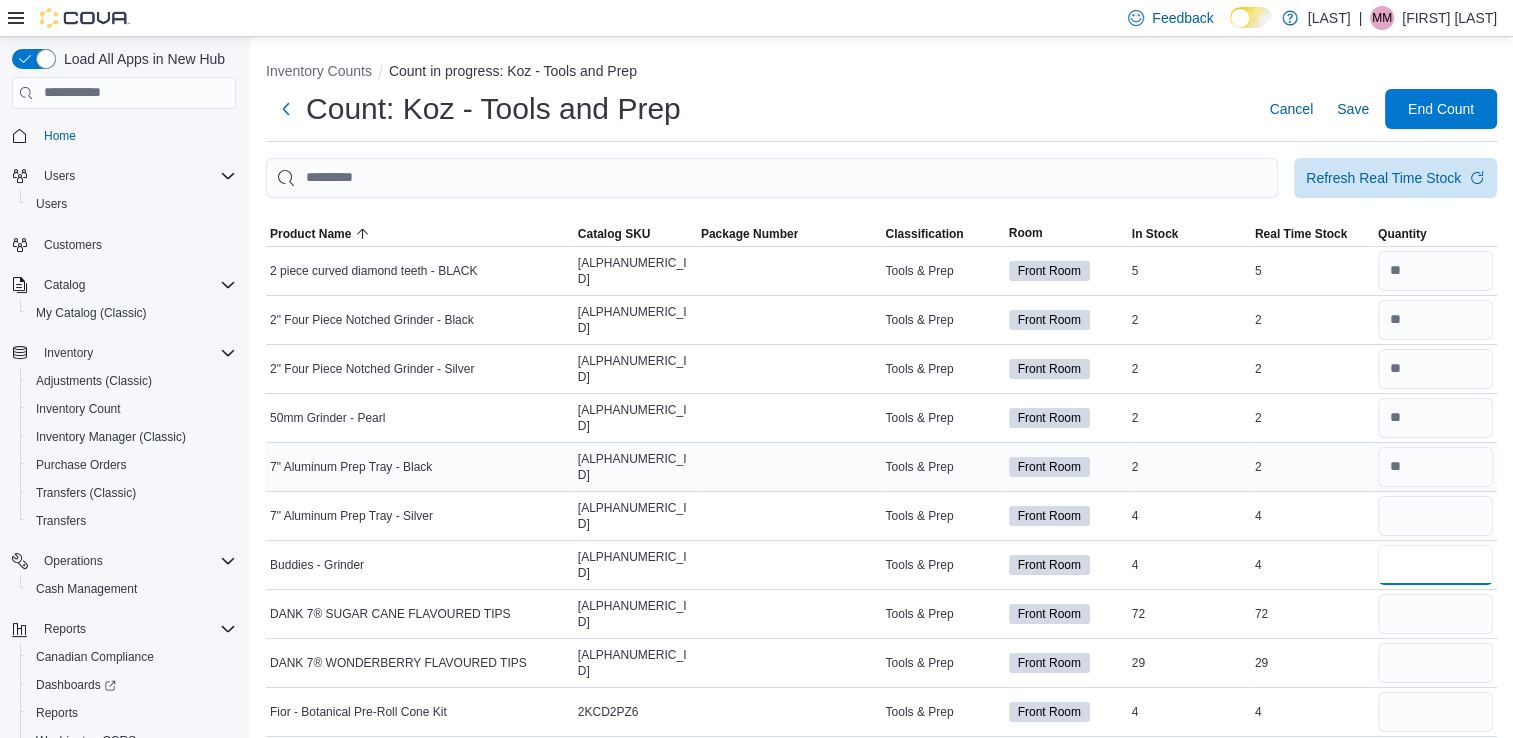 type 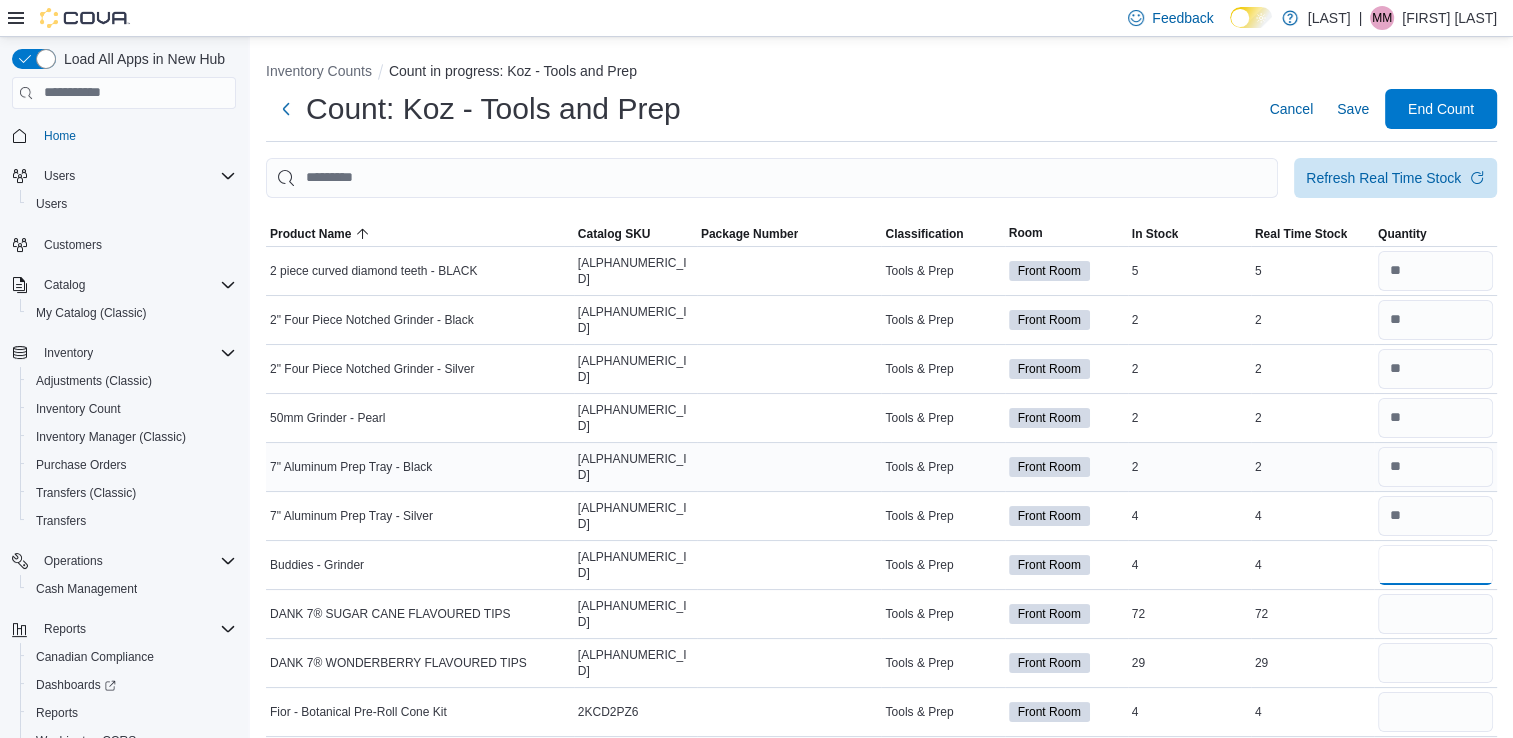 type on "*" 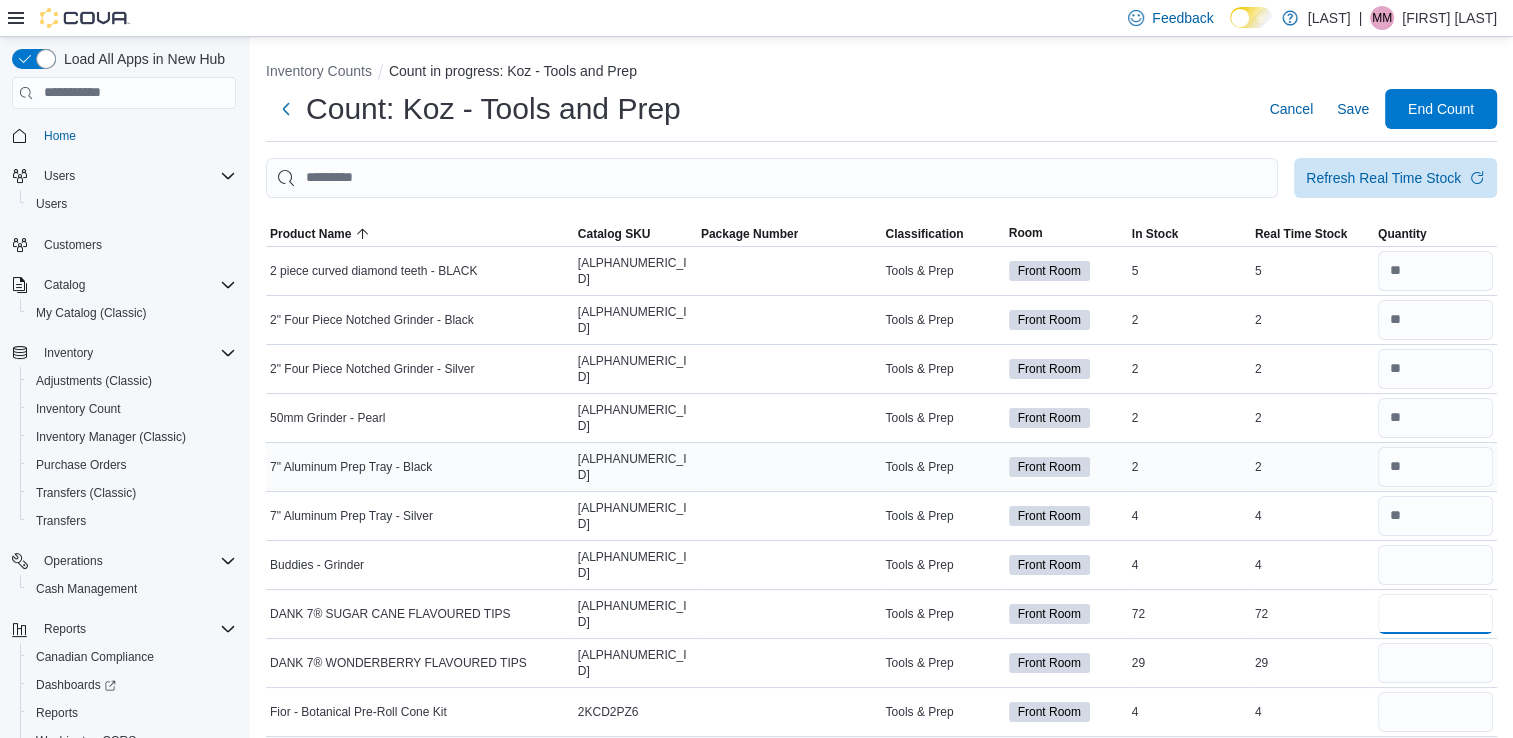 type 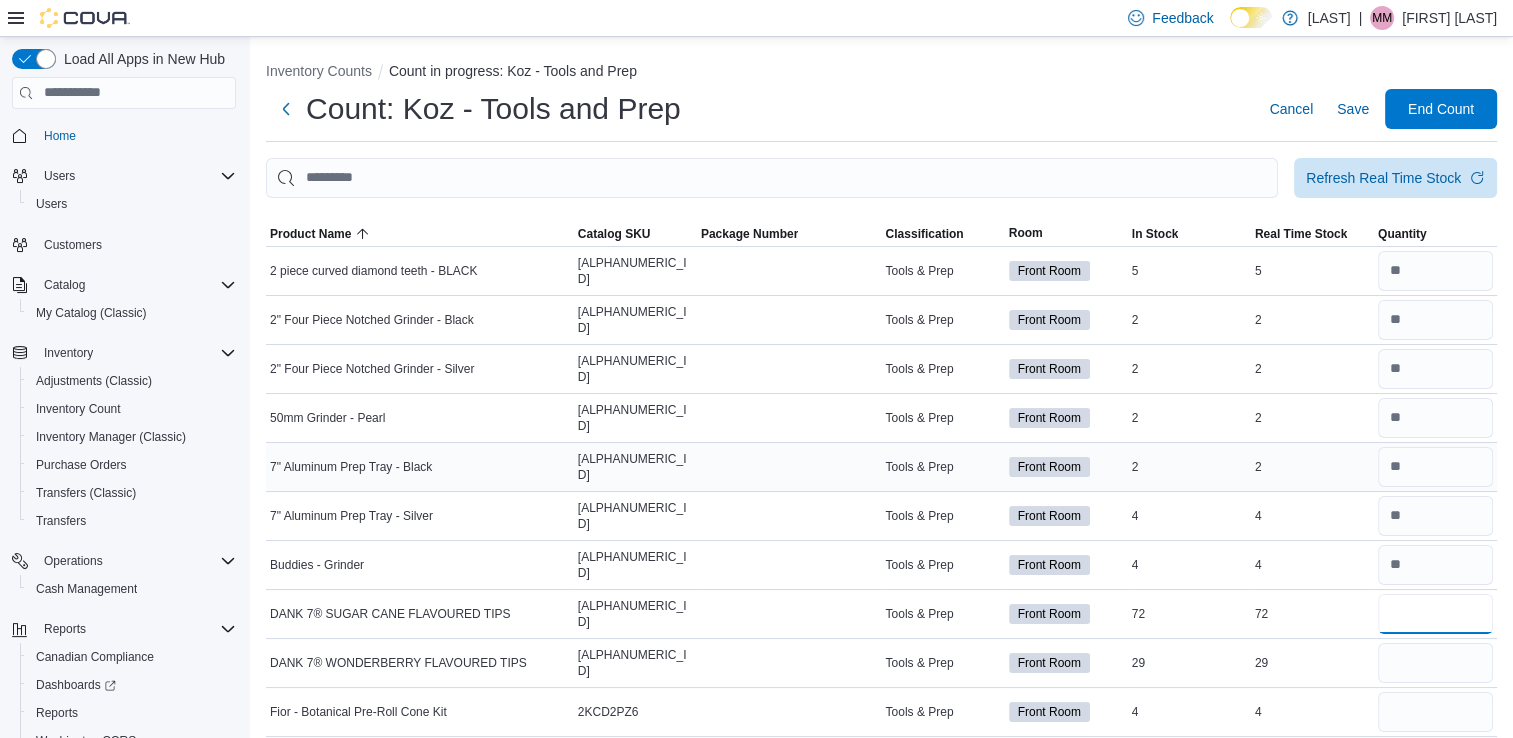 type on "**" 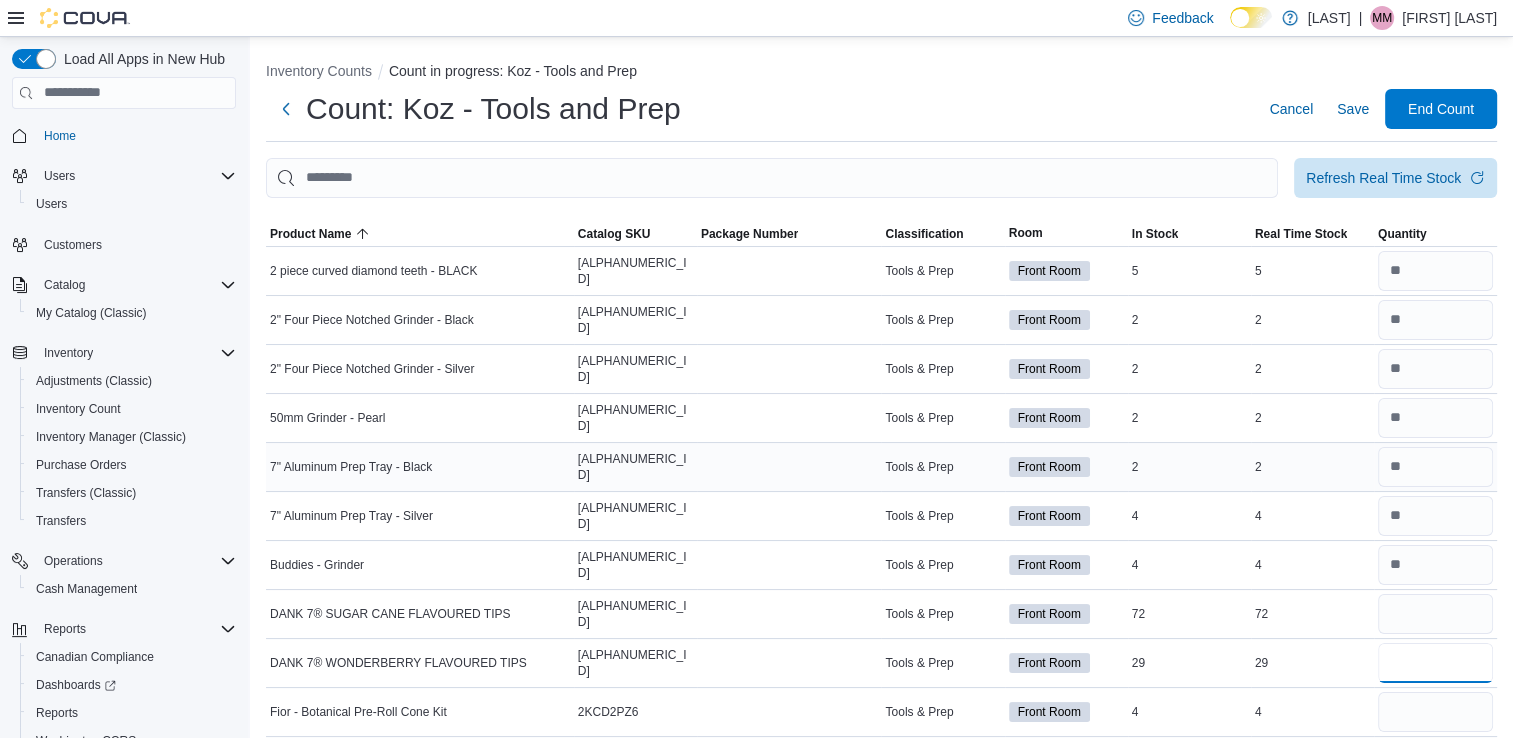 type 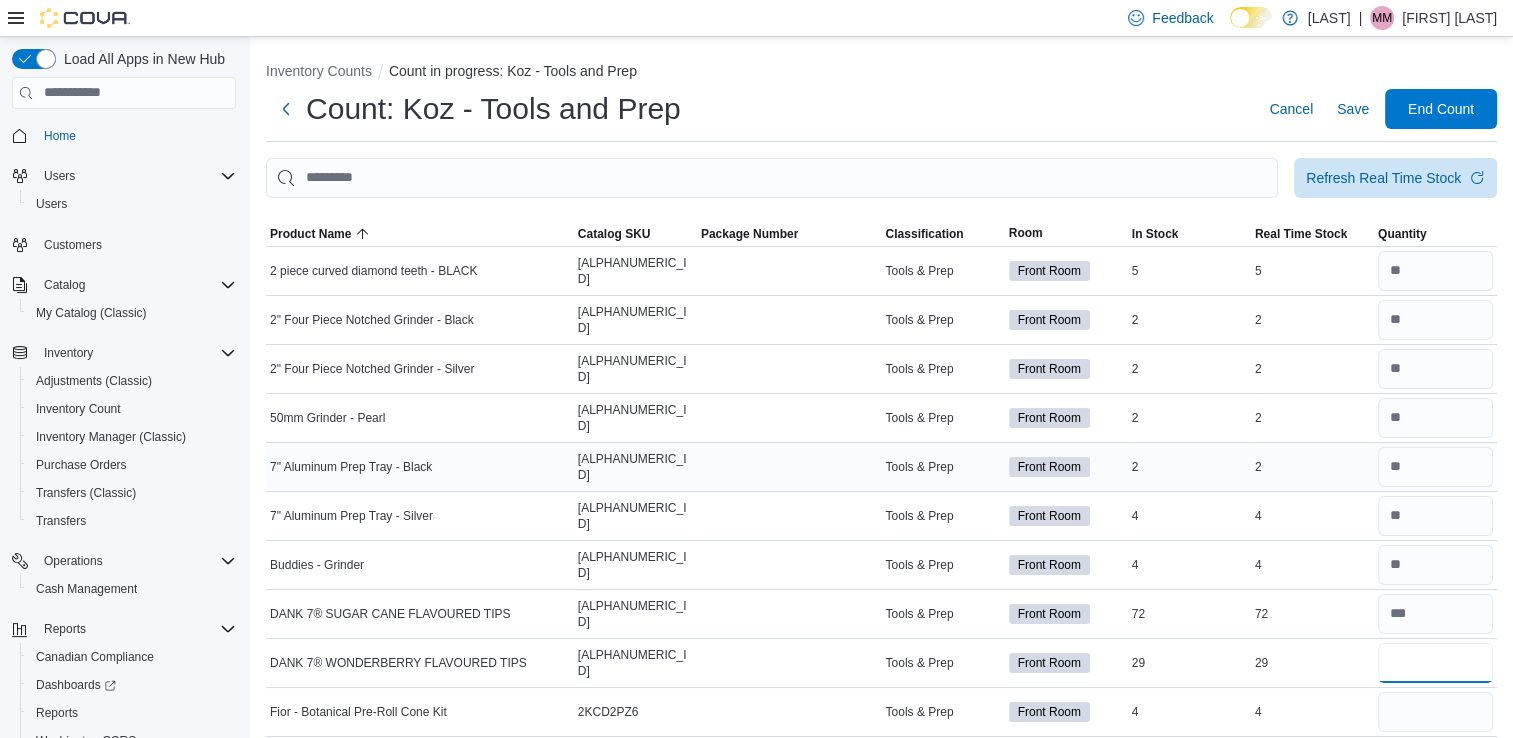 type on "**" 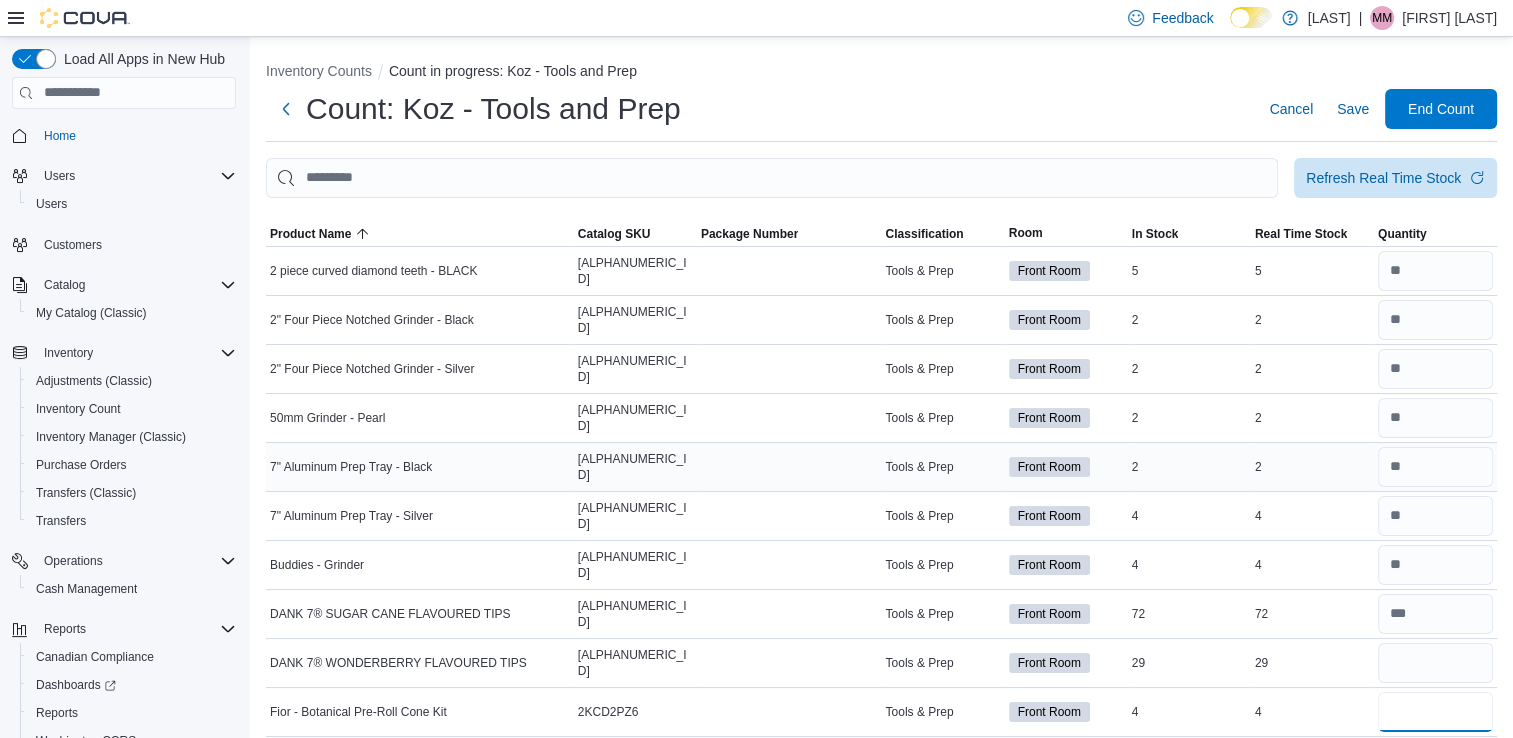 type 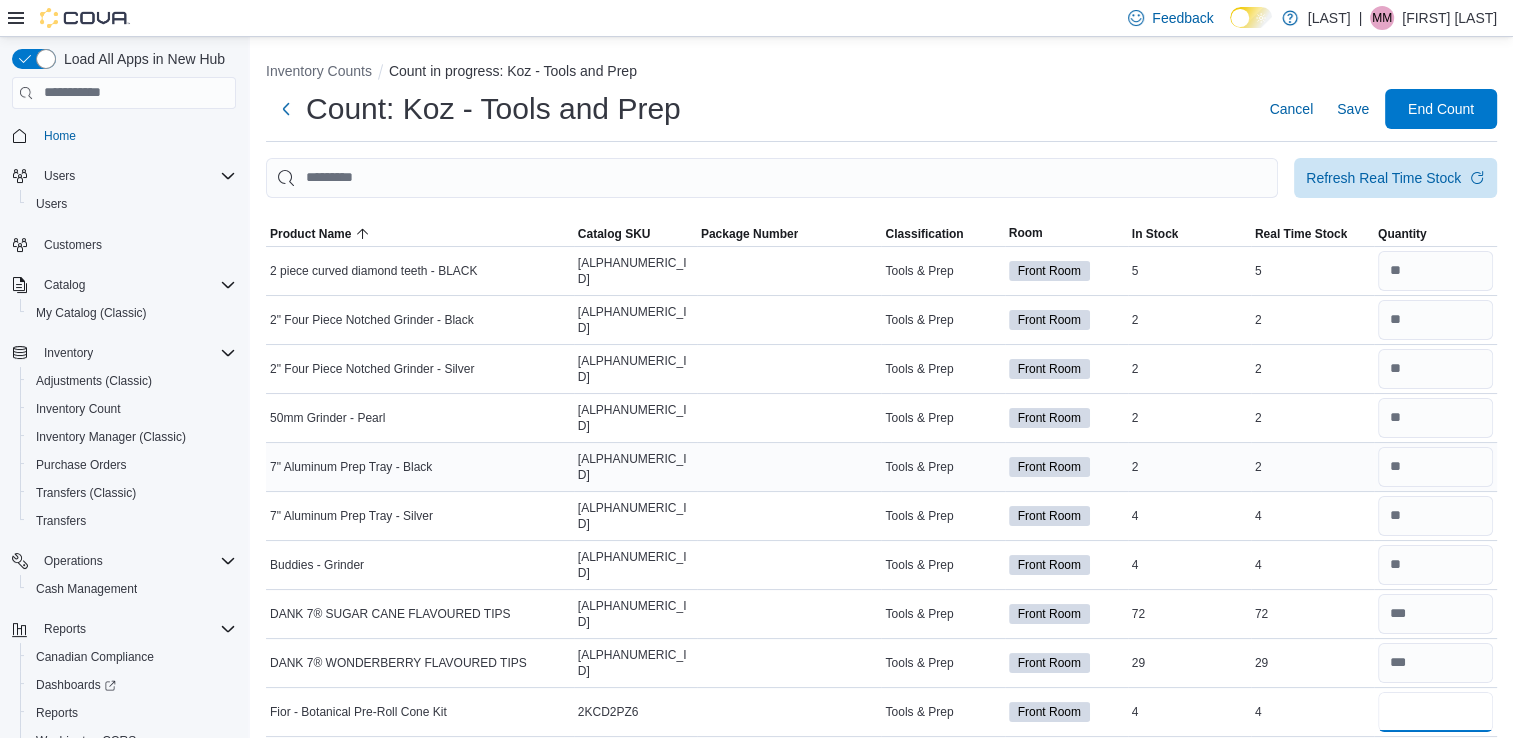 type on "*" 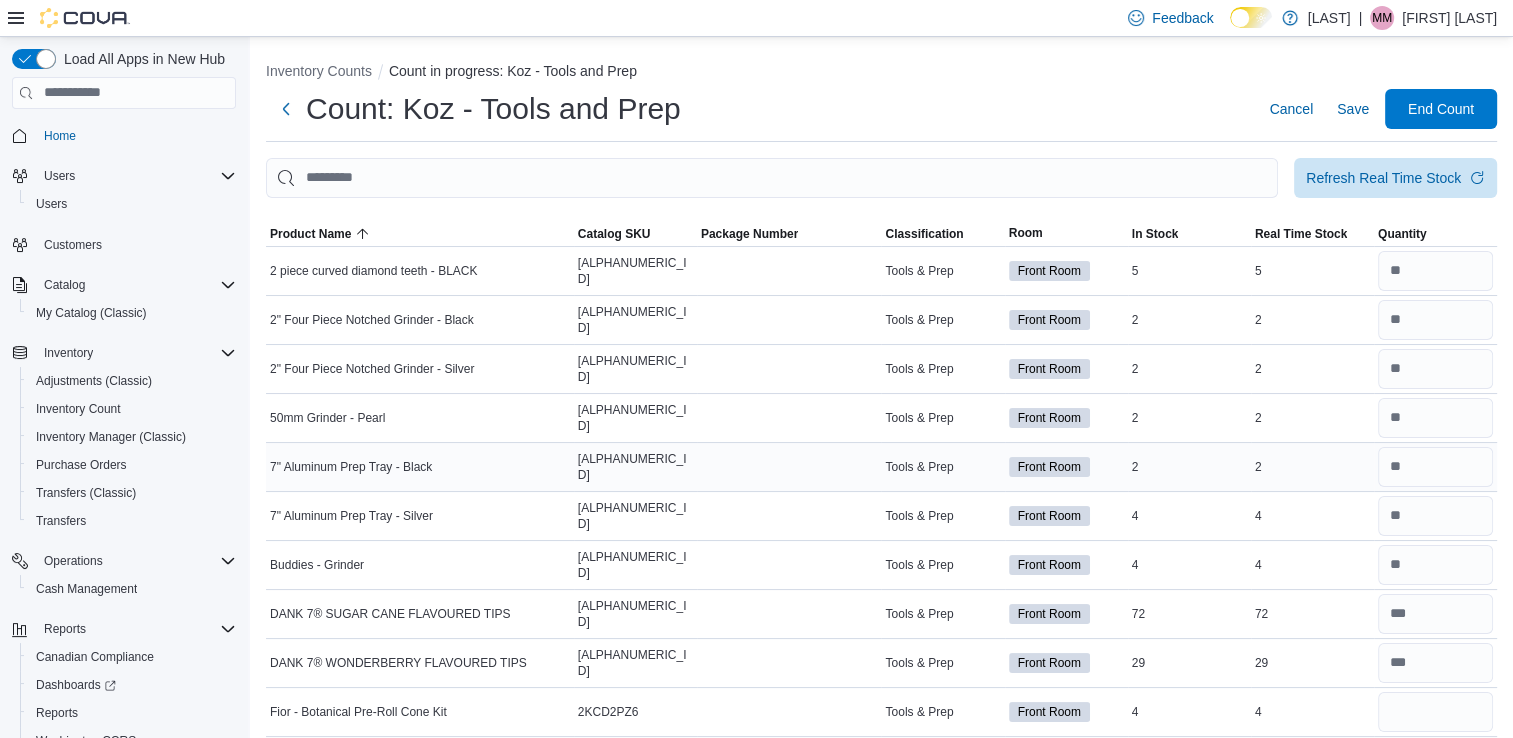 type 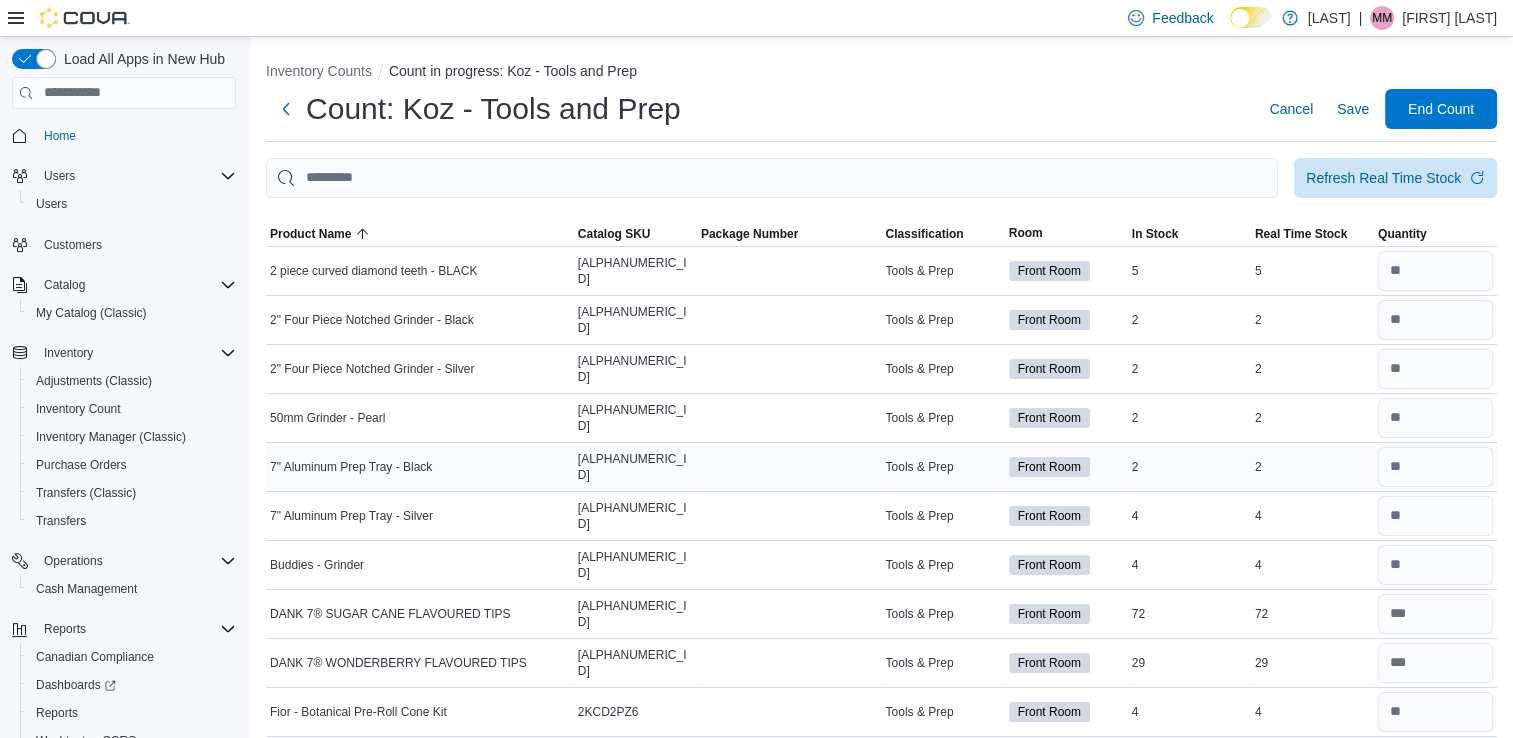 scroll, scrollTop: 389, scrollLeft: 0, axis: vertical 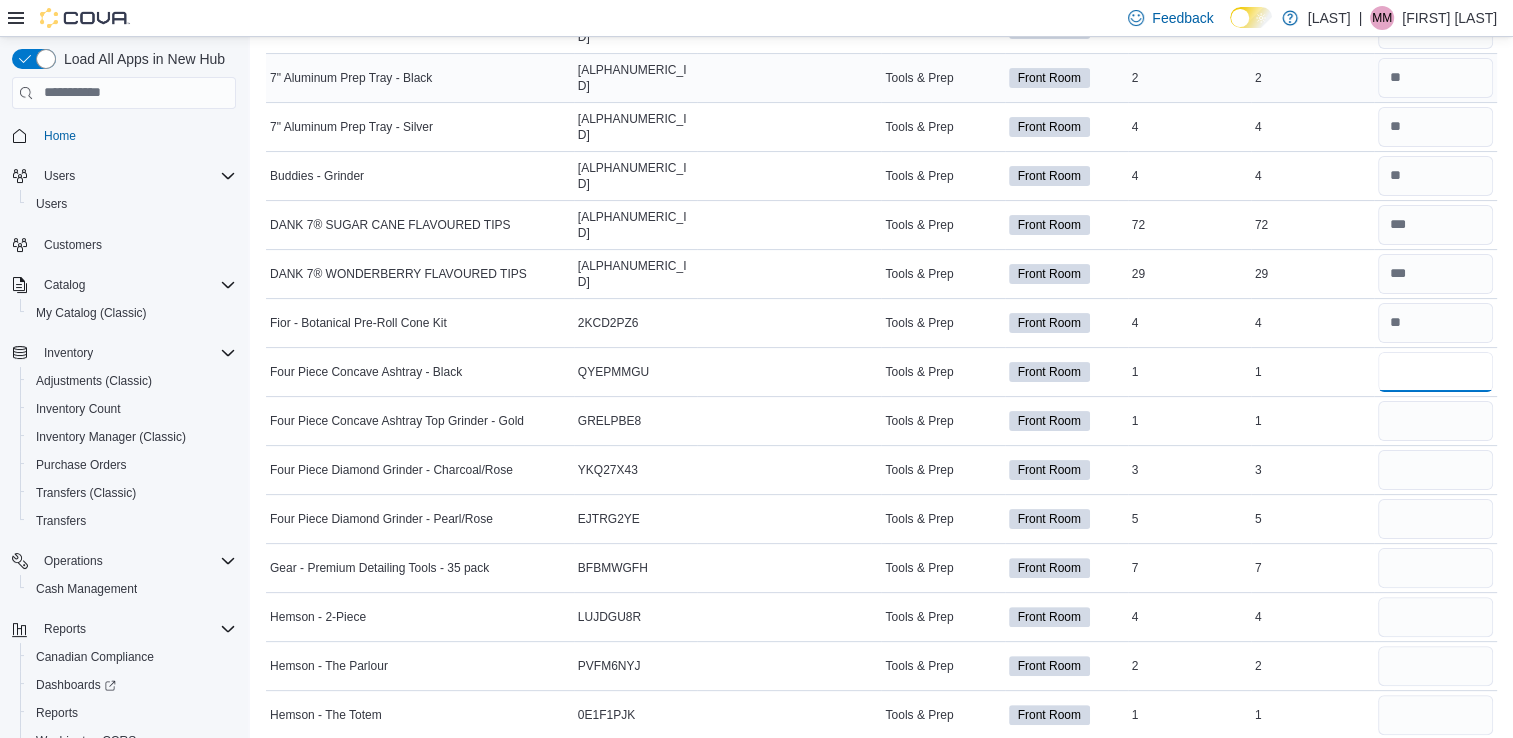 type on "*" 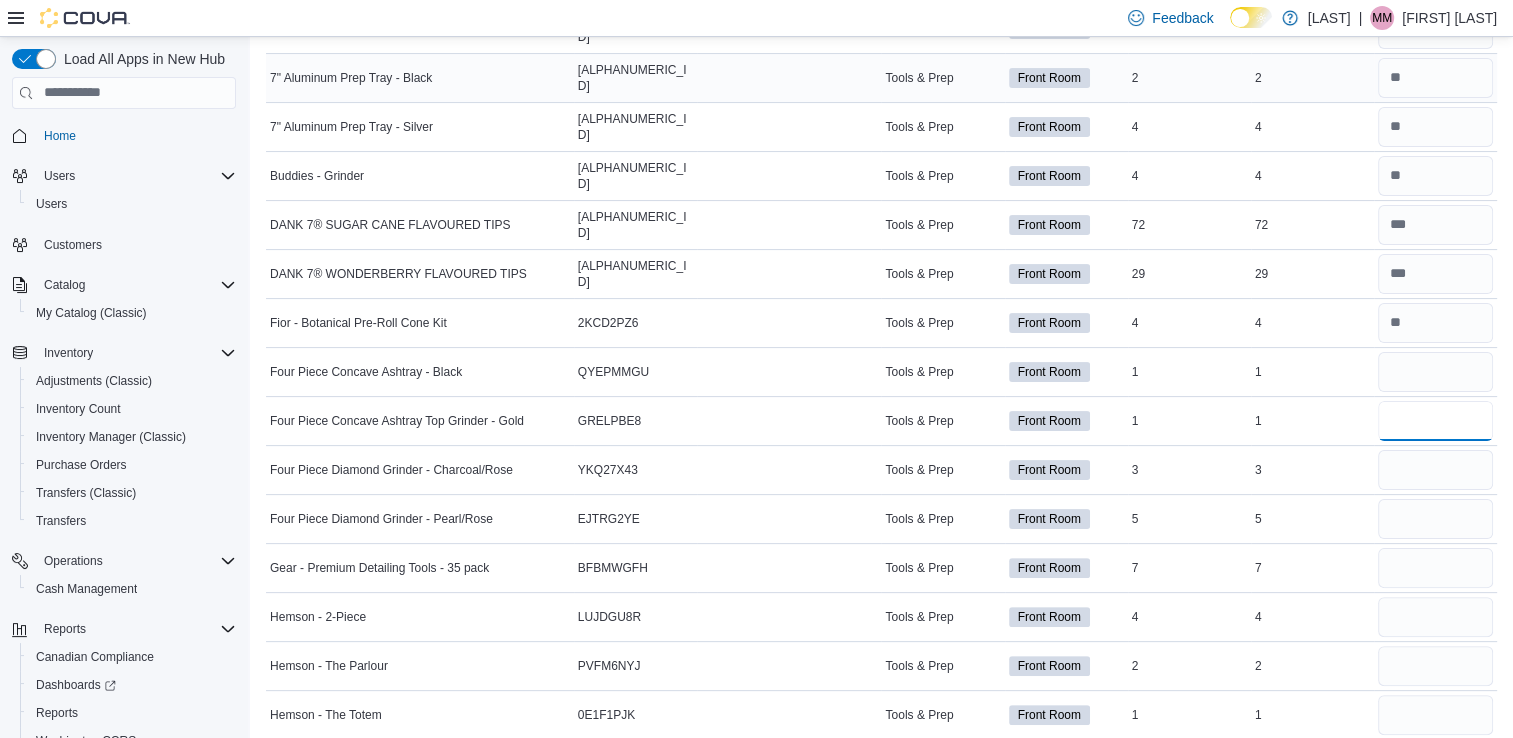 type 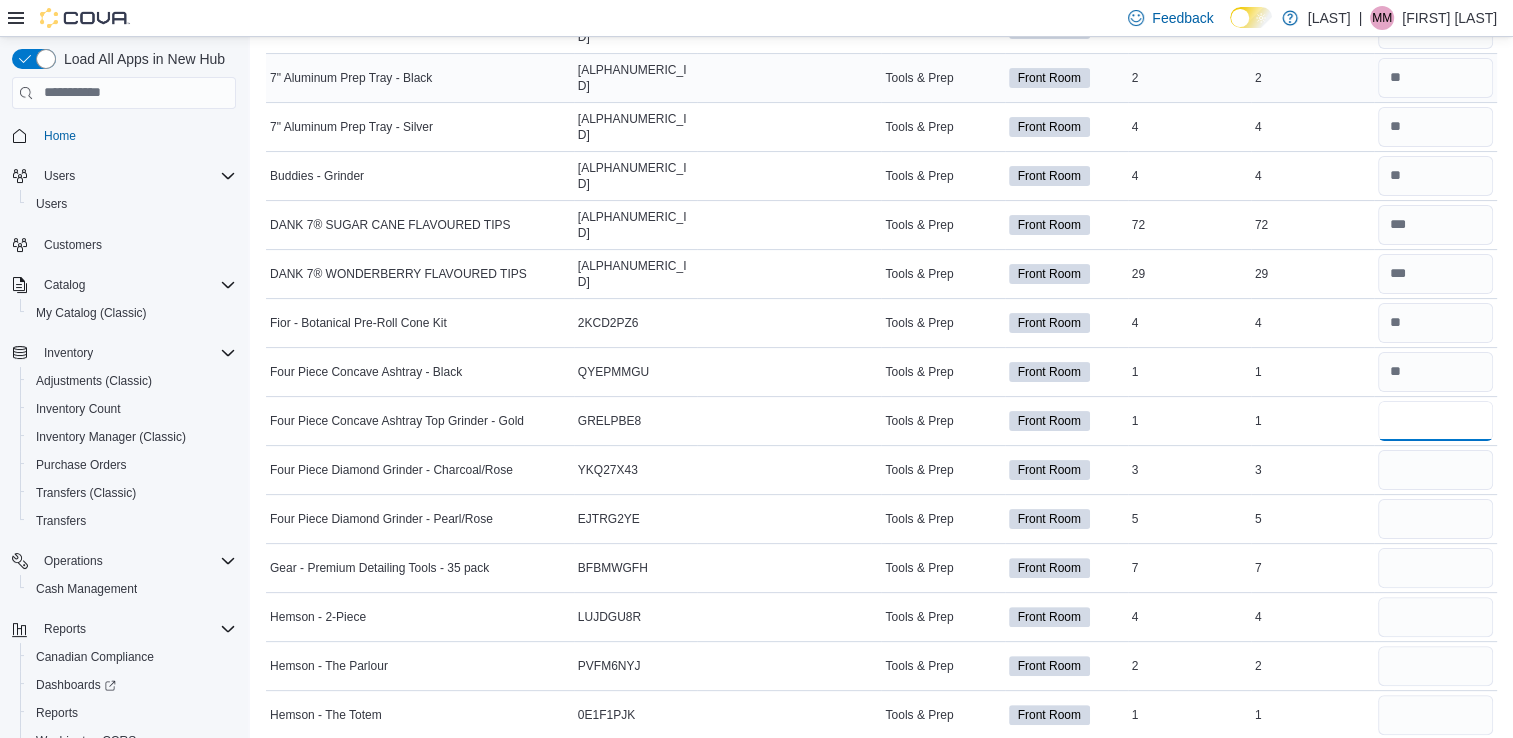 type on "*" 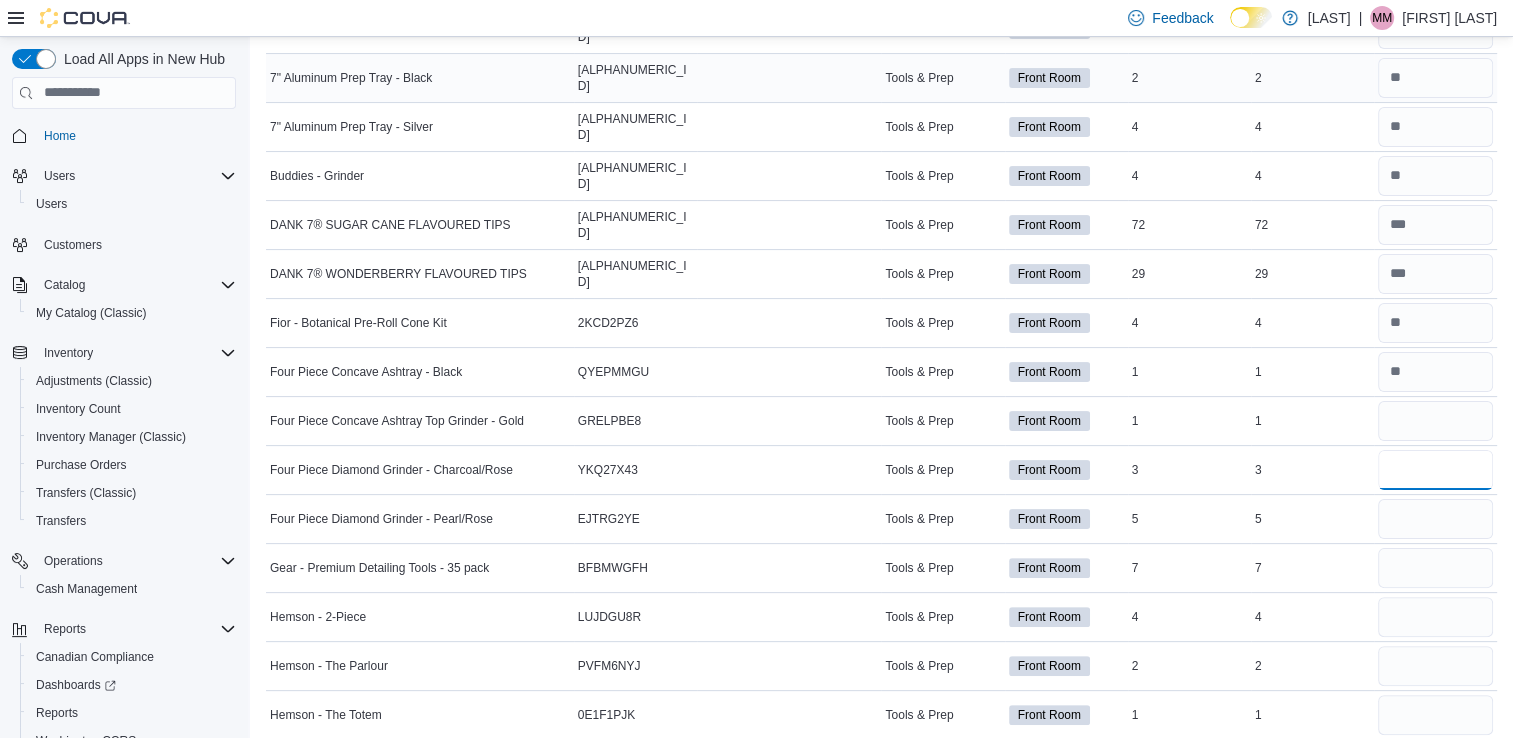 type 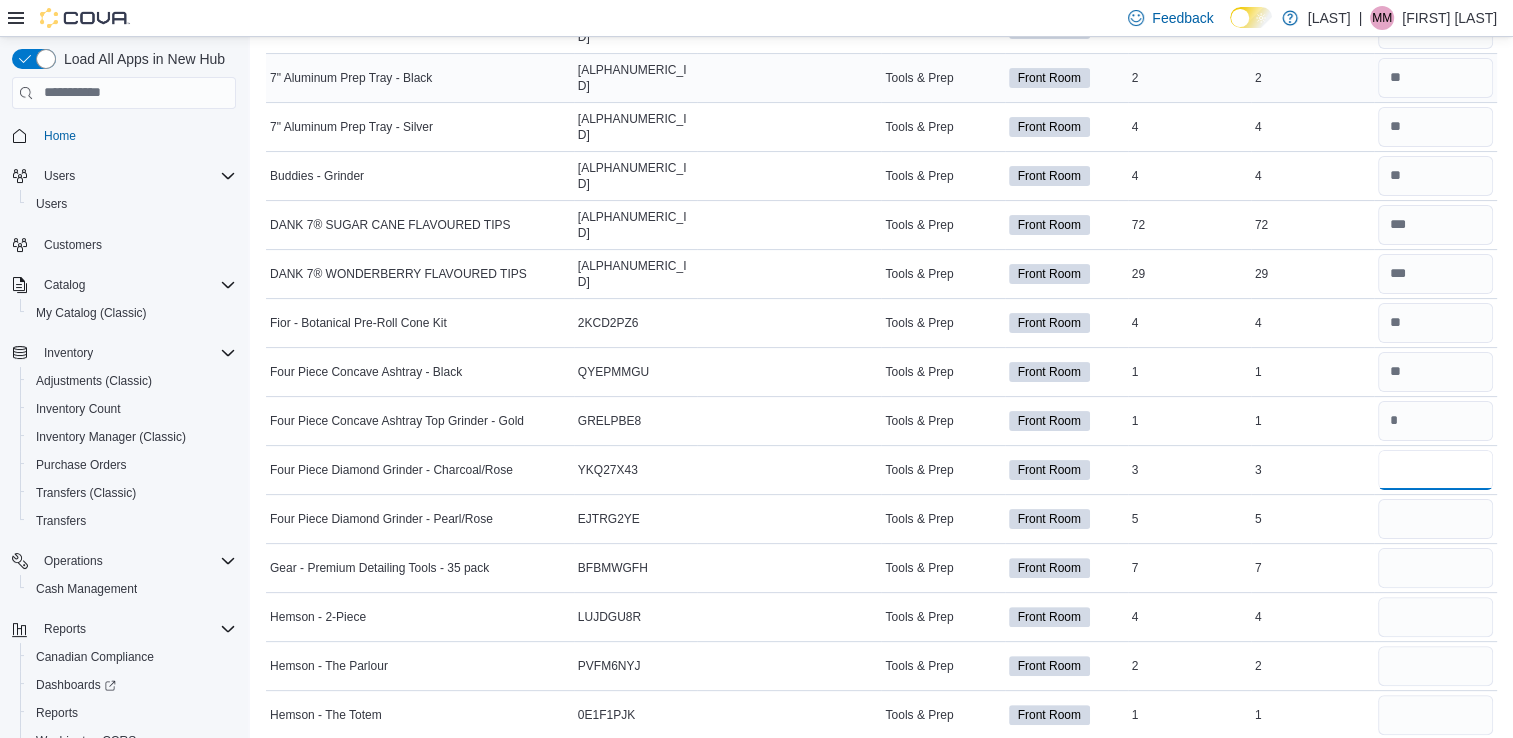 type on "*" 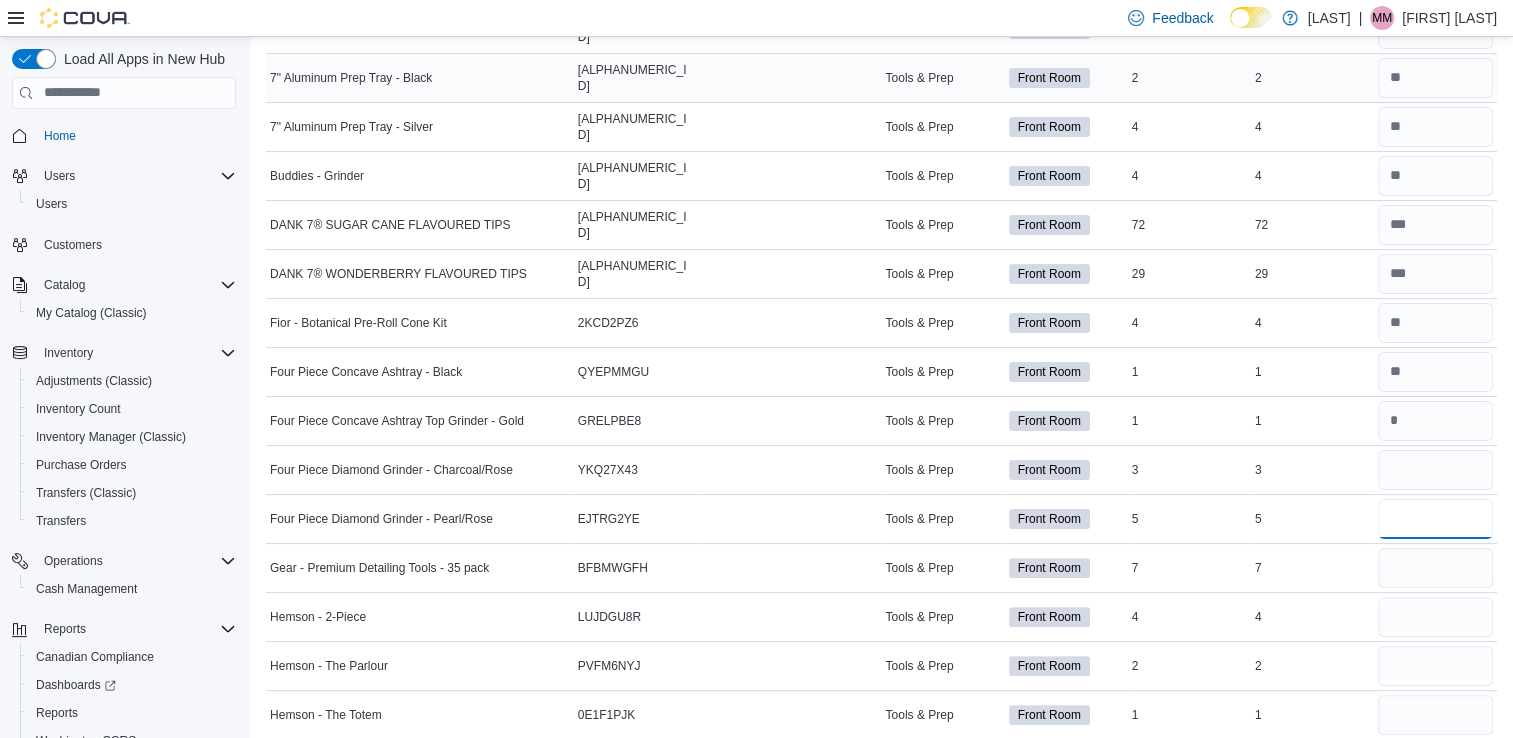 type 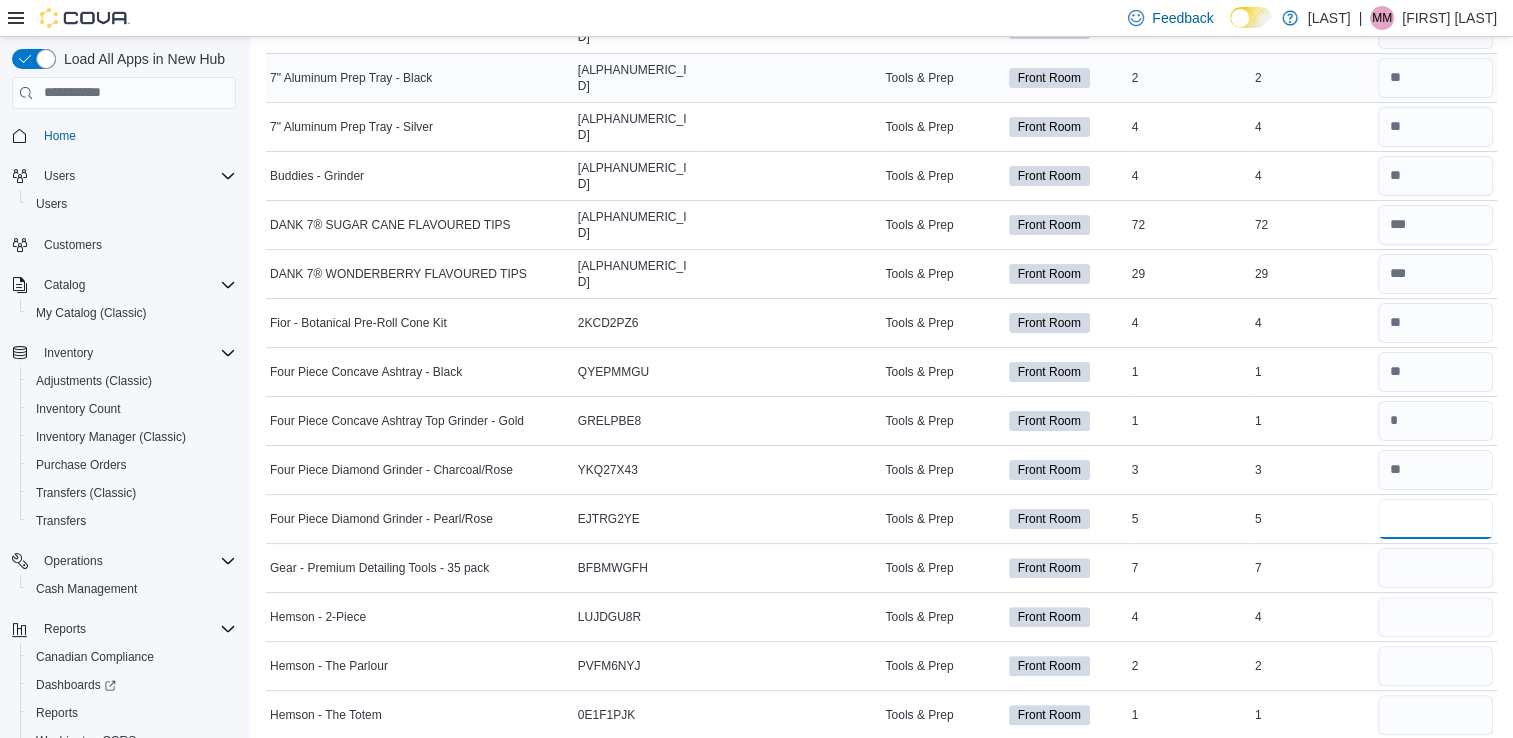 type on "*" 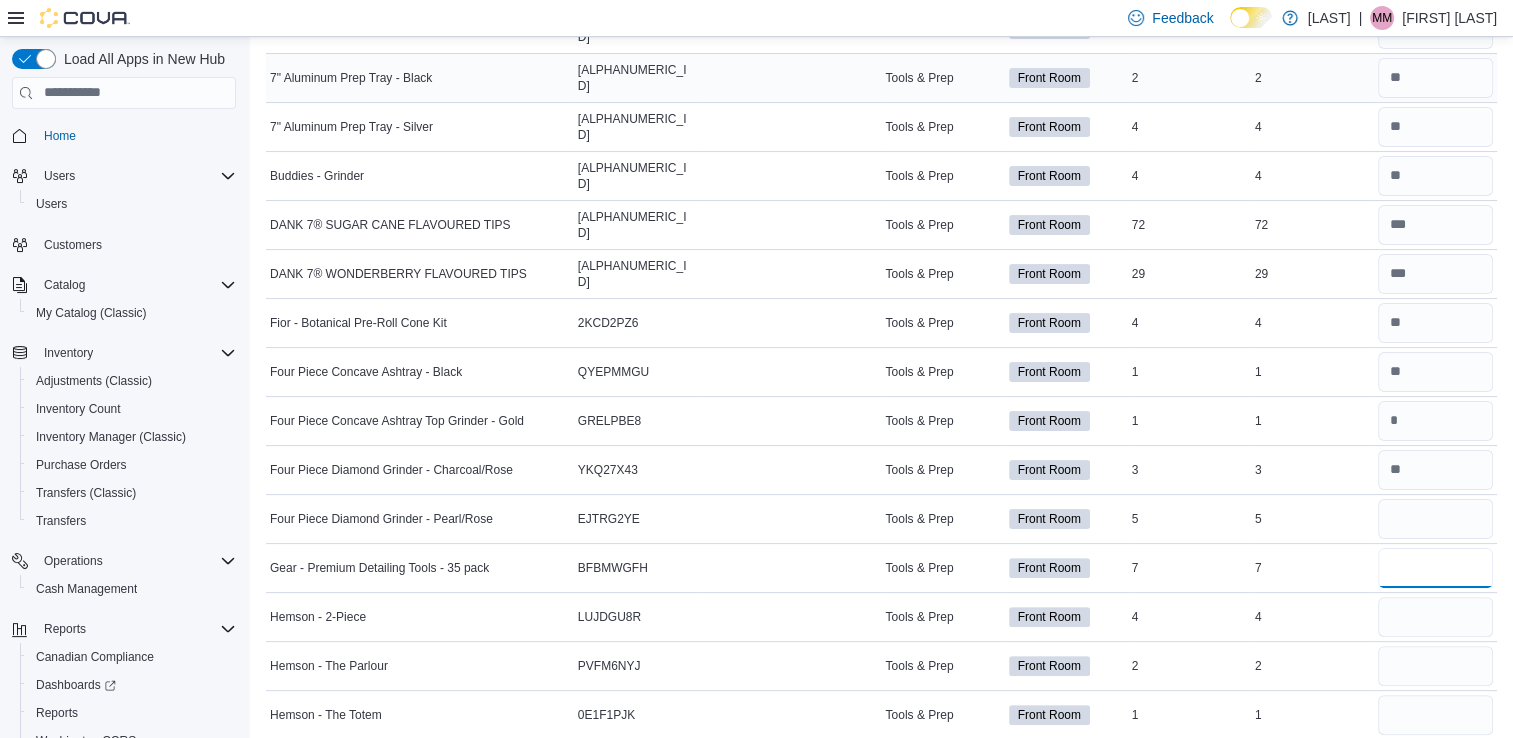 type 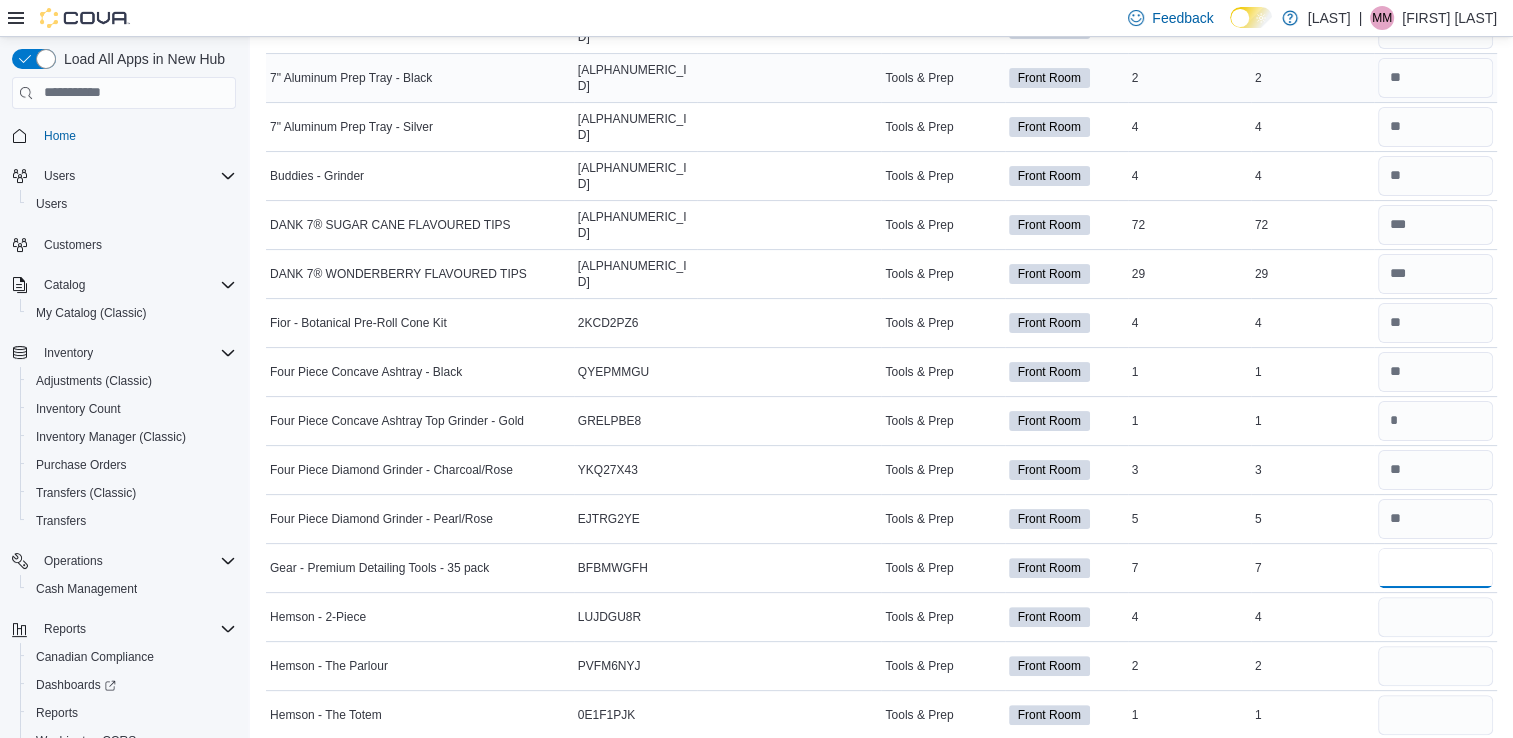 type on "*" 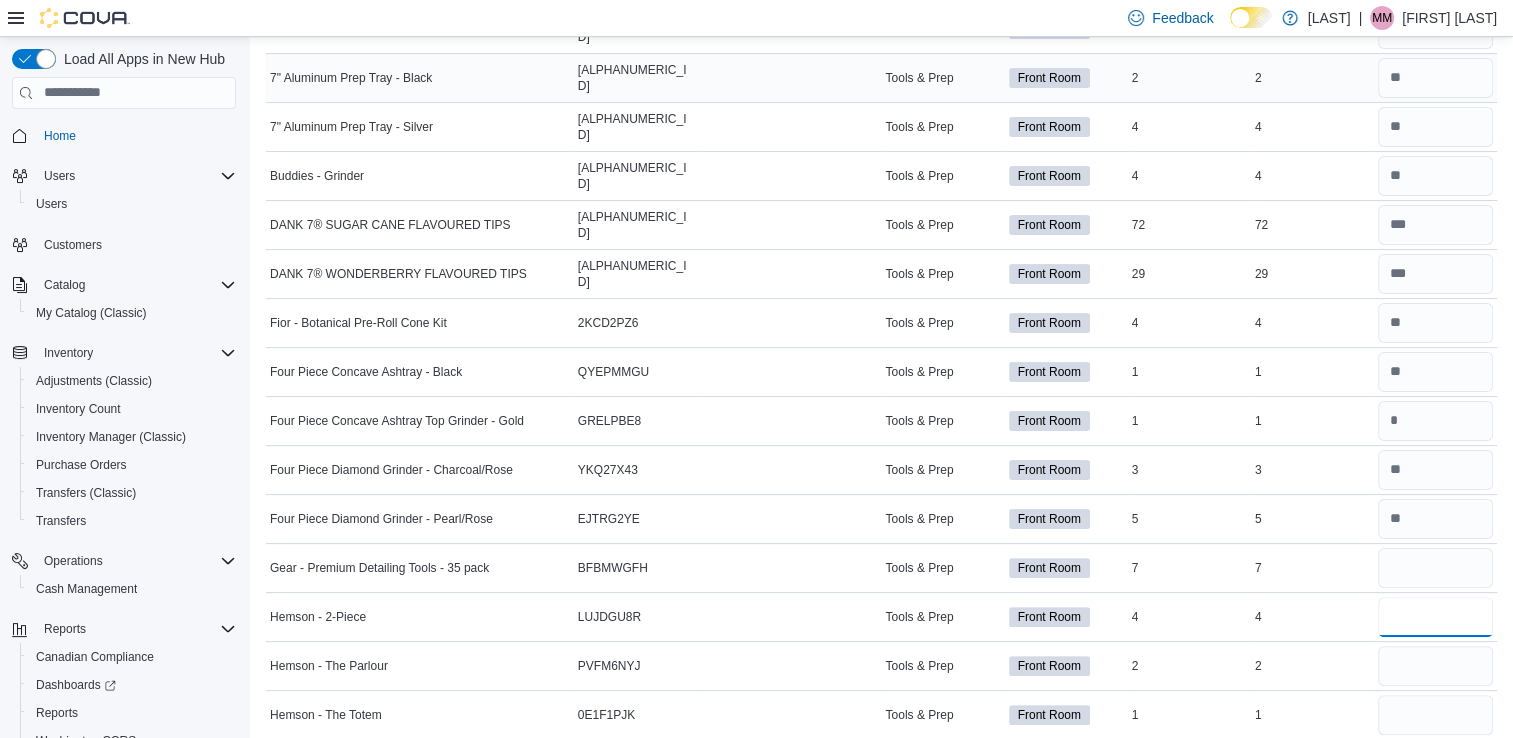 type 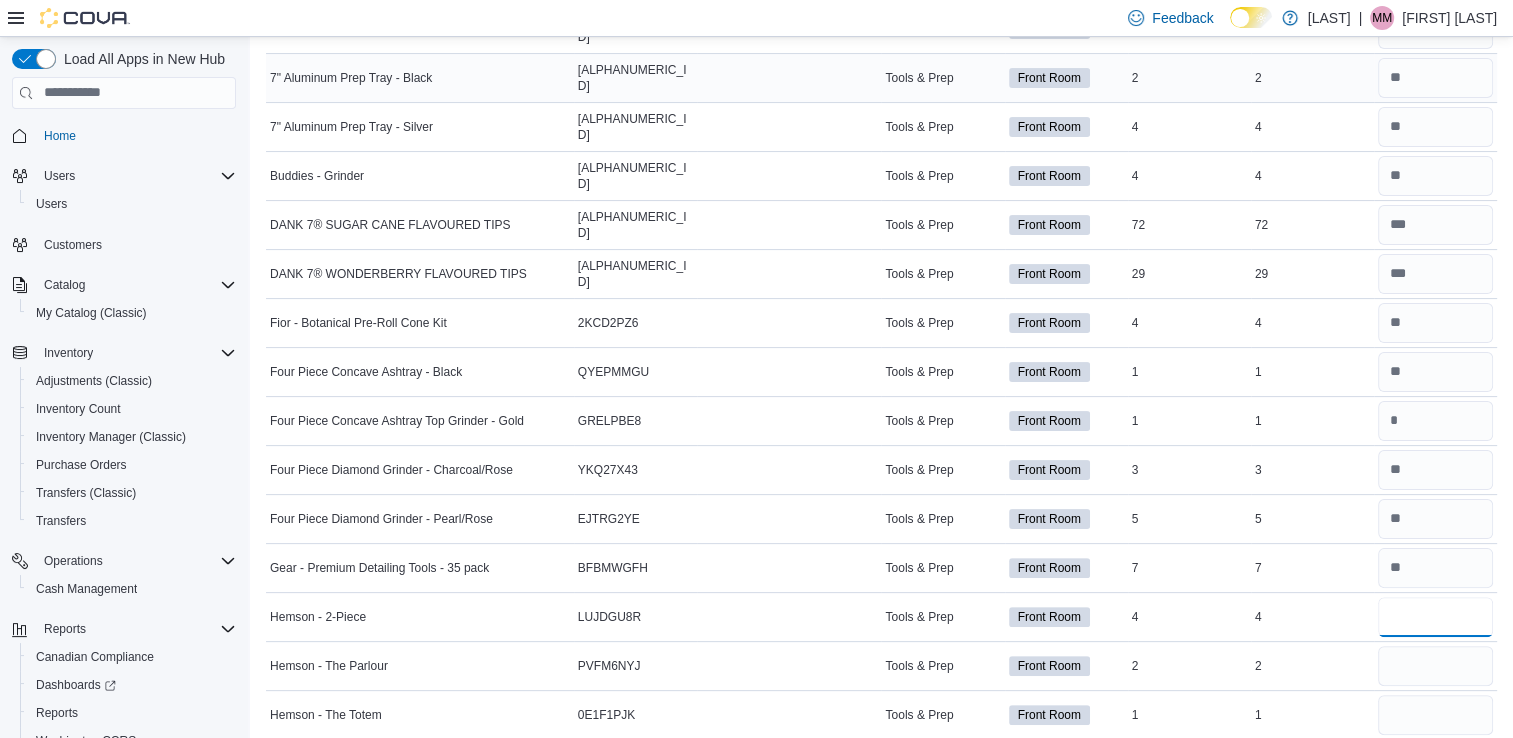 type on "*" 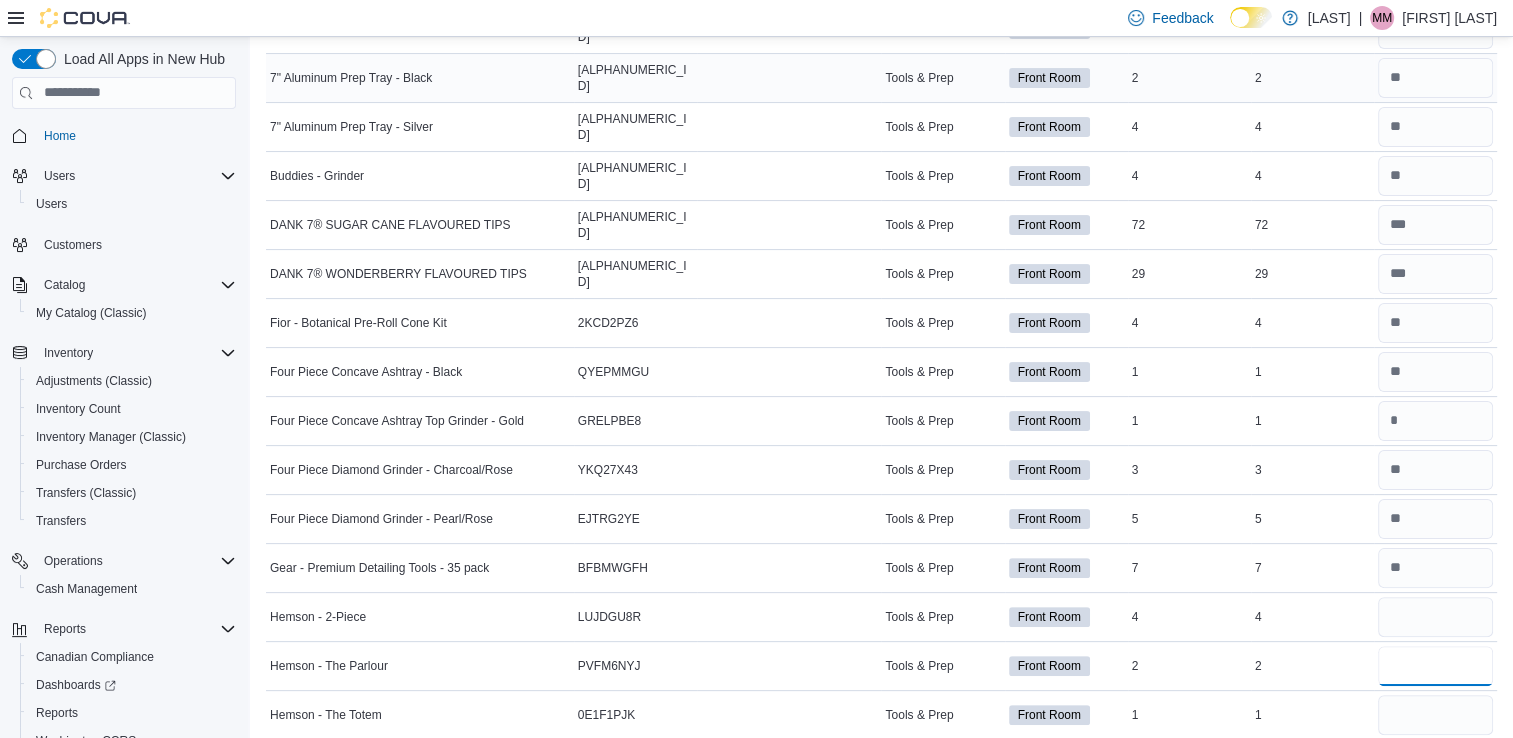 type 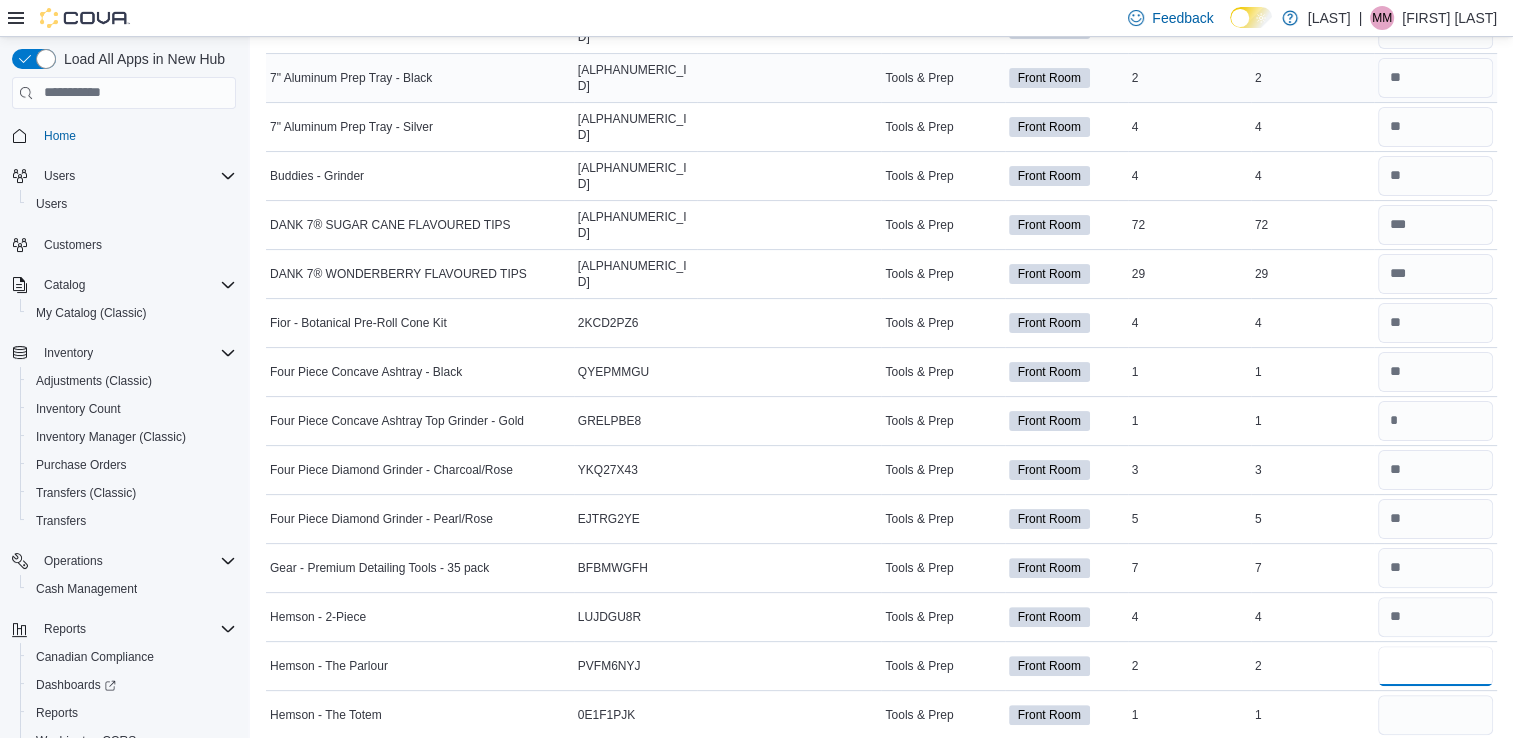 type on "*" 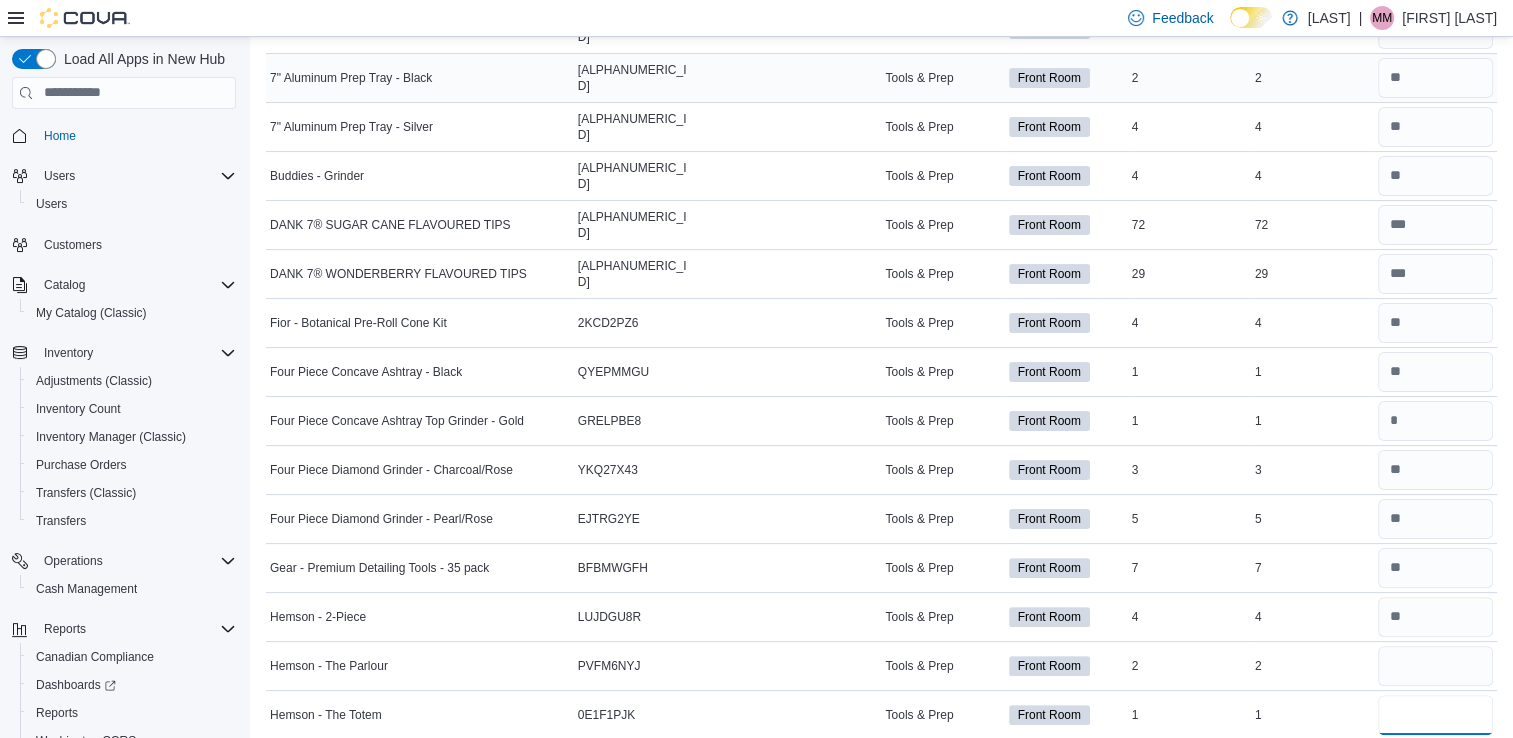type 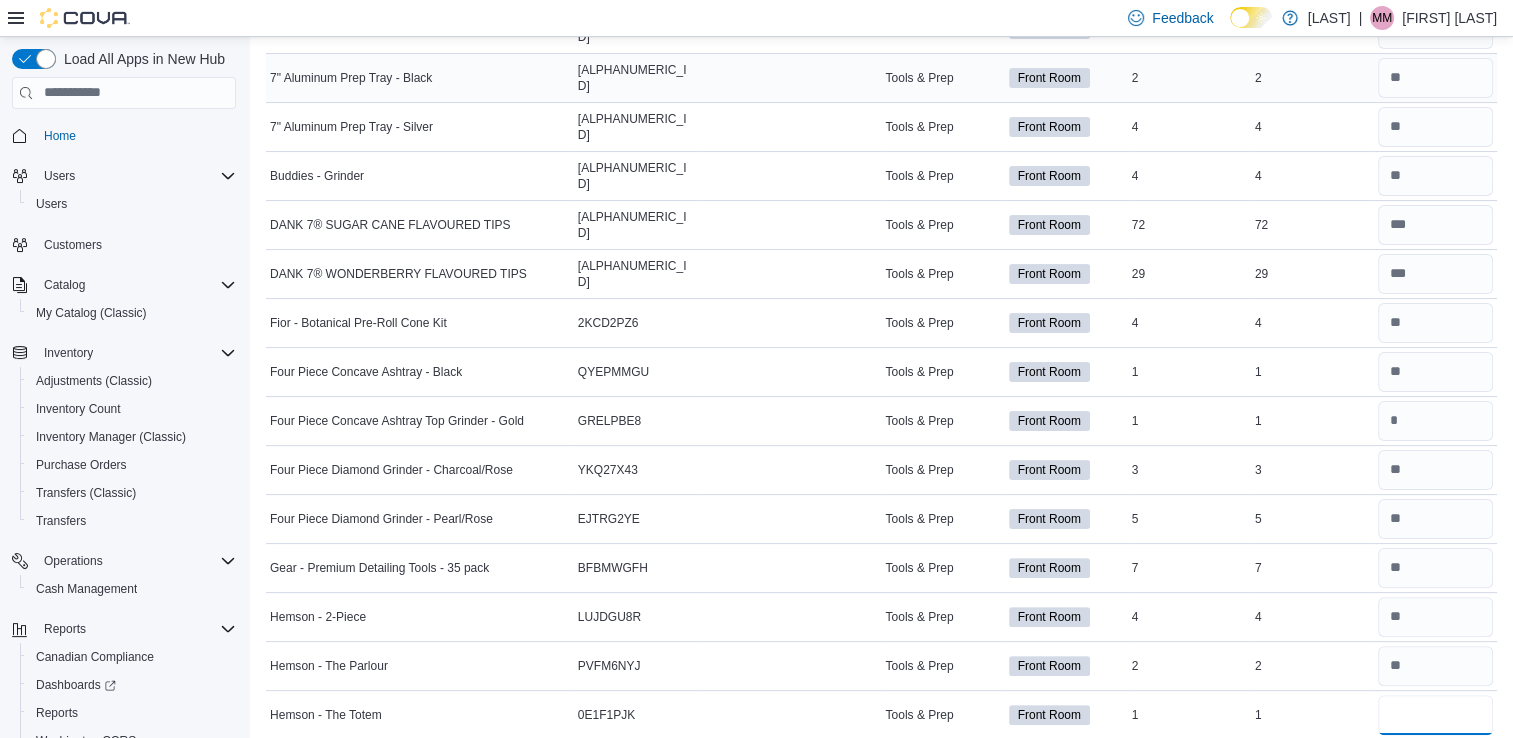 type on "*" 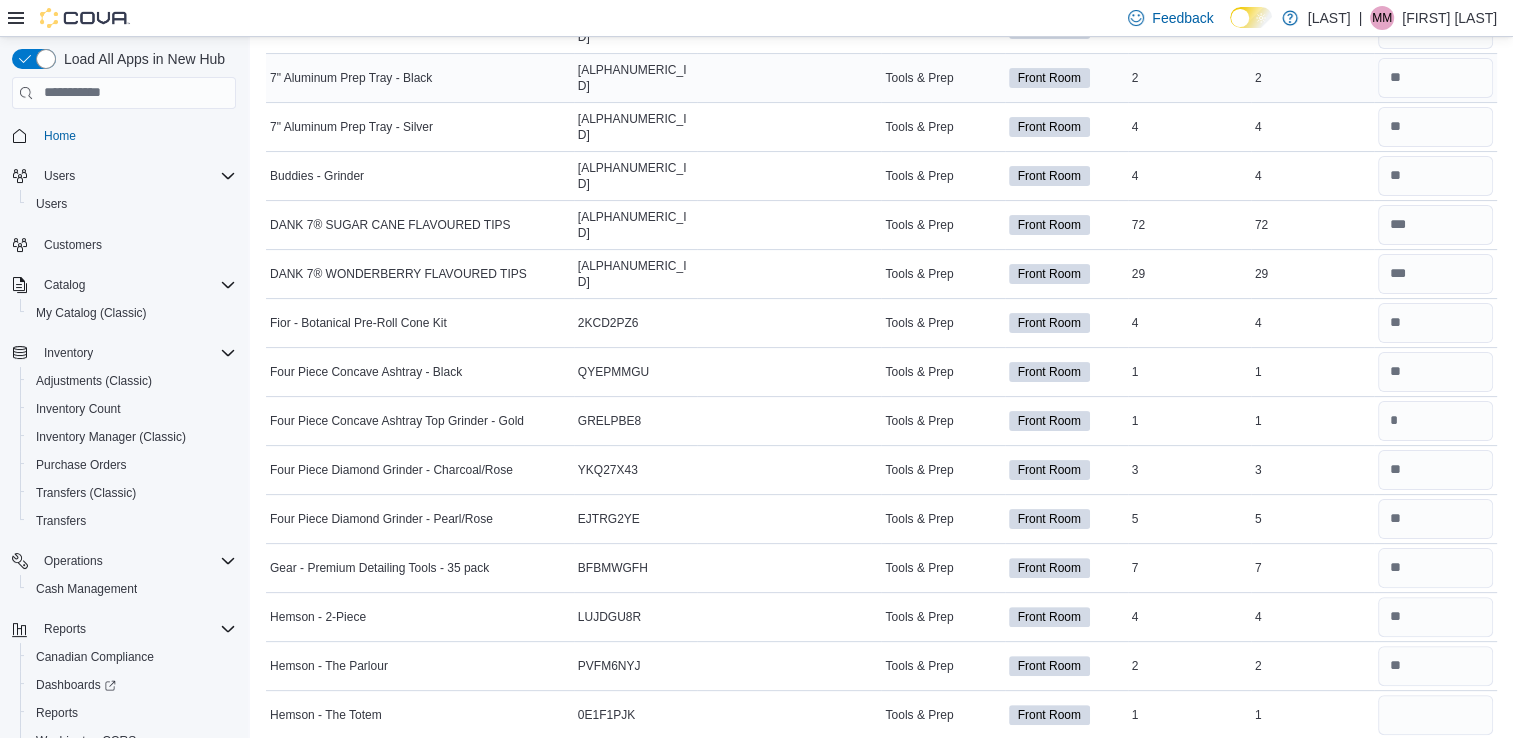 type 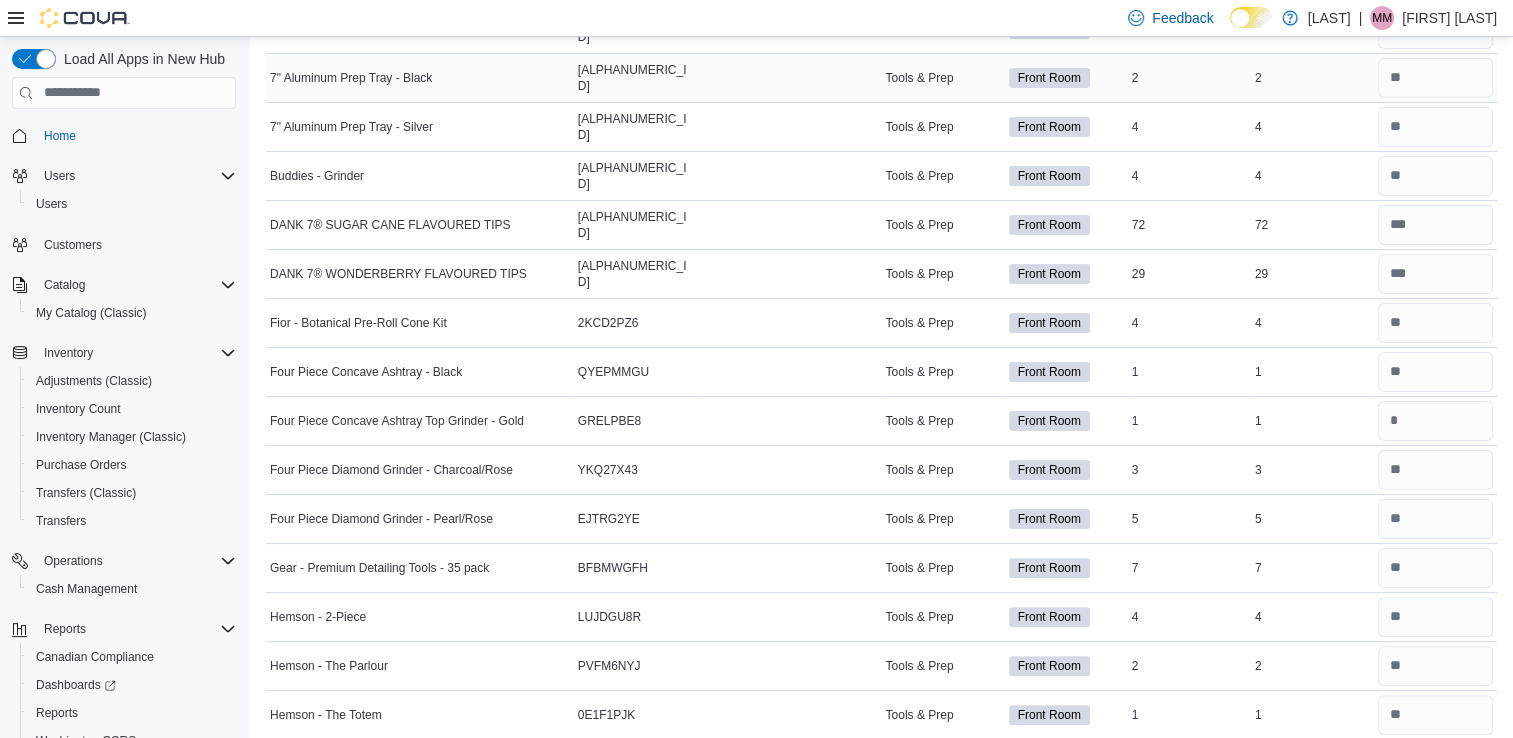 scroll, scrollTop: 780, scrollLeft: 0, axis: vertical 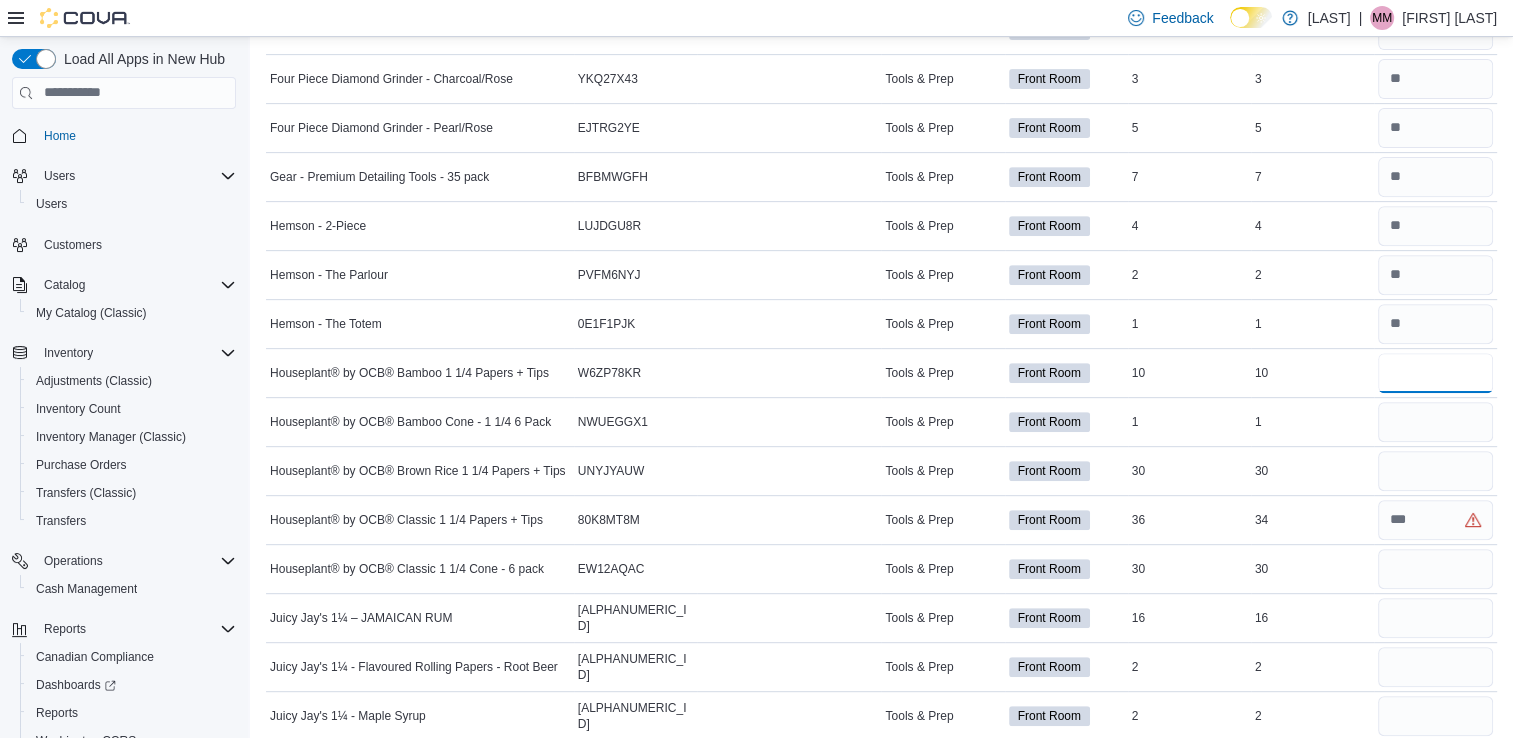 type on "*" 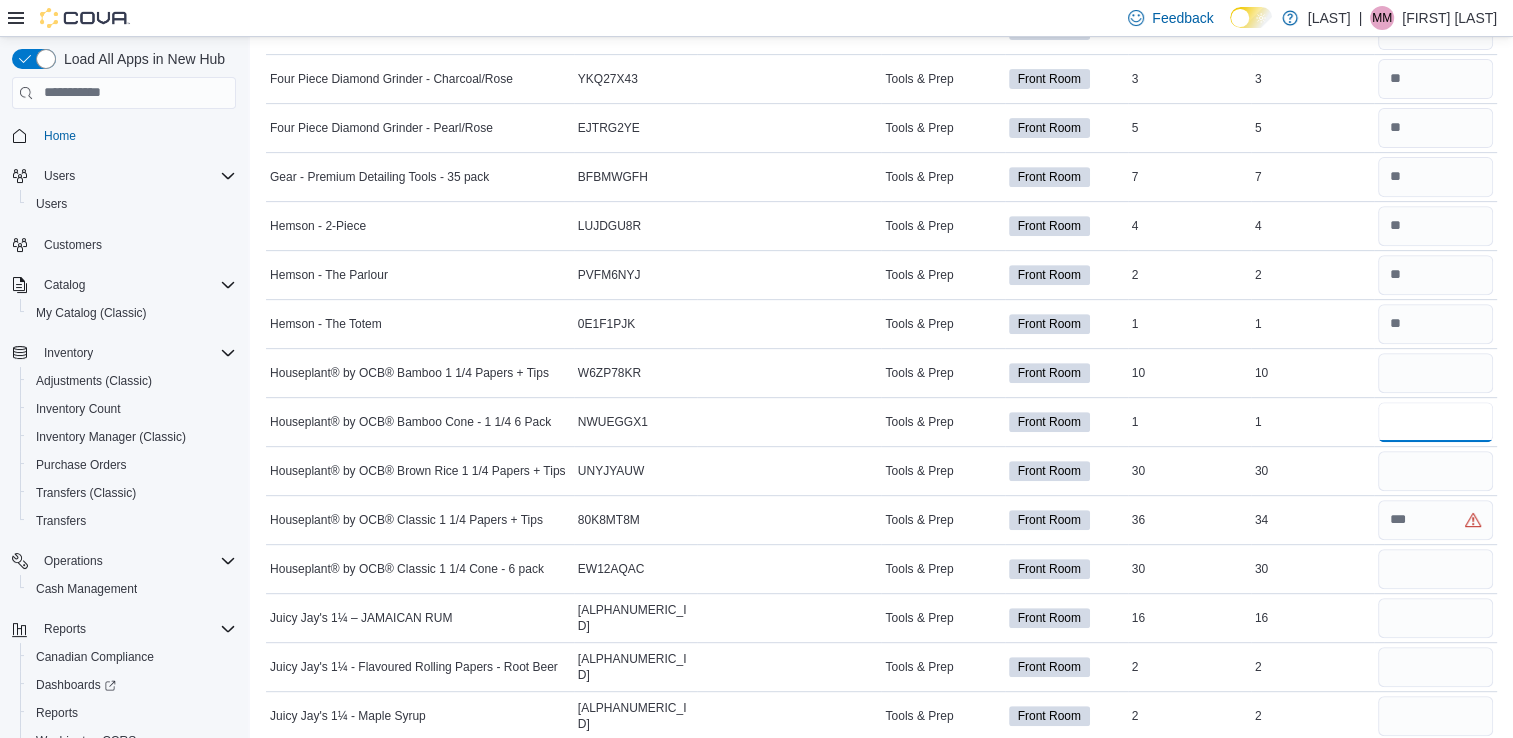 type 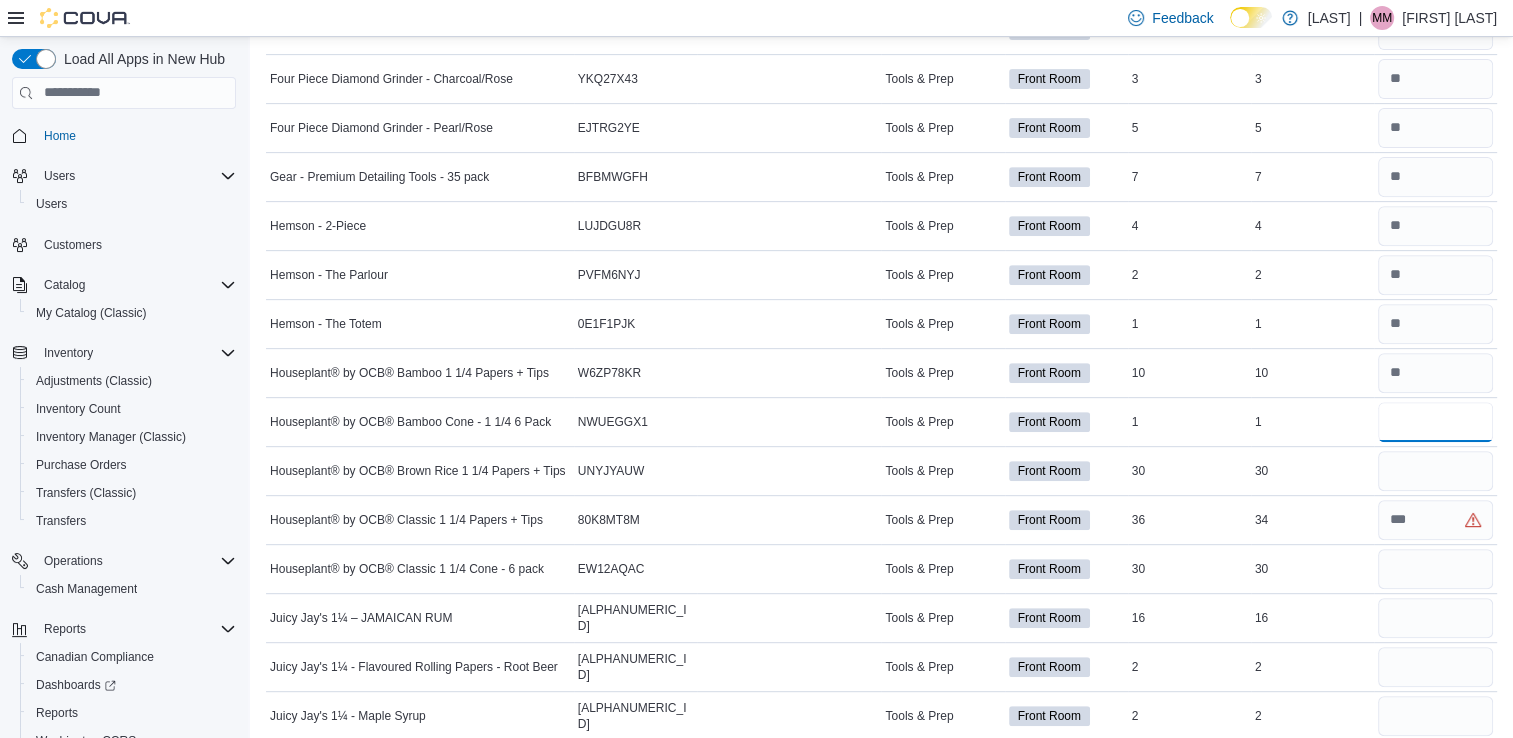 type on "*" 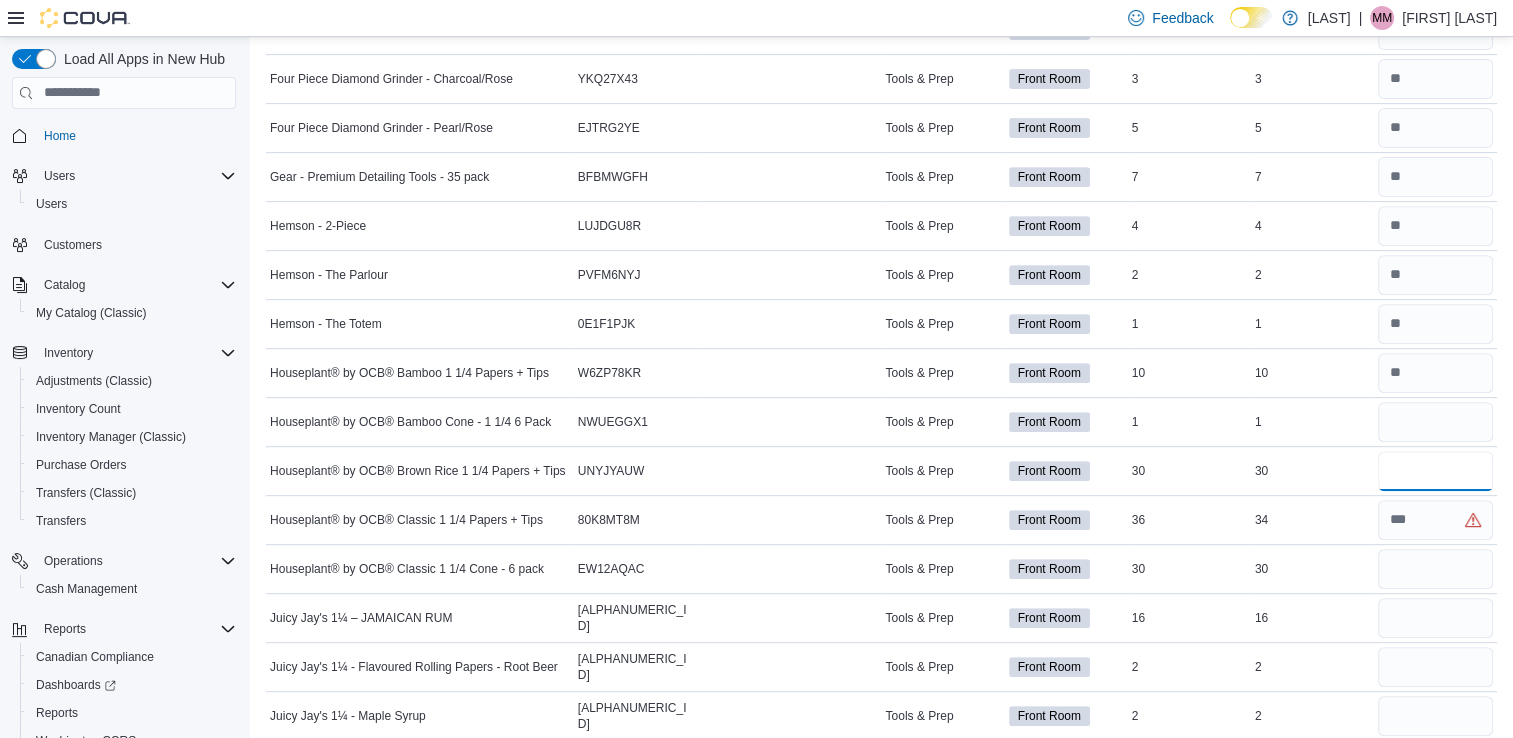 type 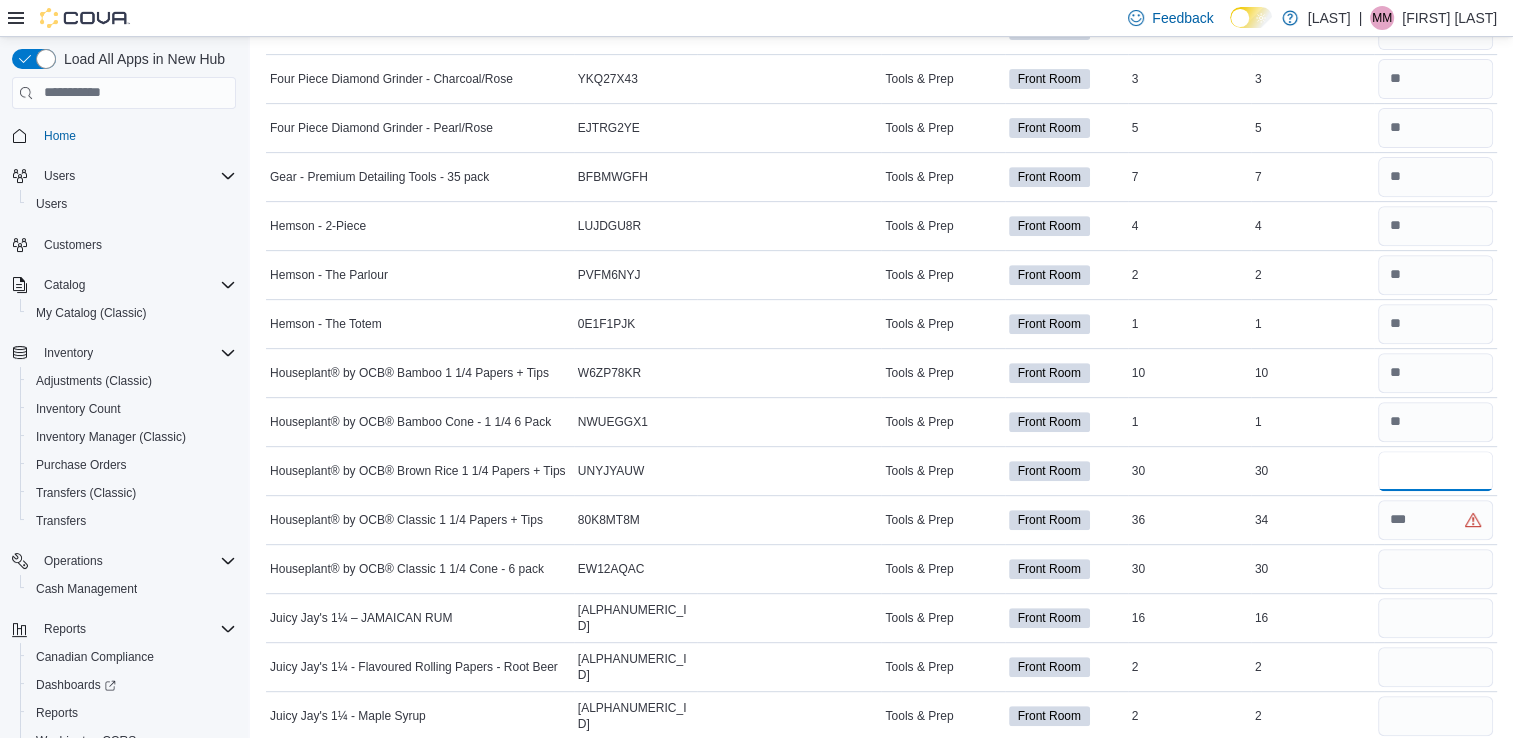 type on "**" 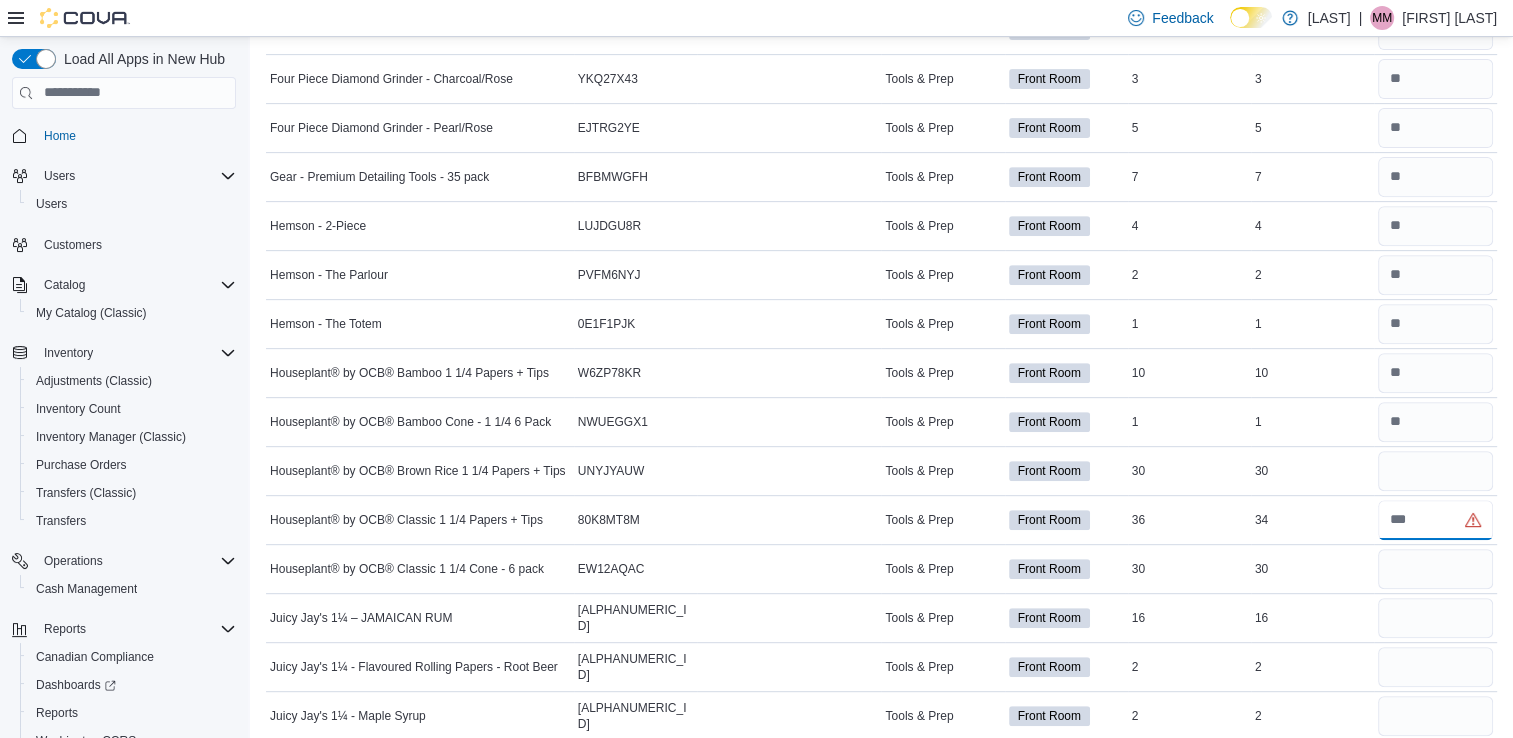 type 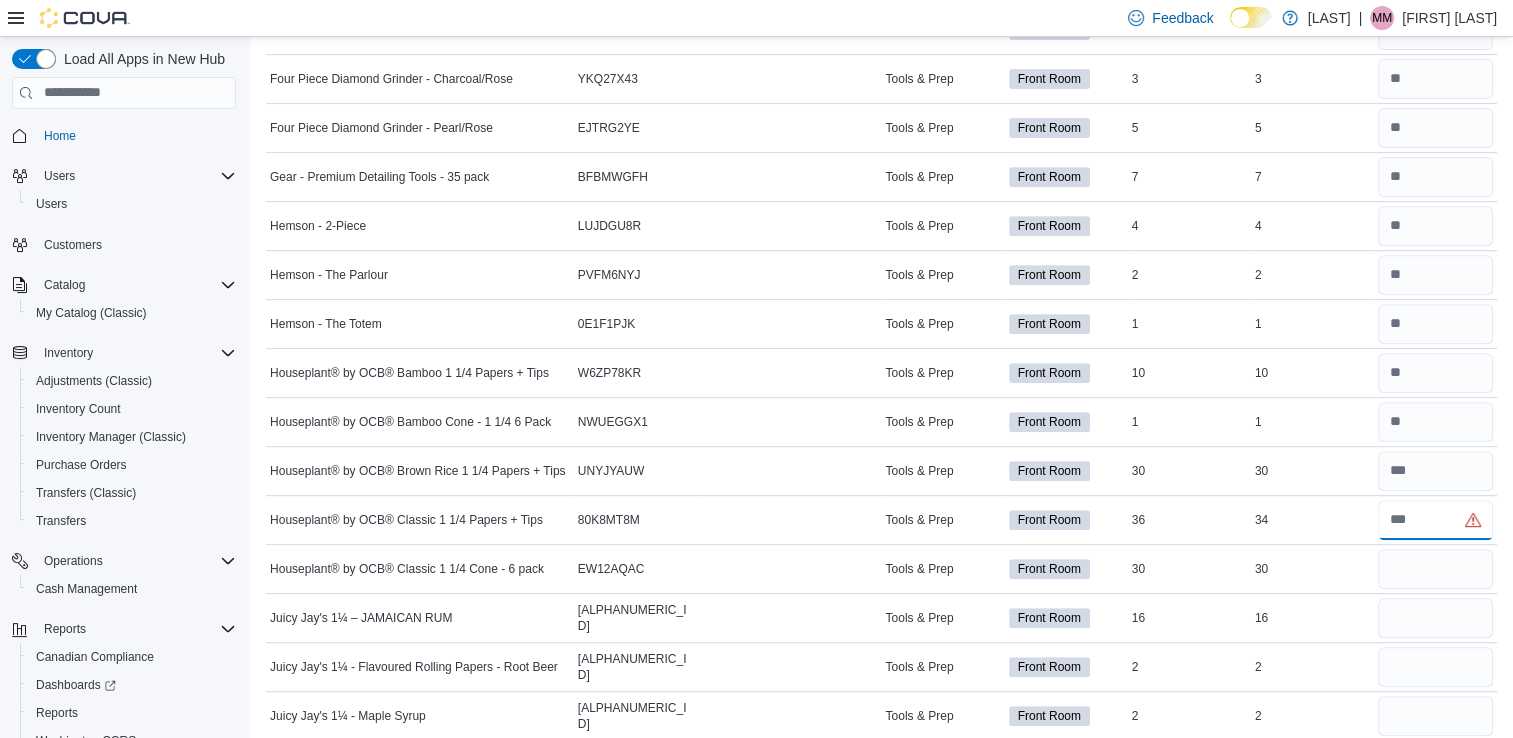 type on "**" 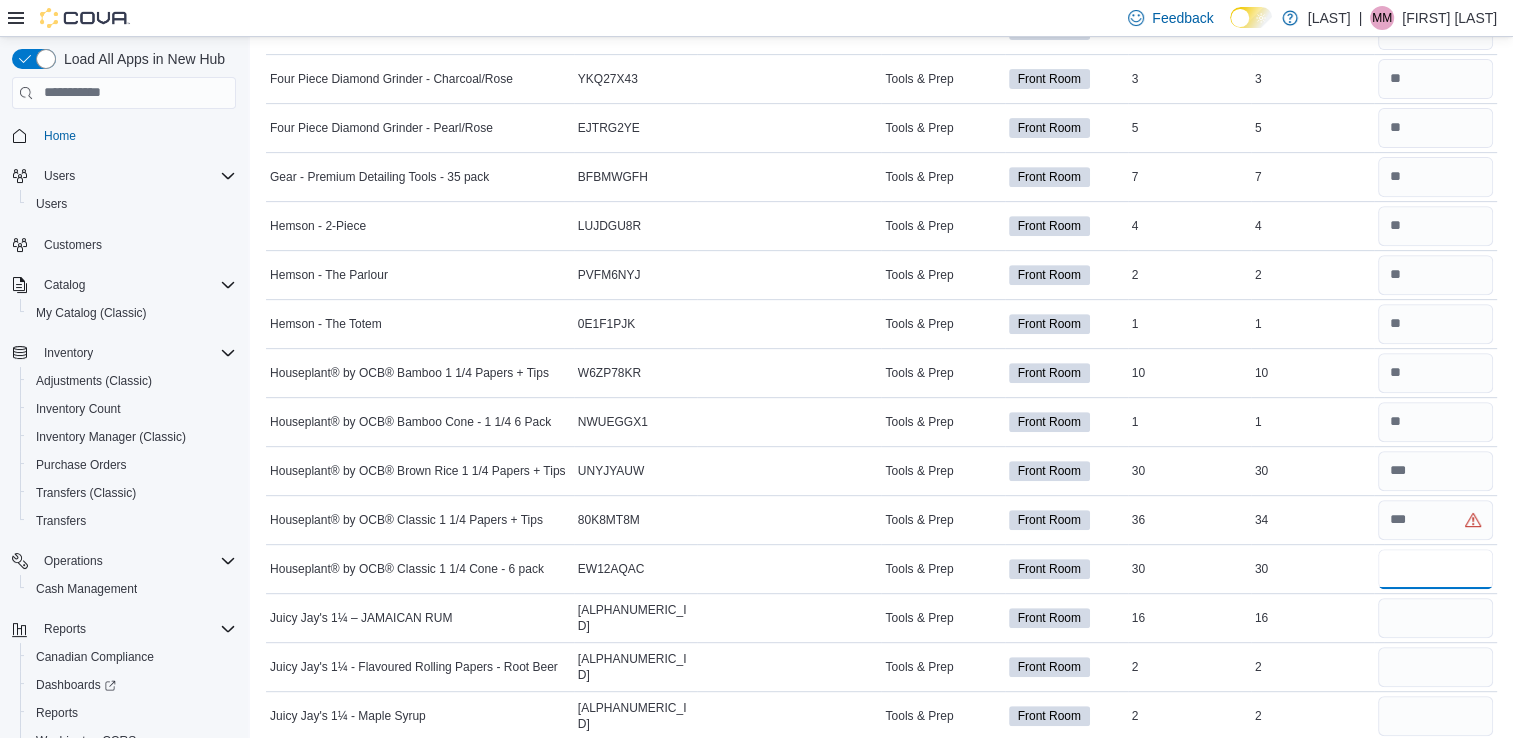 type 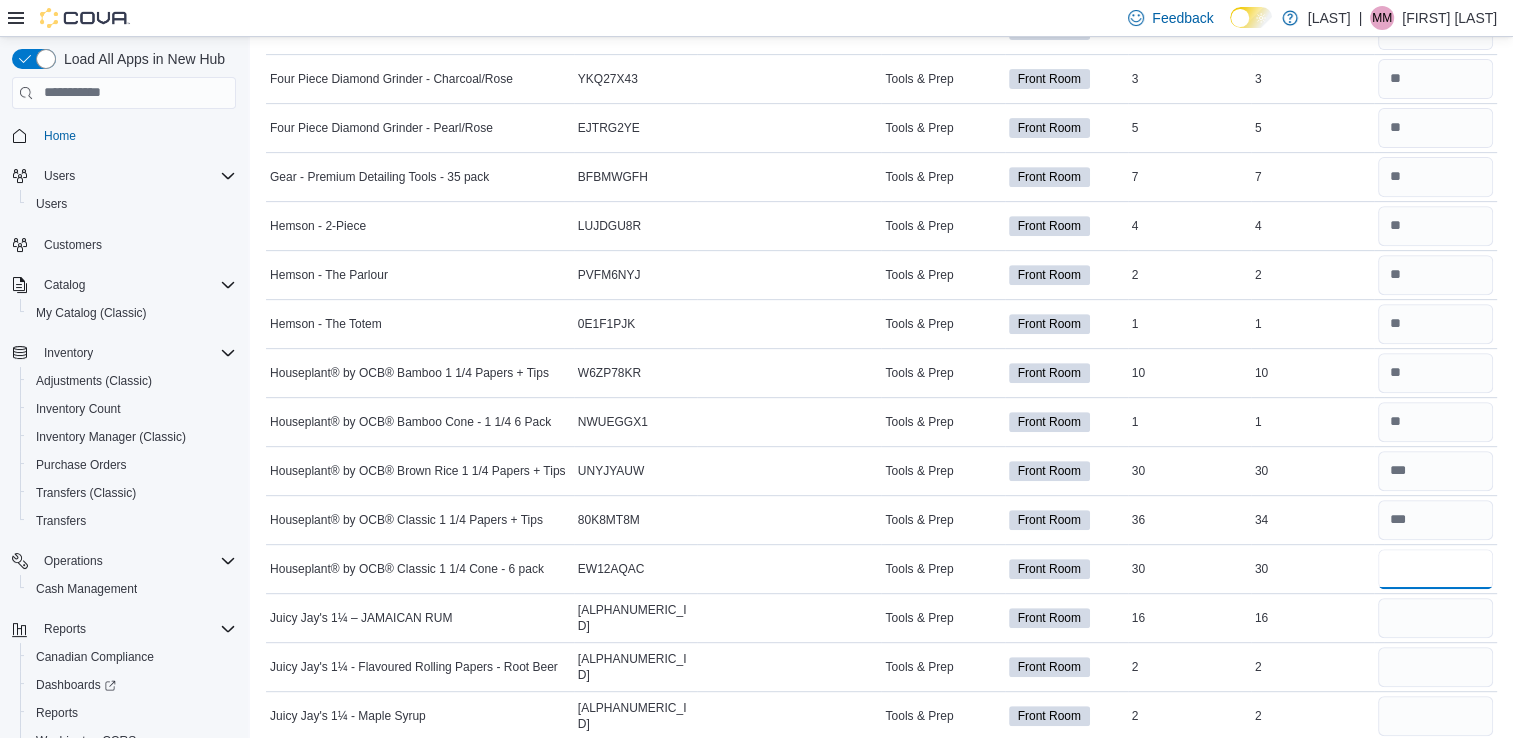 type on "*" 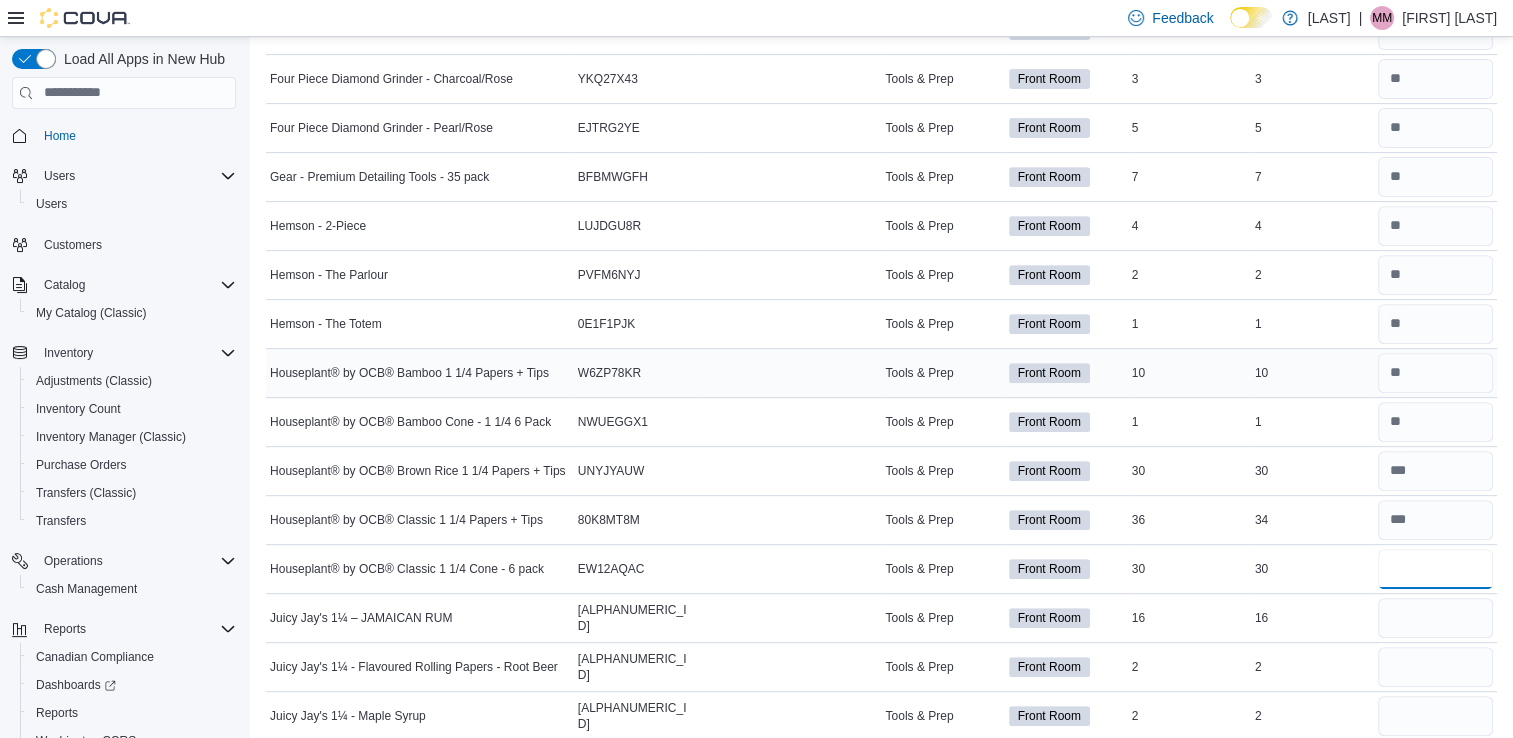 type on "**" 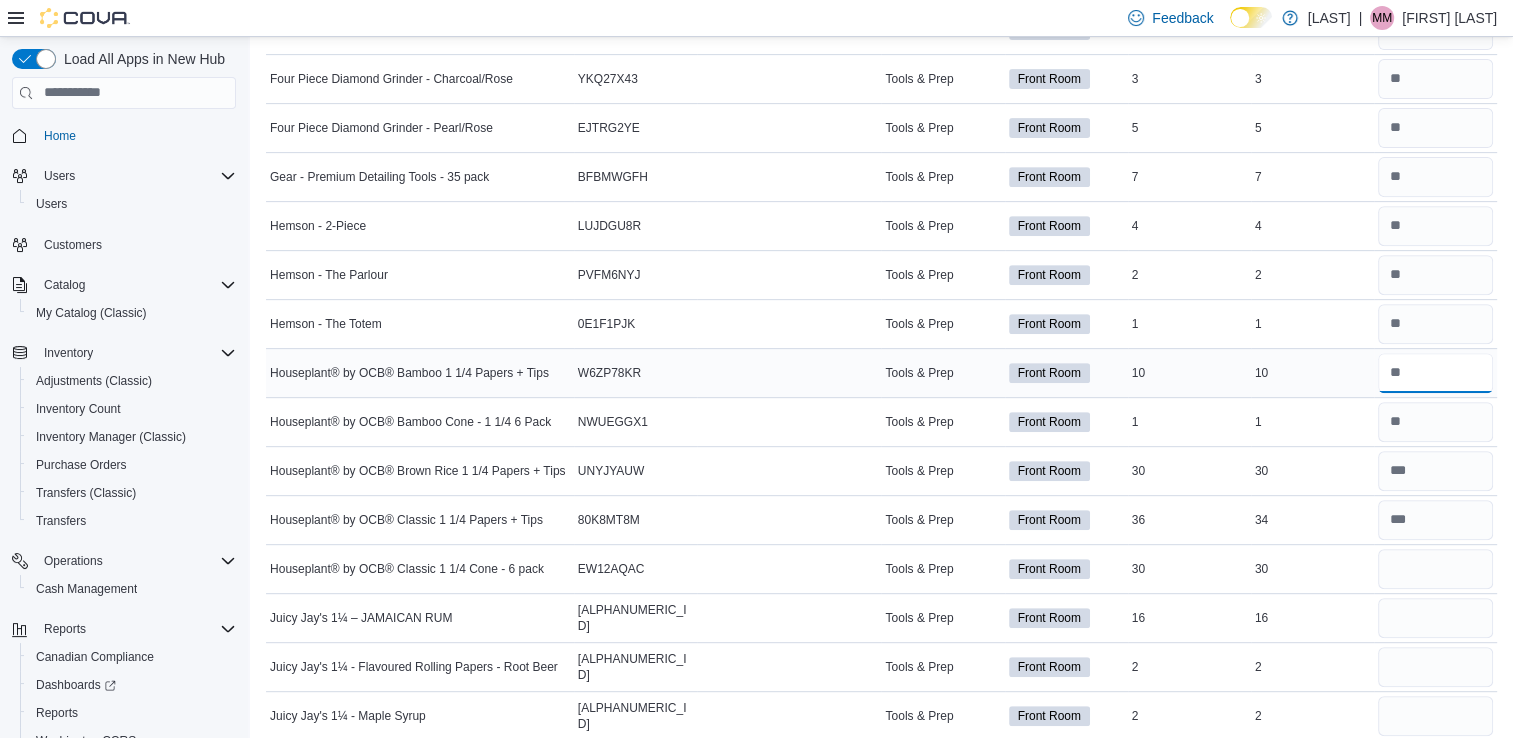 type 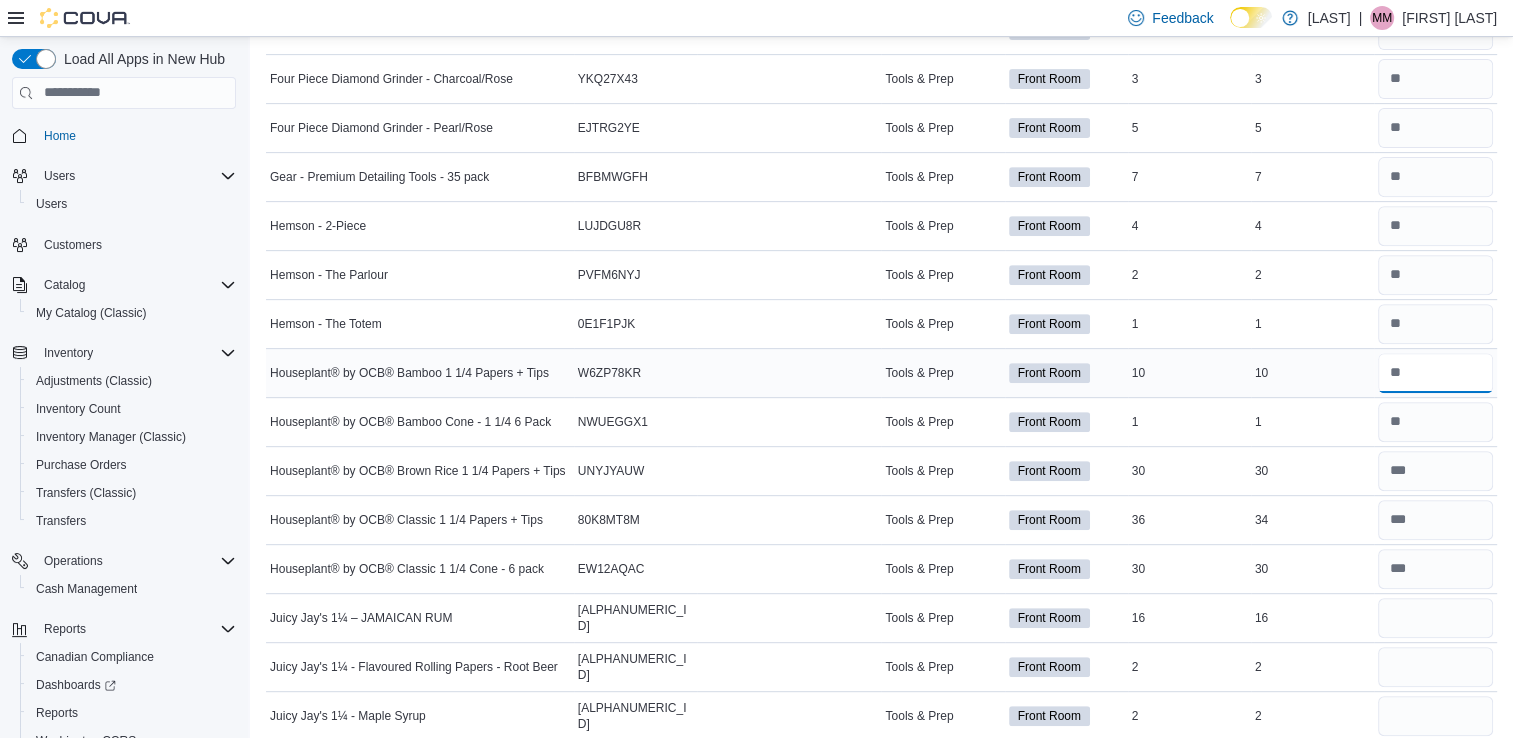 click at bounding box center (1435, 373) 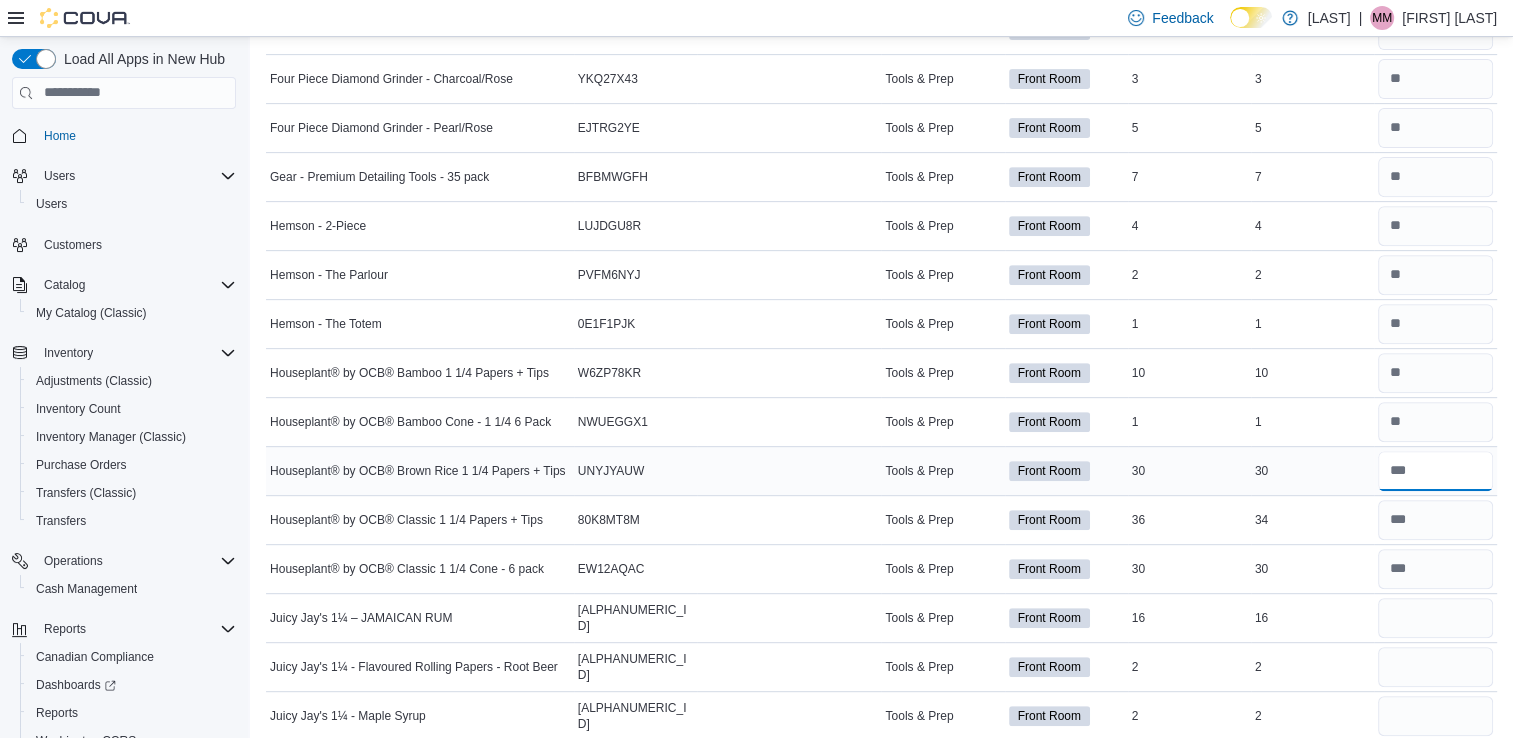 click at bounding box center (1435, 471) 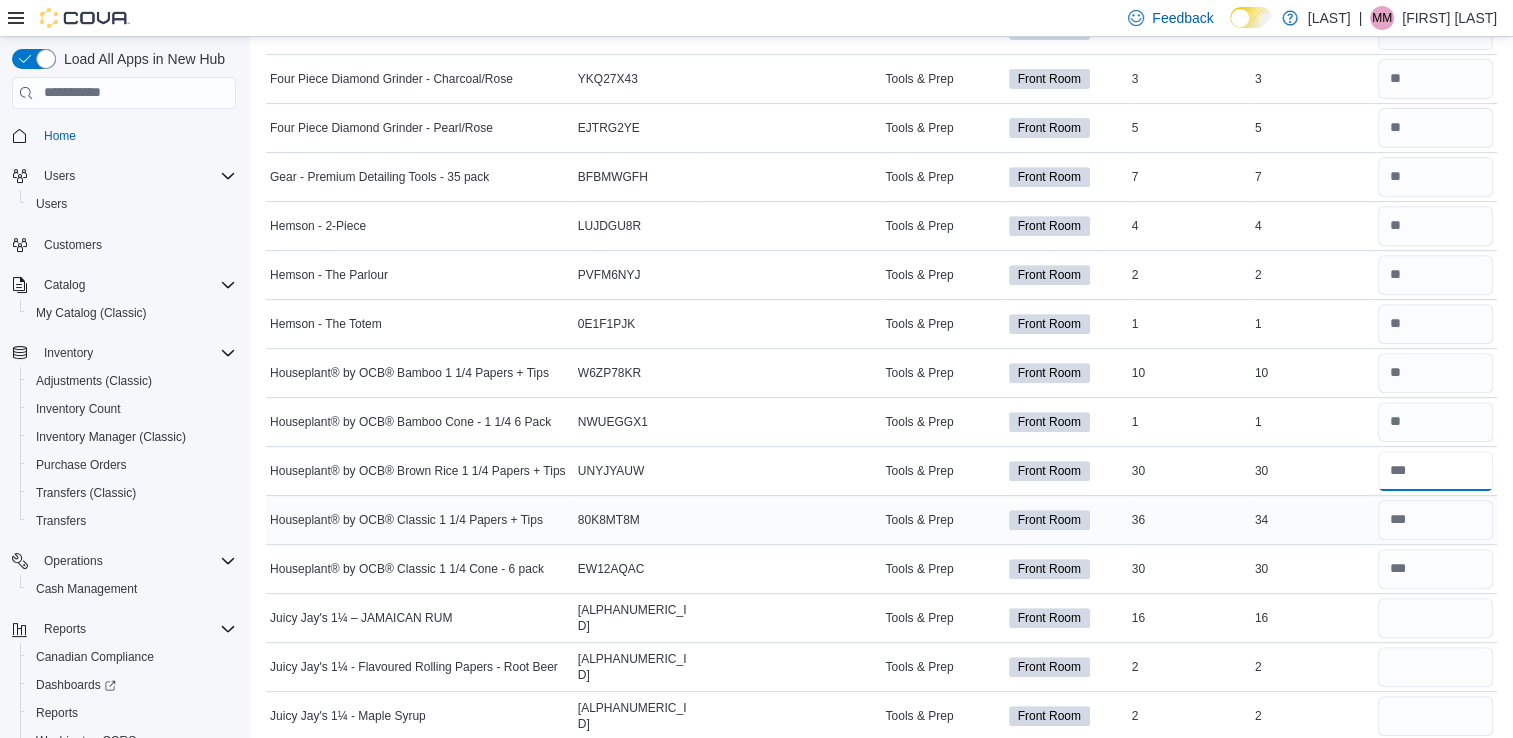 type on "**" 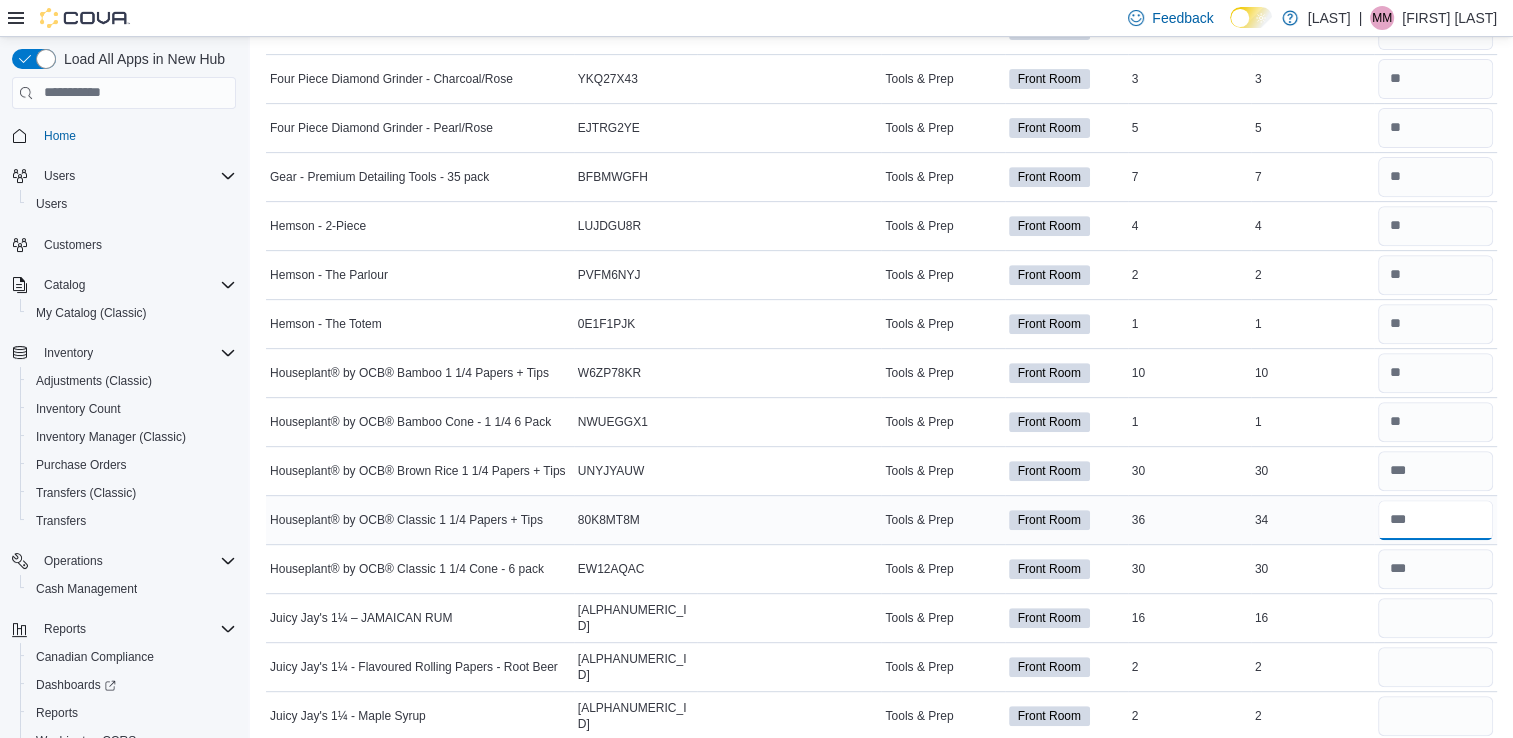 type 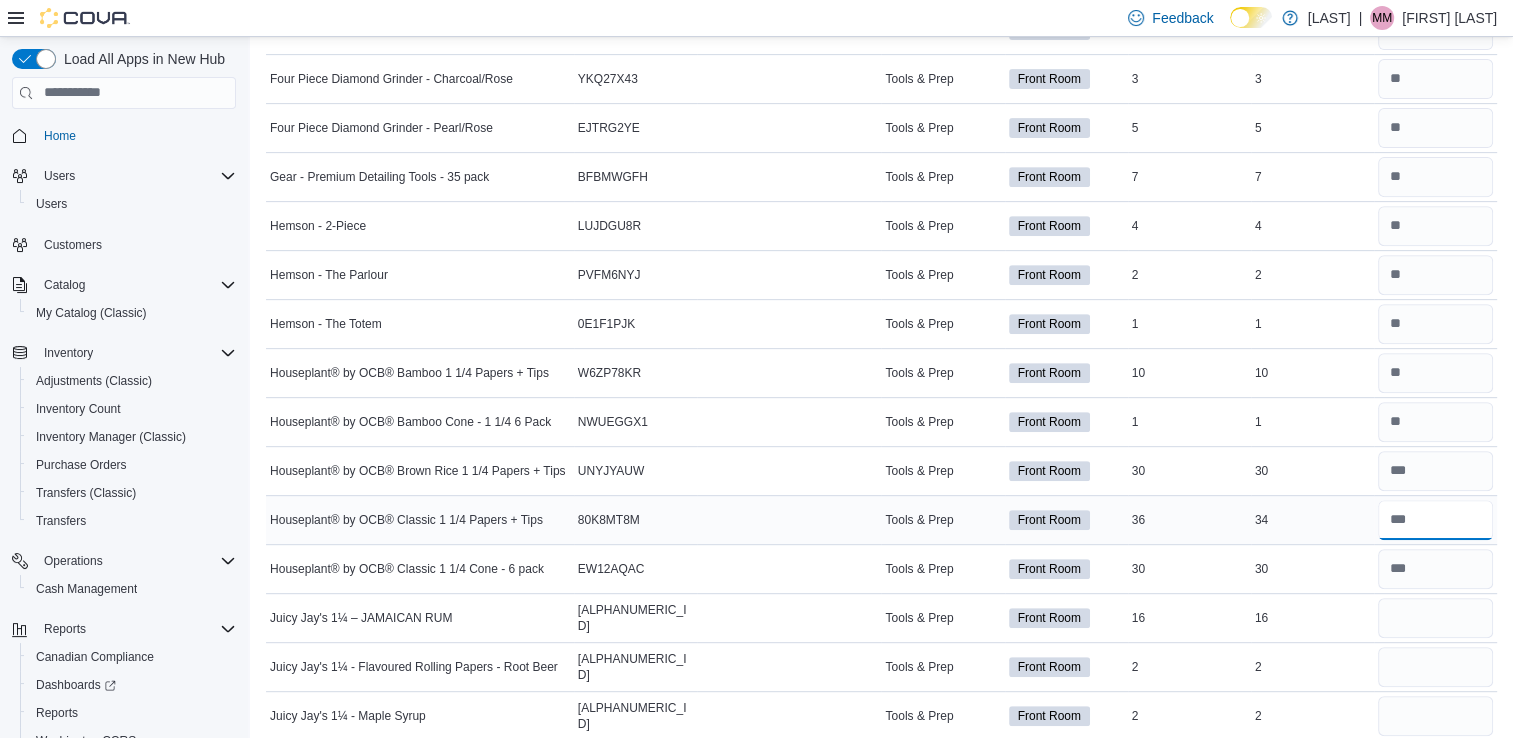 click at bounding box center (1435, 520) 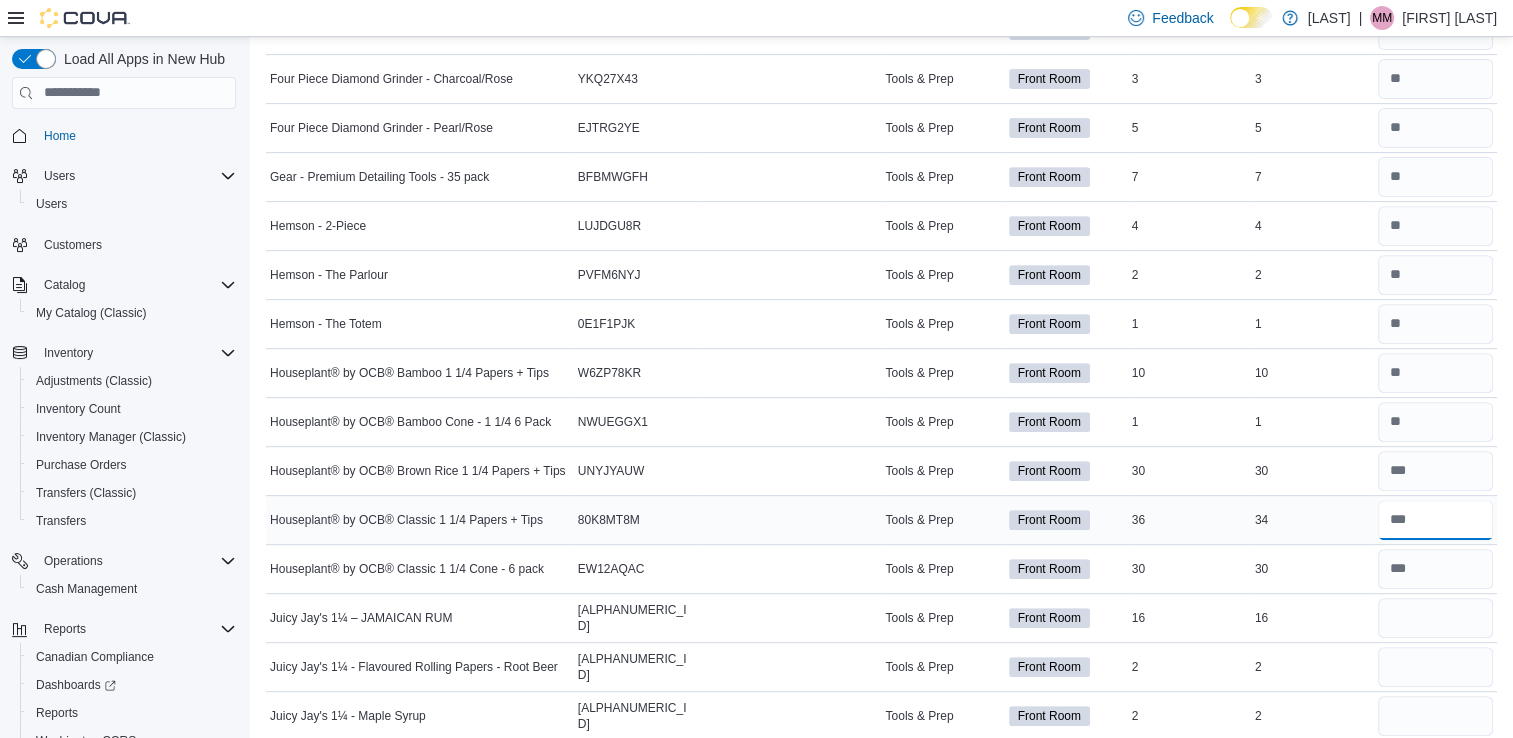 type on "**" 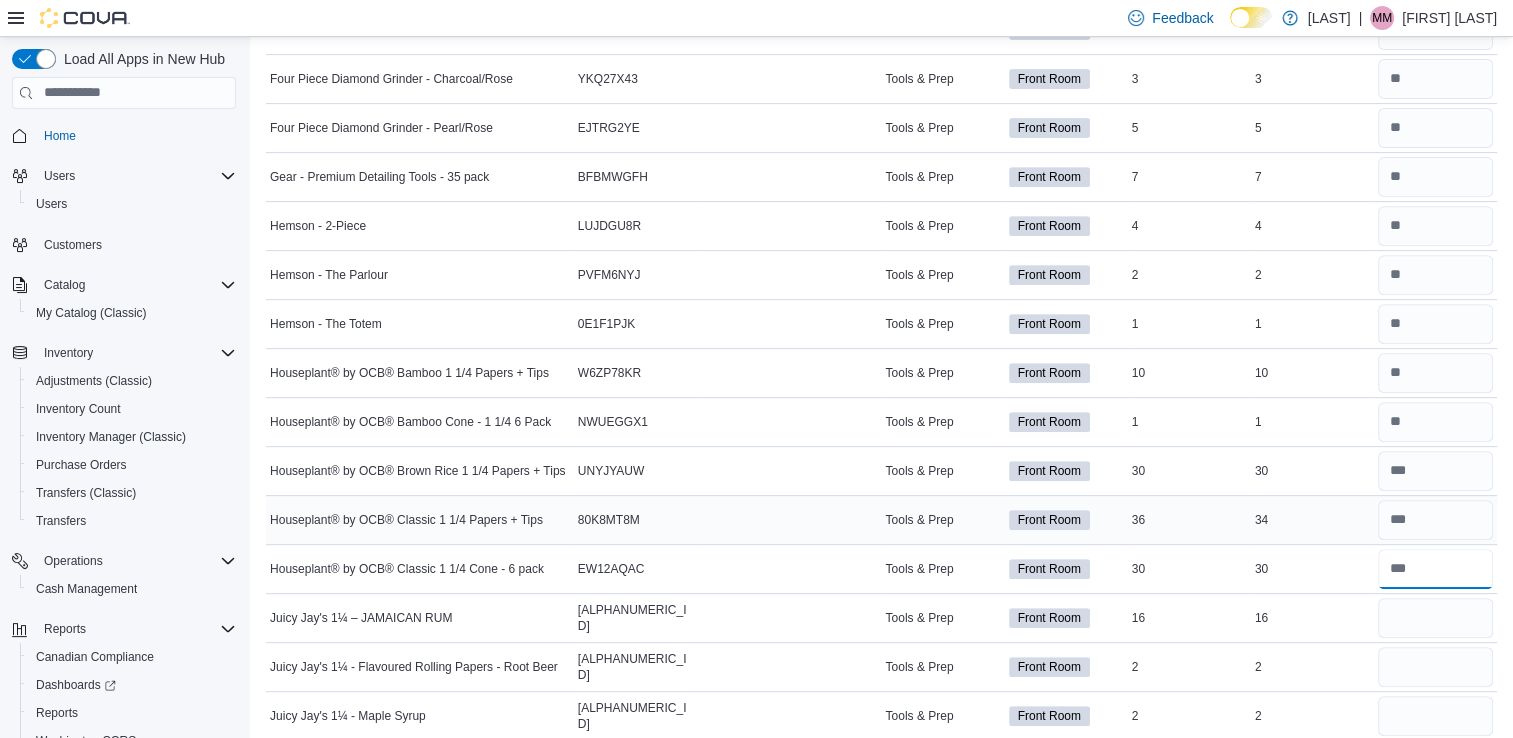 type 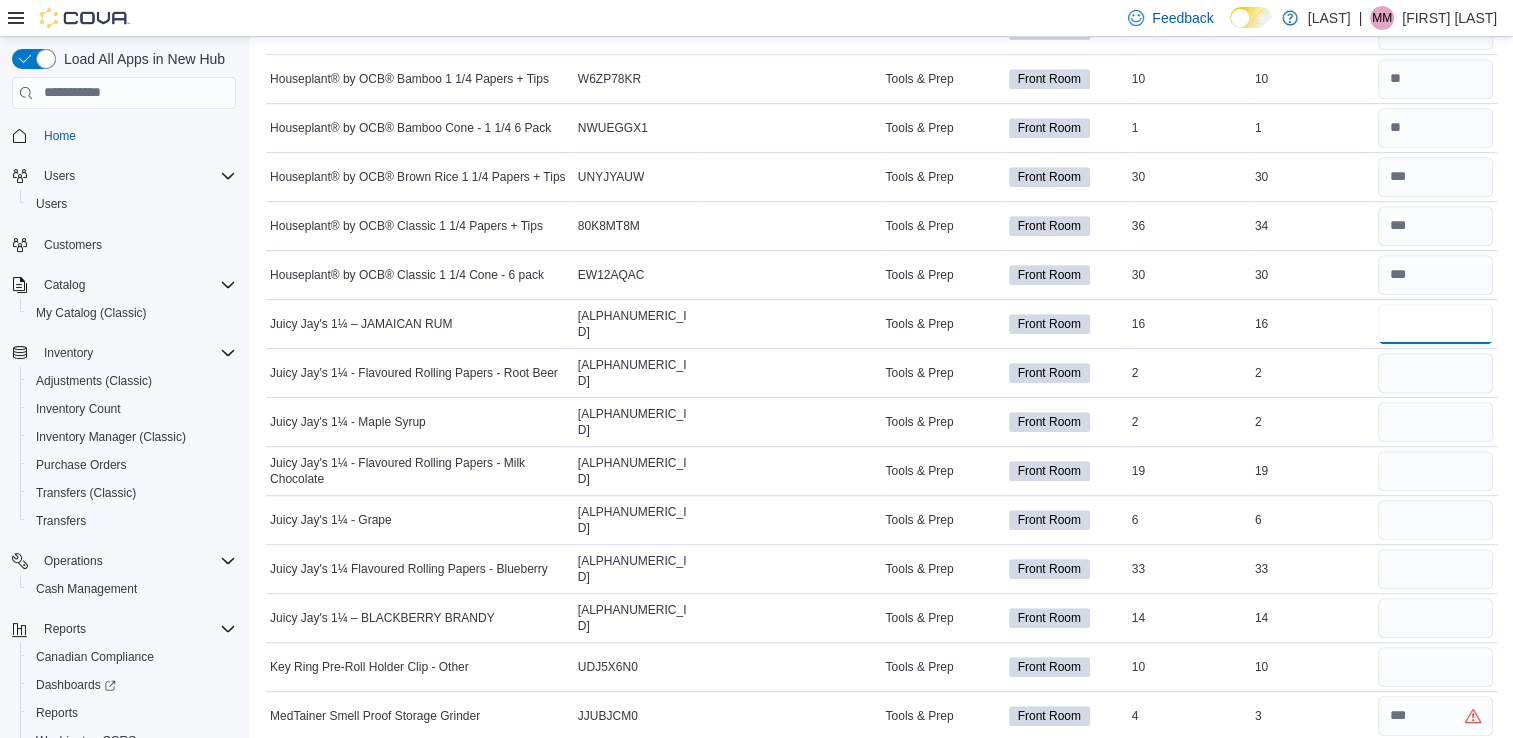 scroll, scrollTop: 1078, scrollLeft: 0, axis: vertical 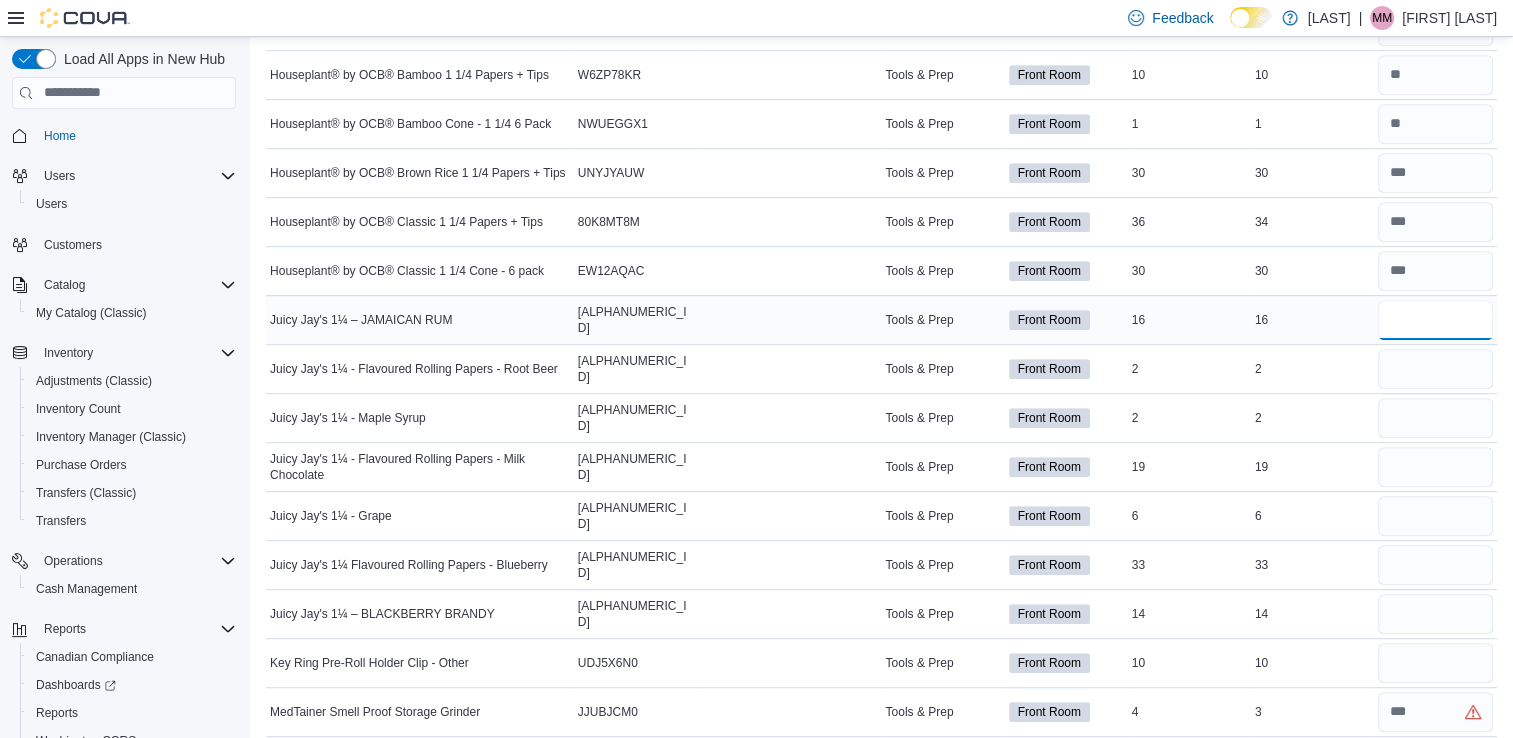 type on "**" 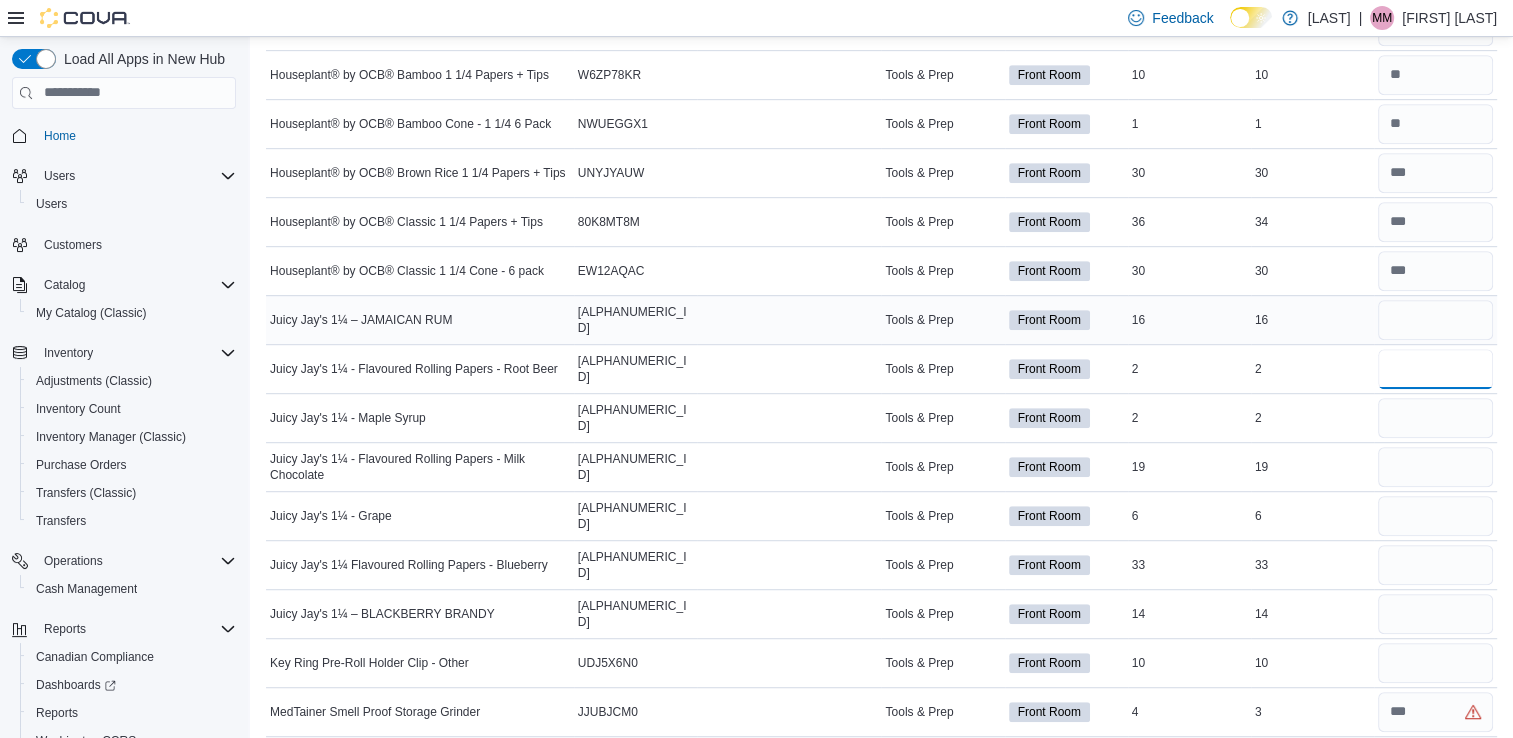 type 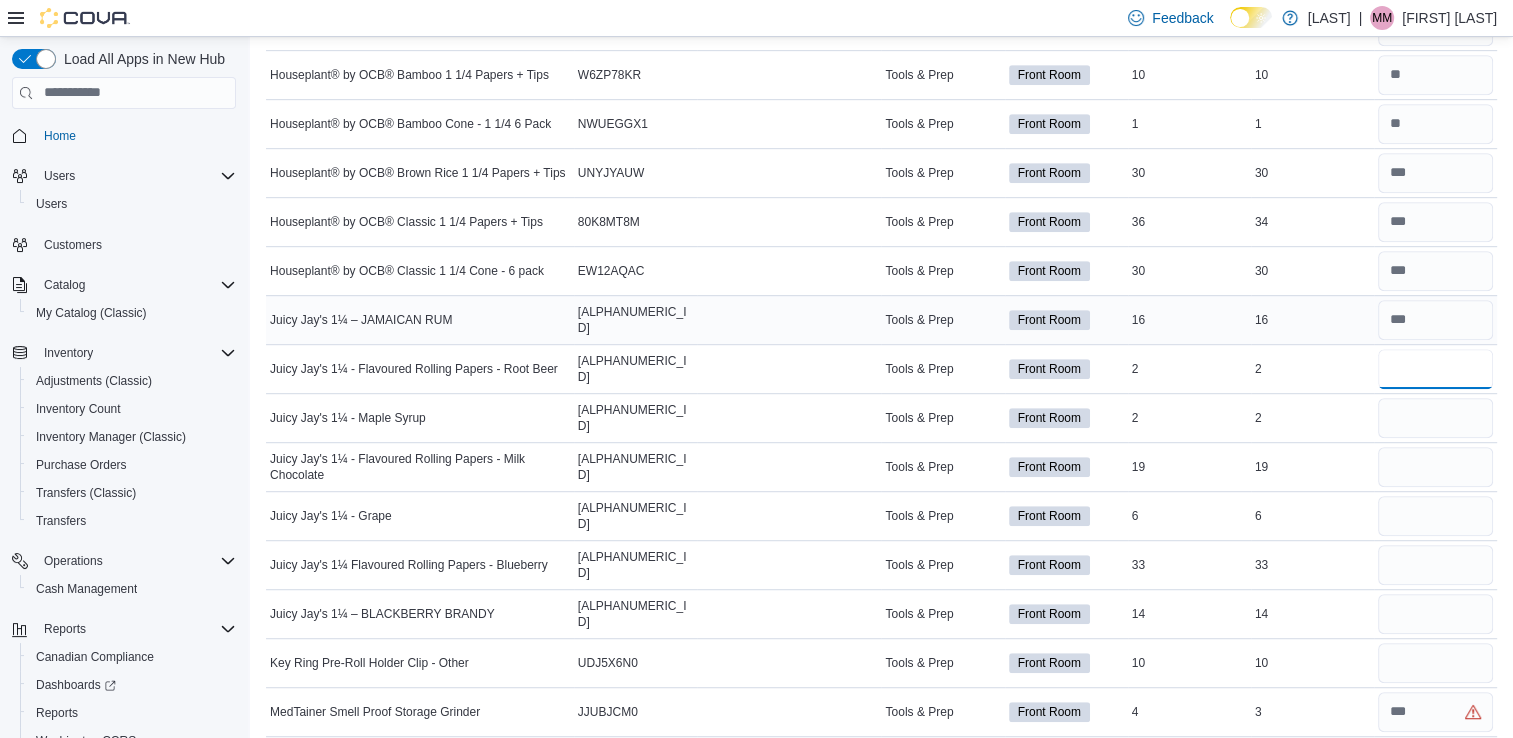 type on "*" 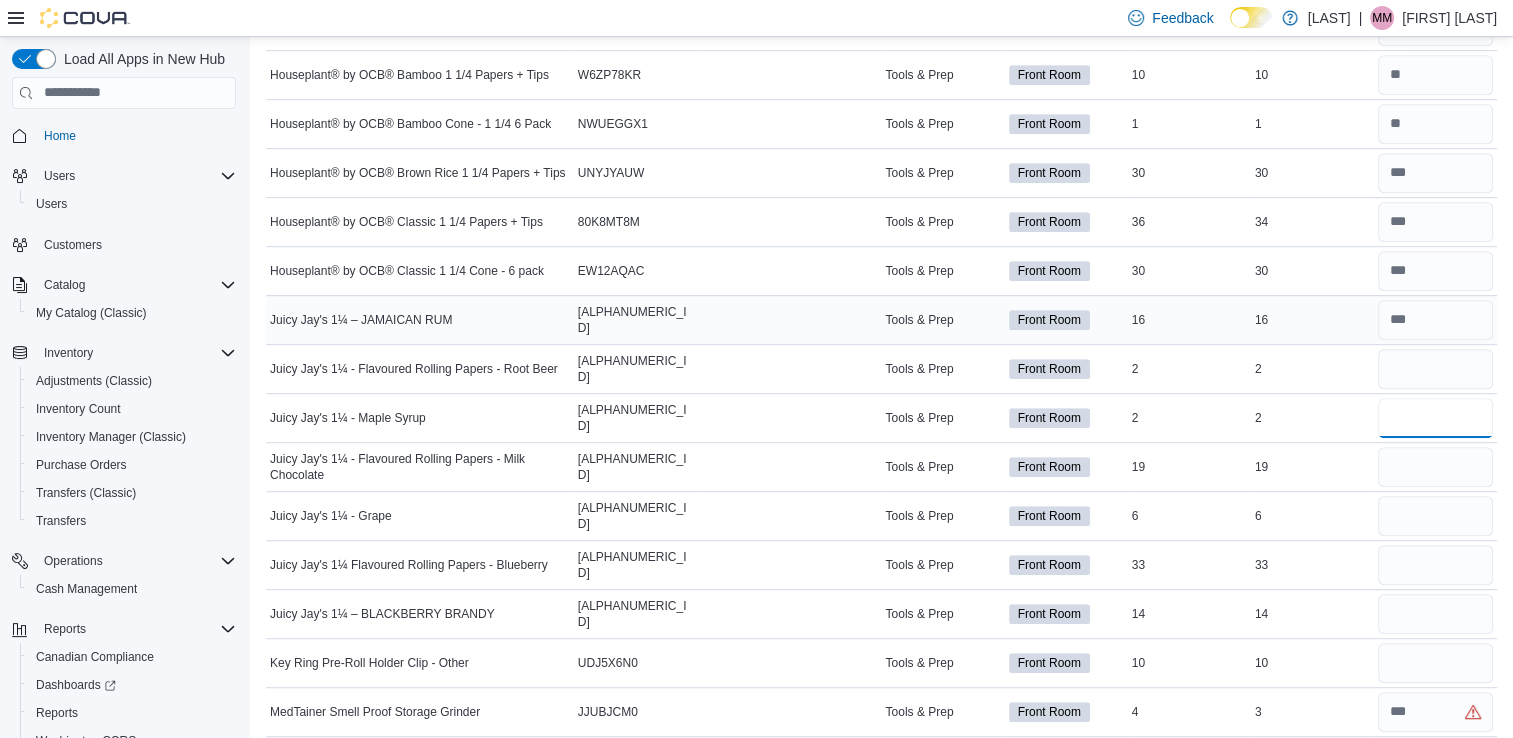 type 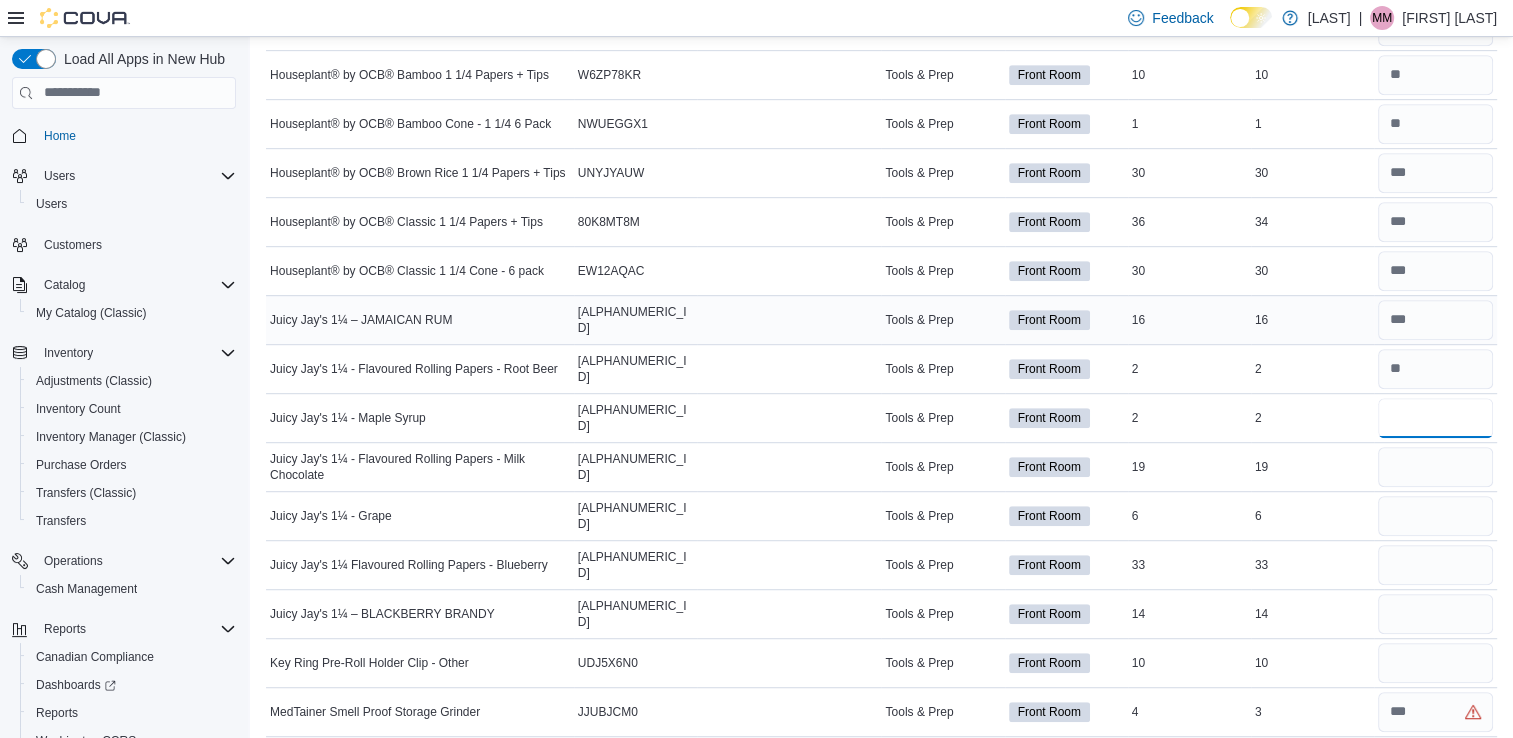 type on "*" 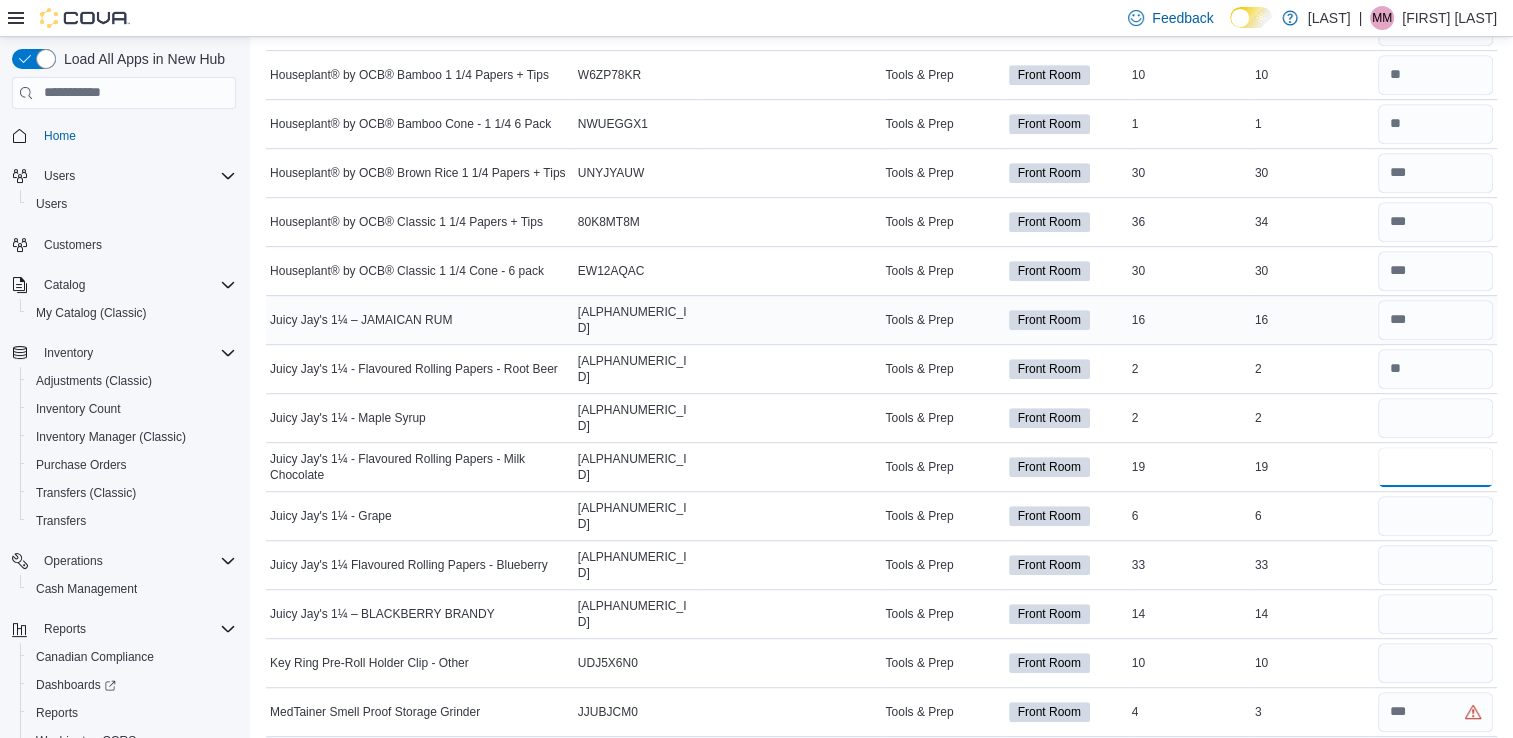 type 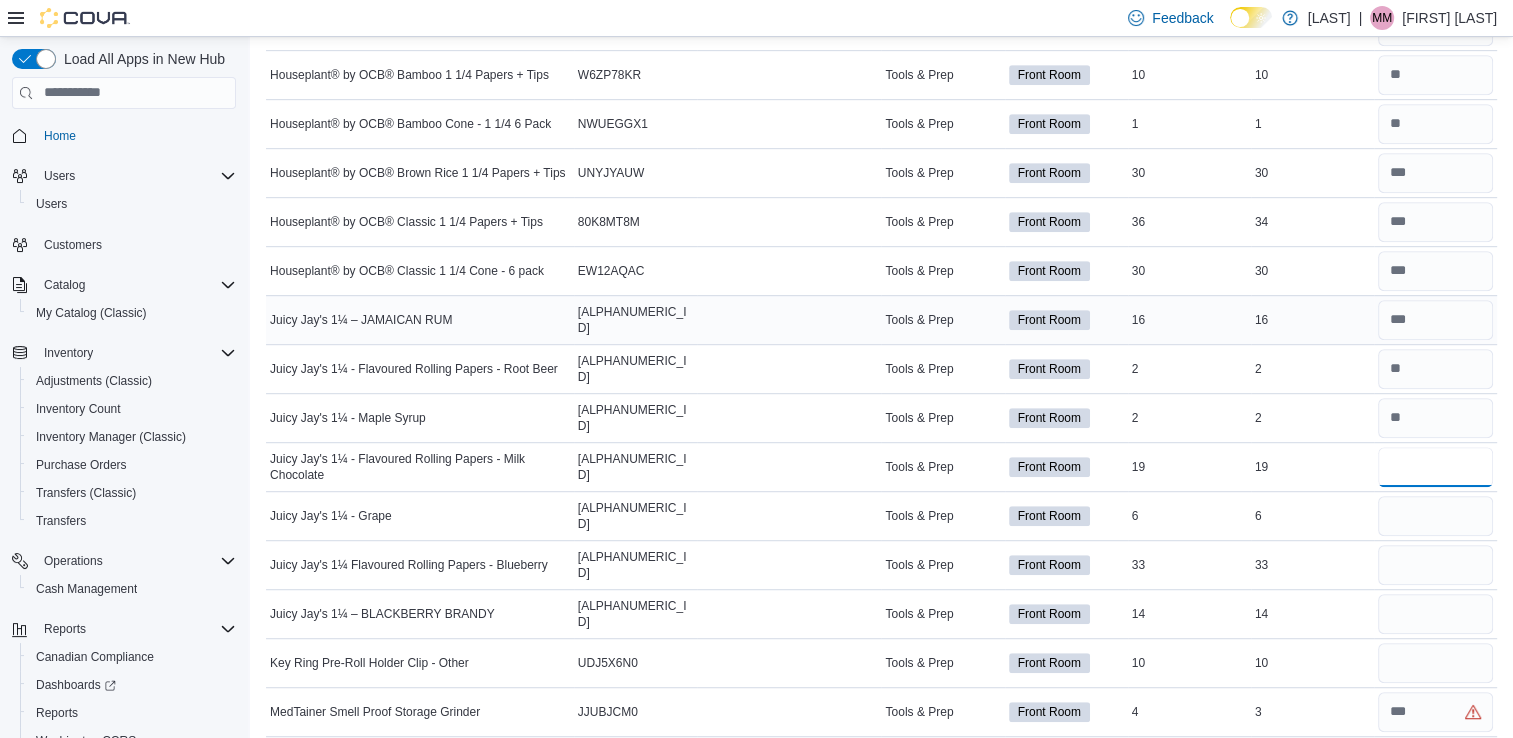 type on "**" 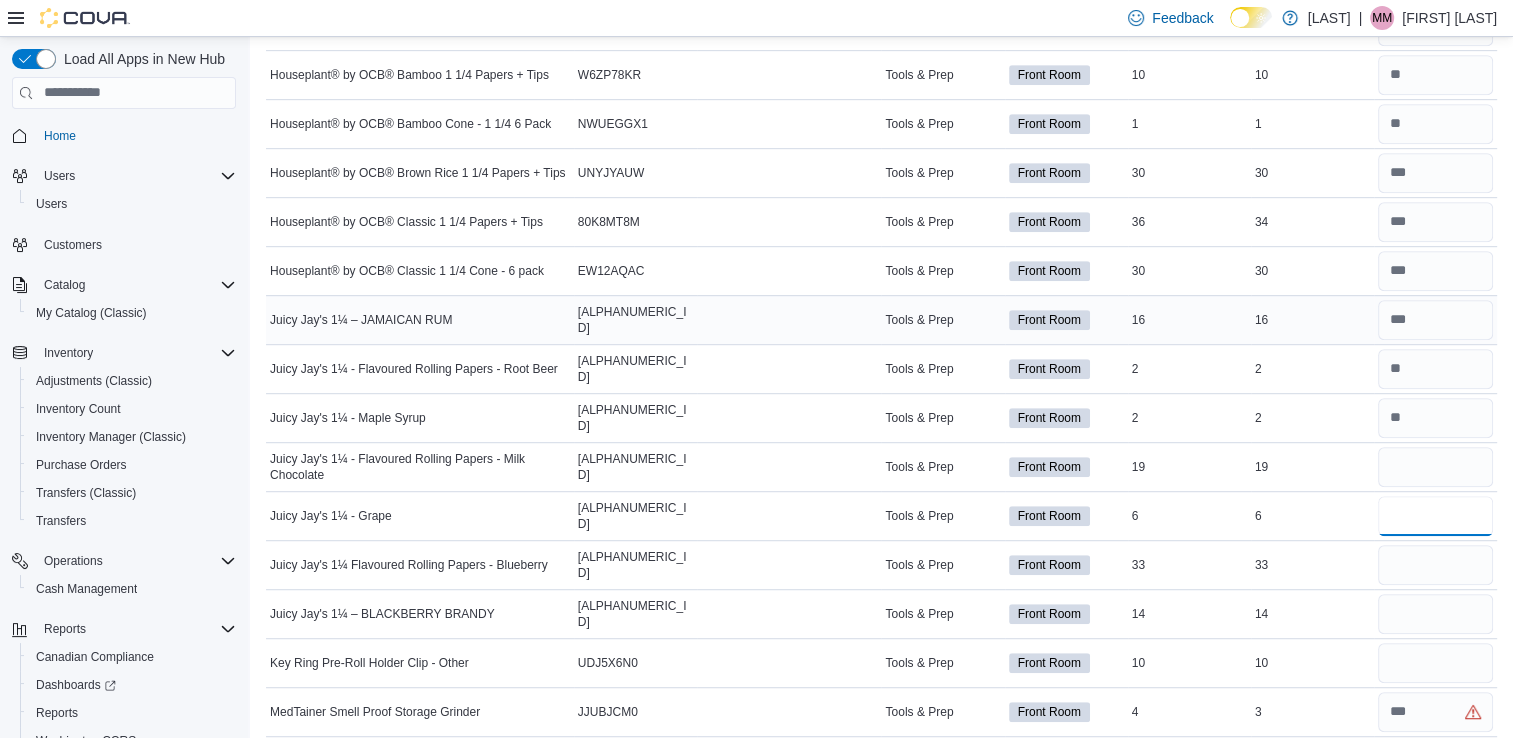 type 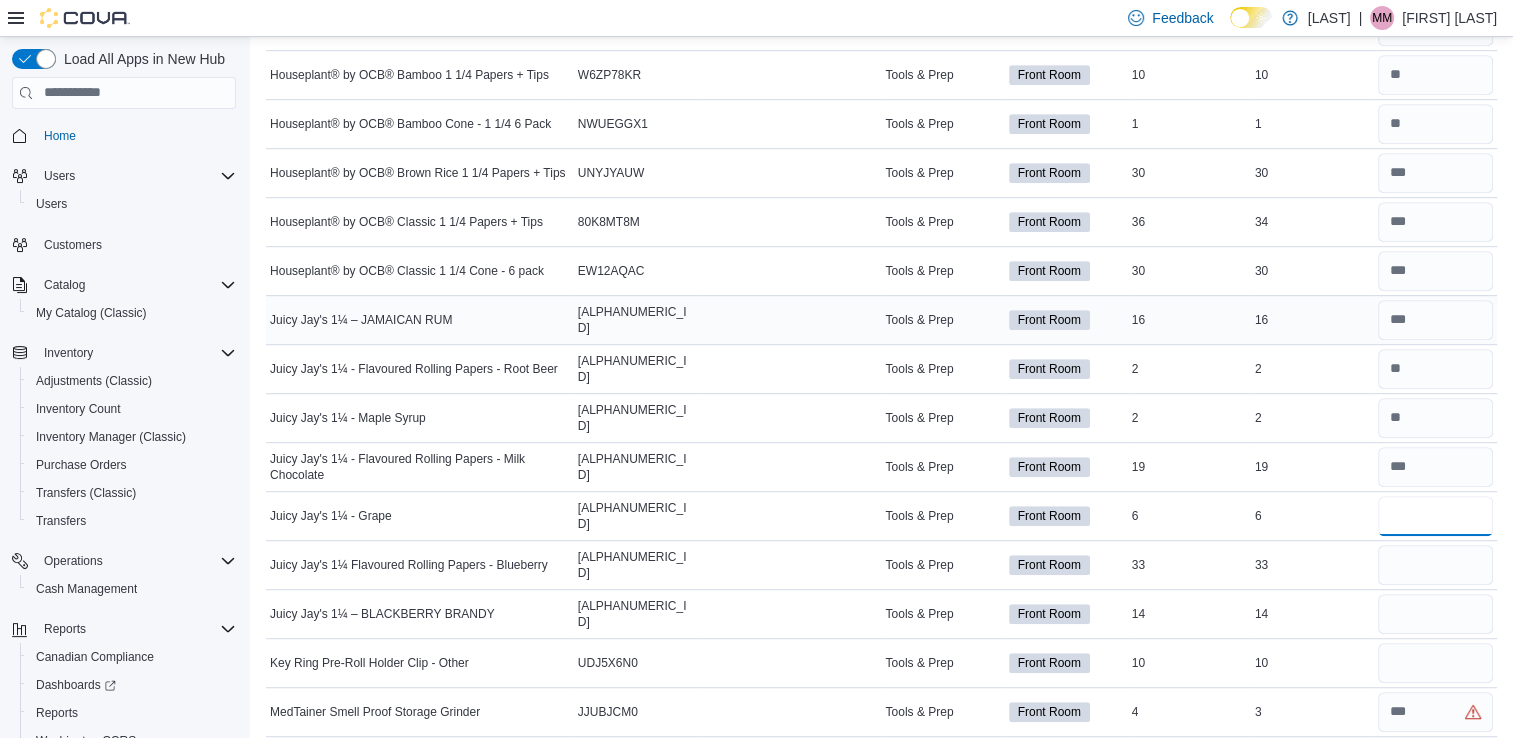 type on "*" 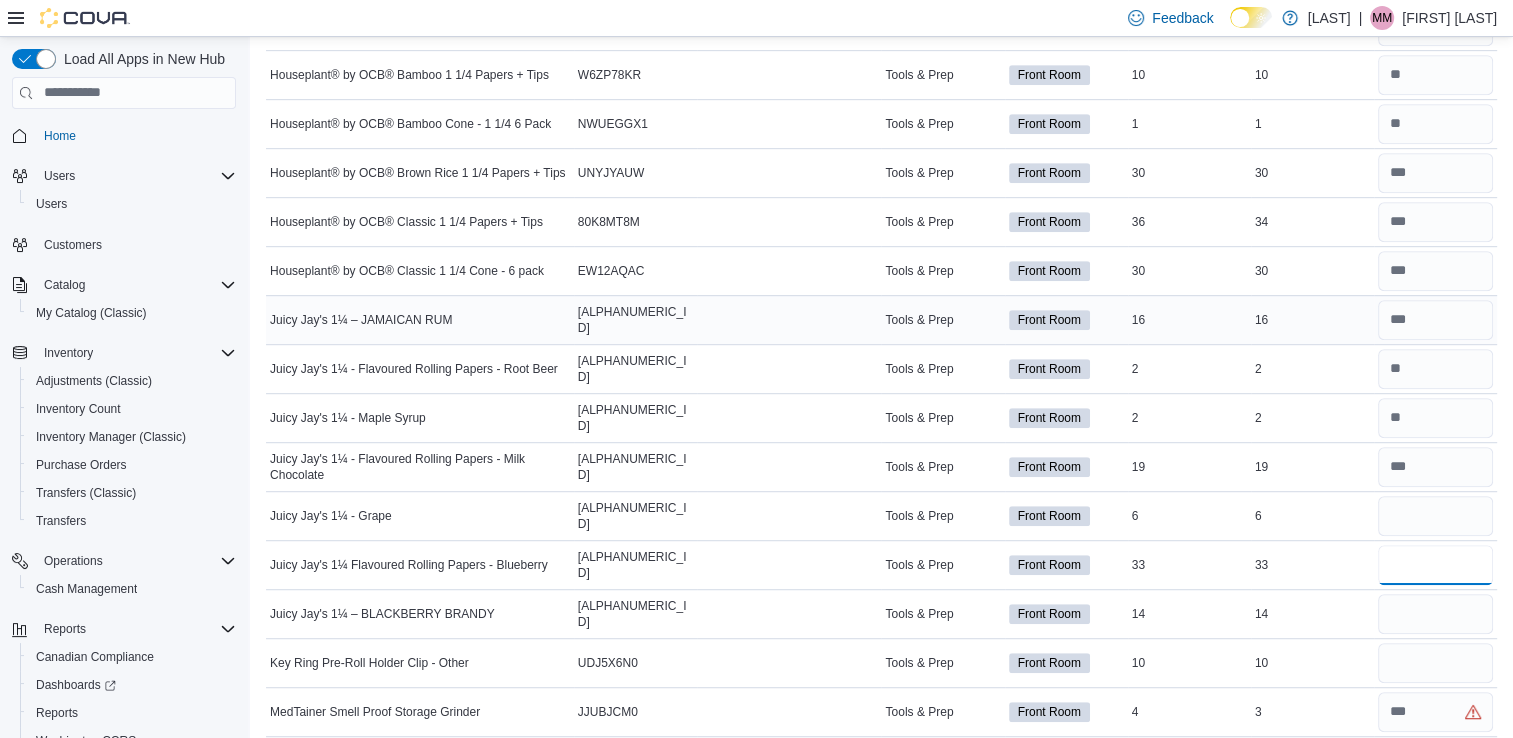 type 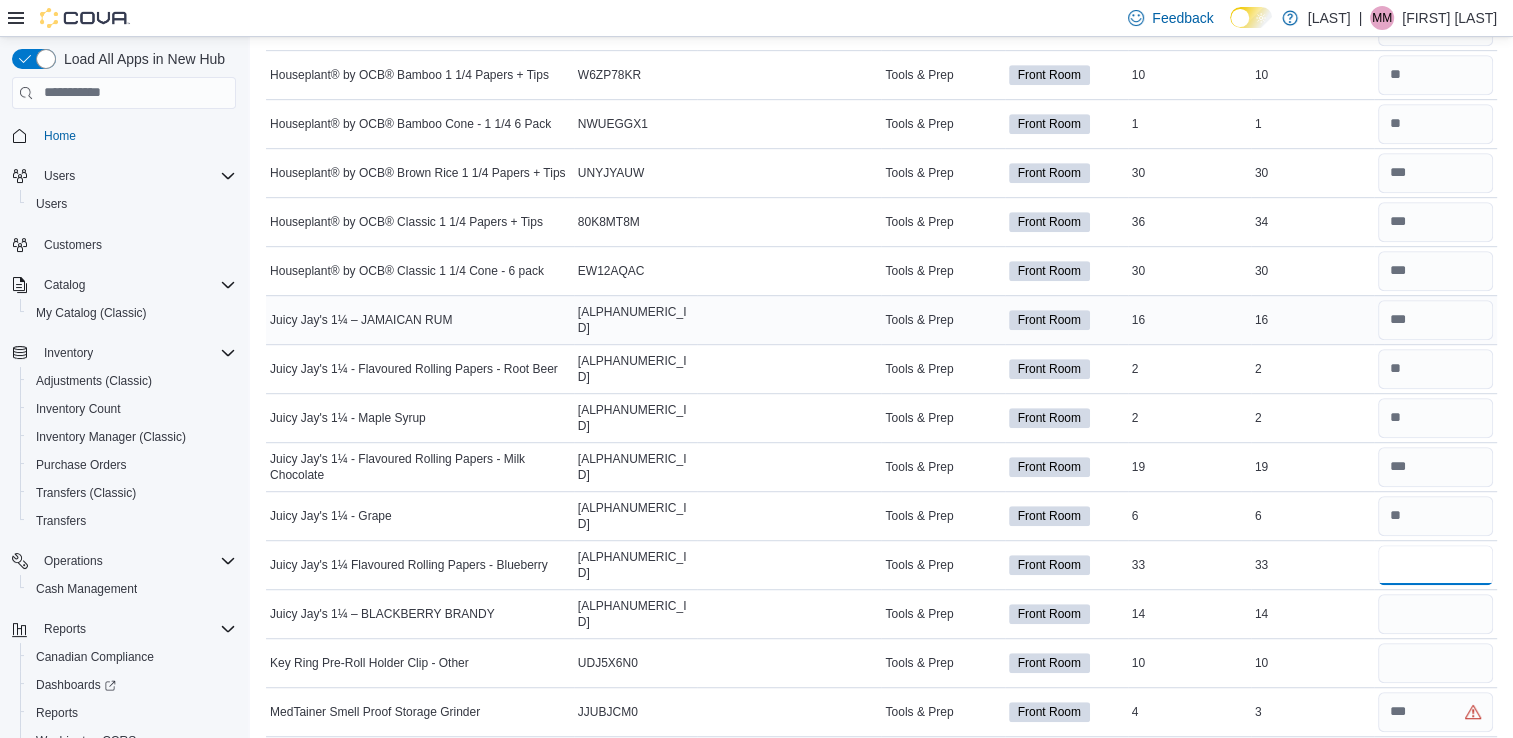 type on "**" 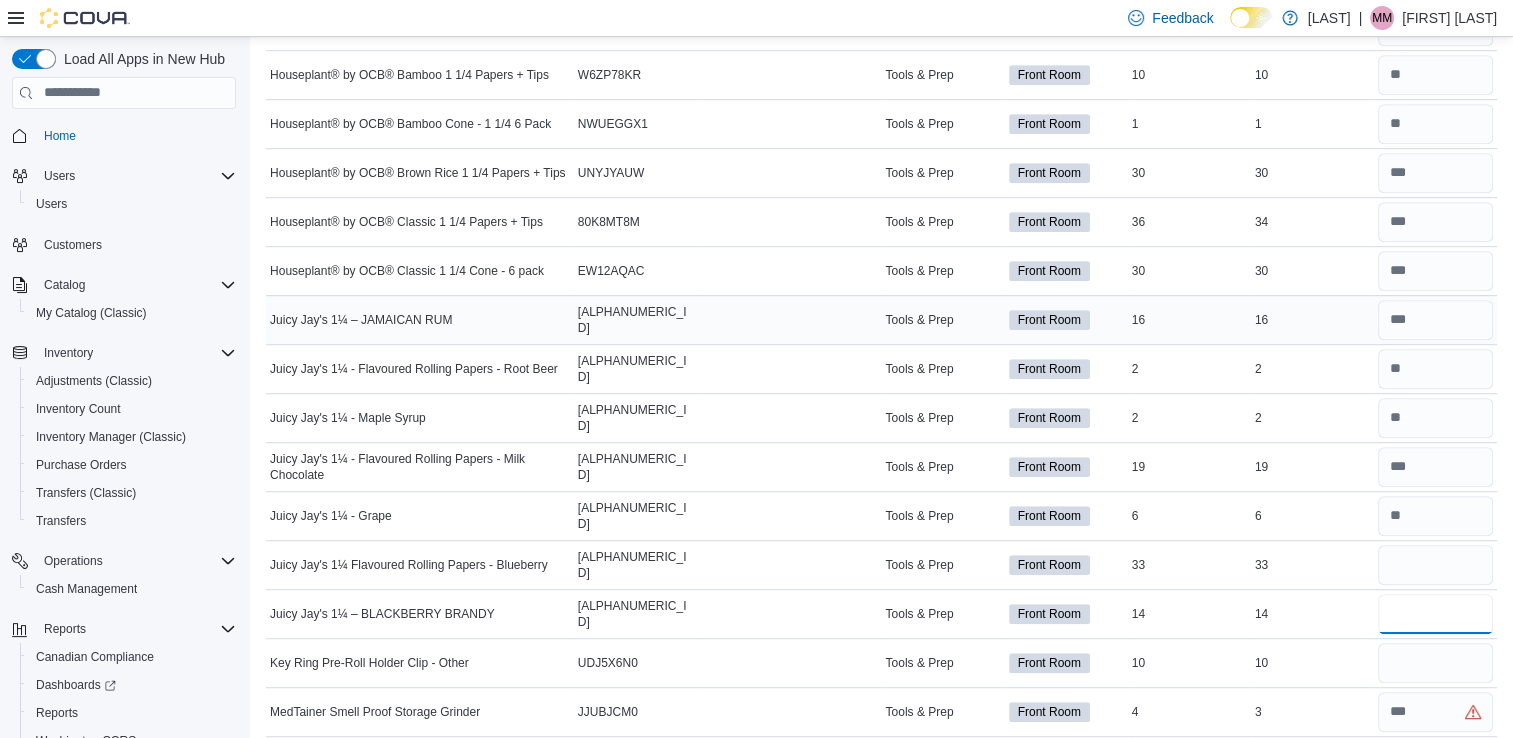 type 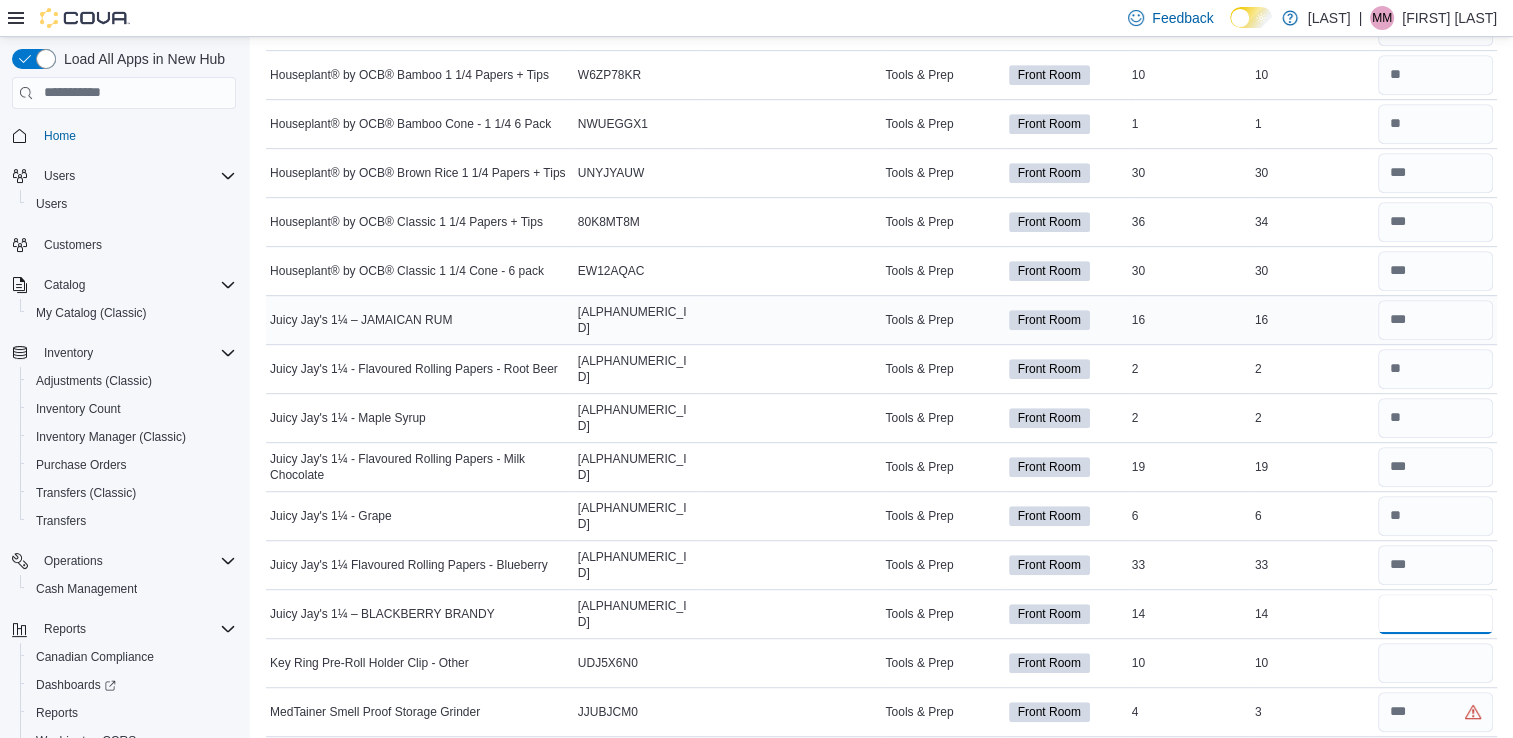 type on "**" 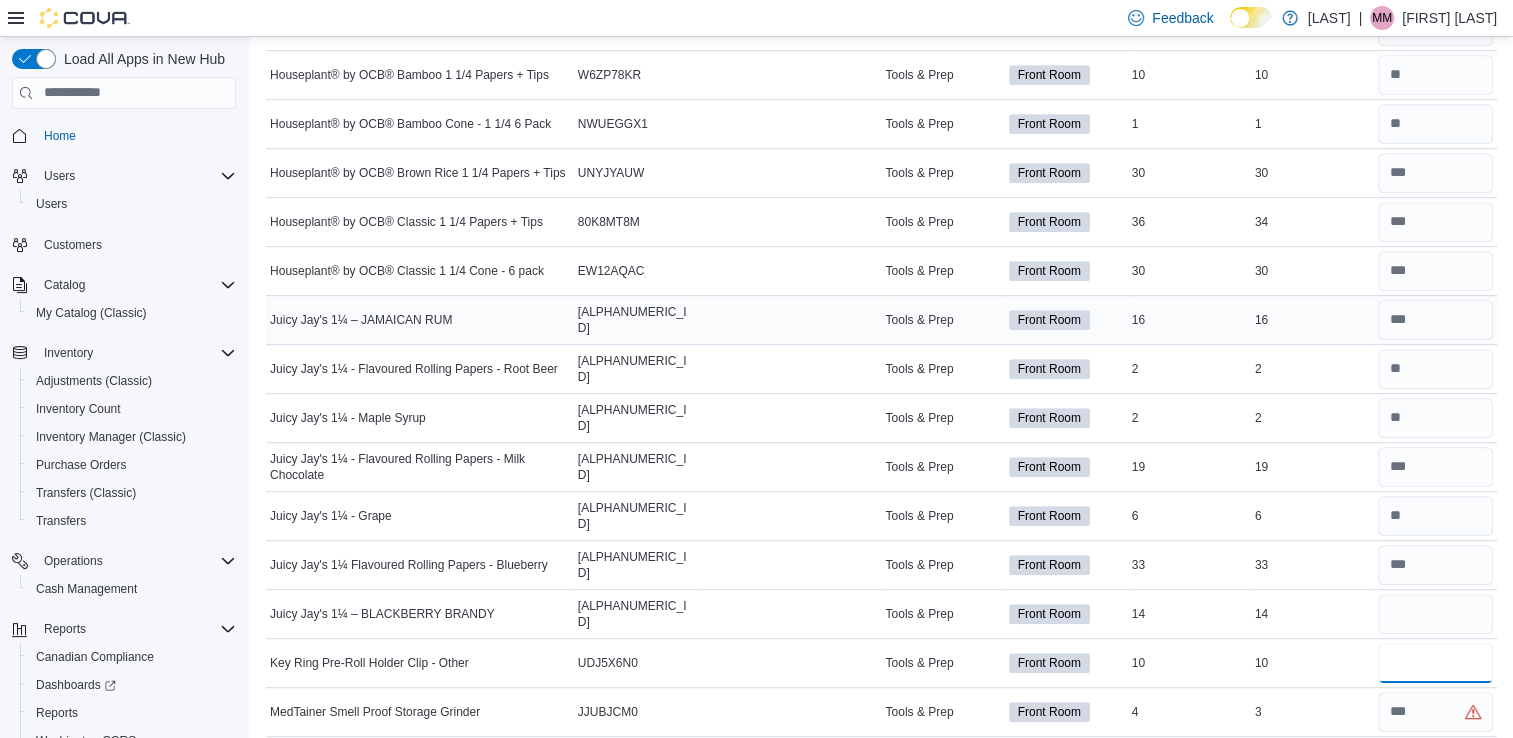 type 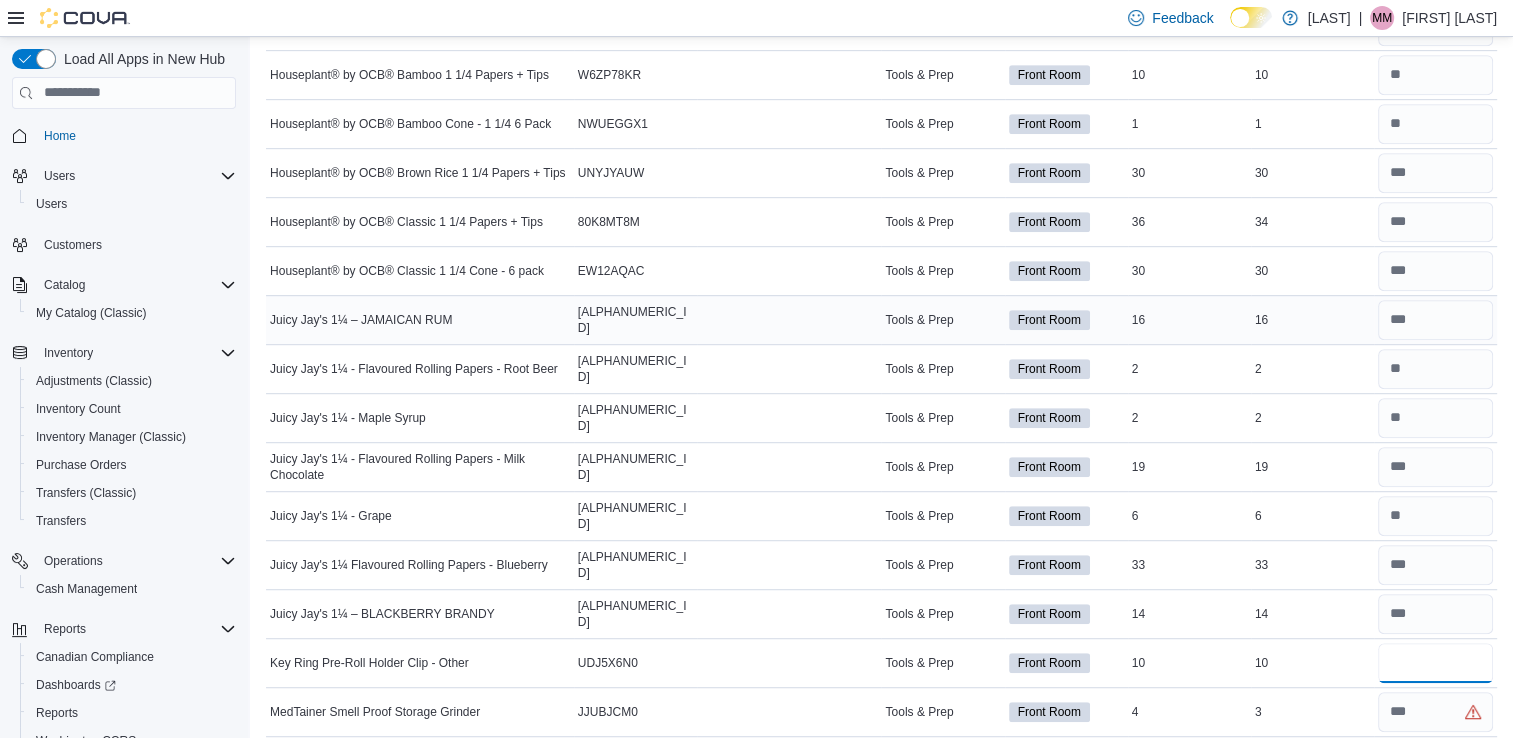 type on "**" 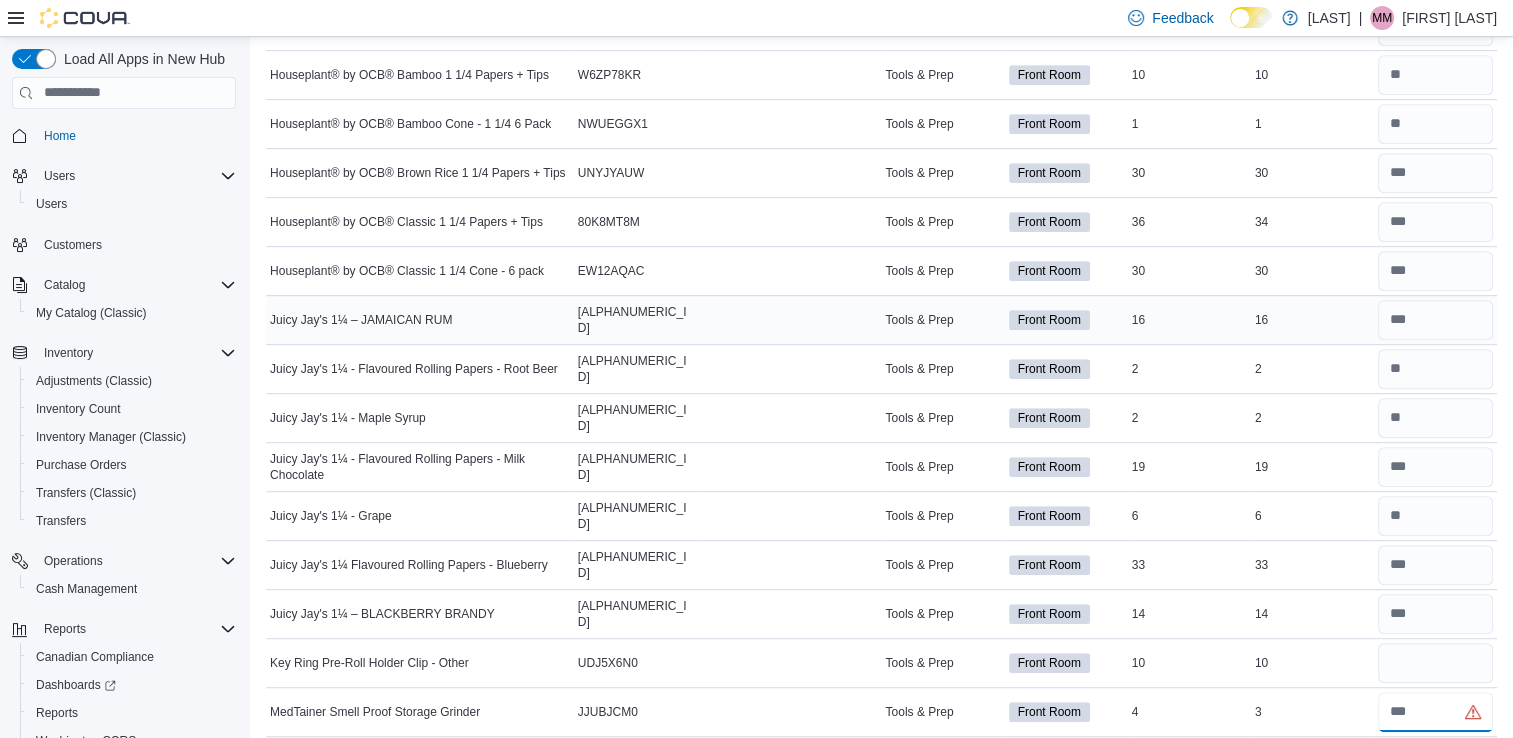 type 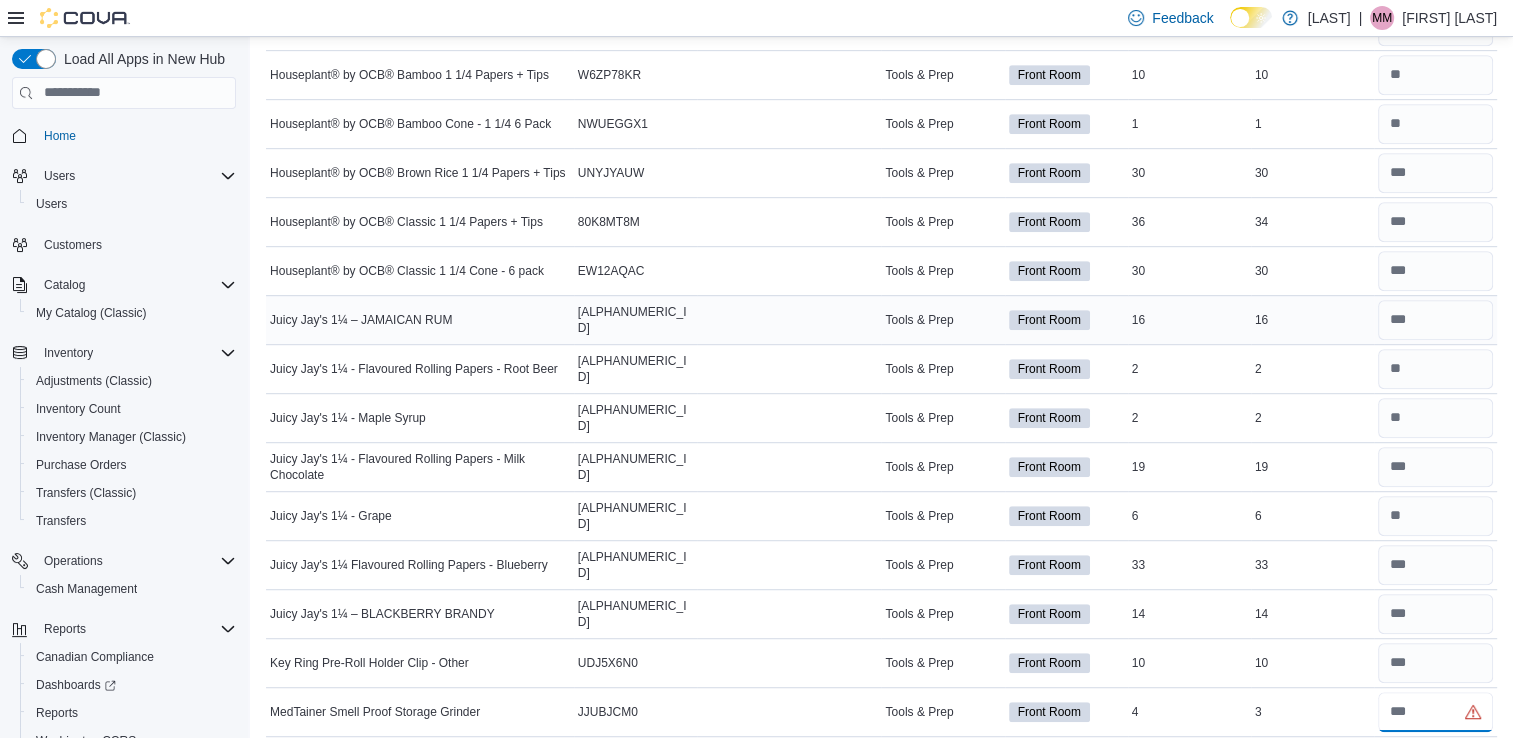 type on "*" 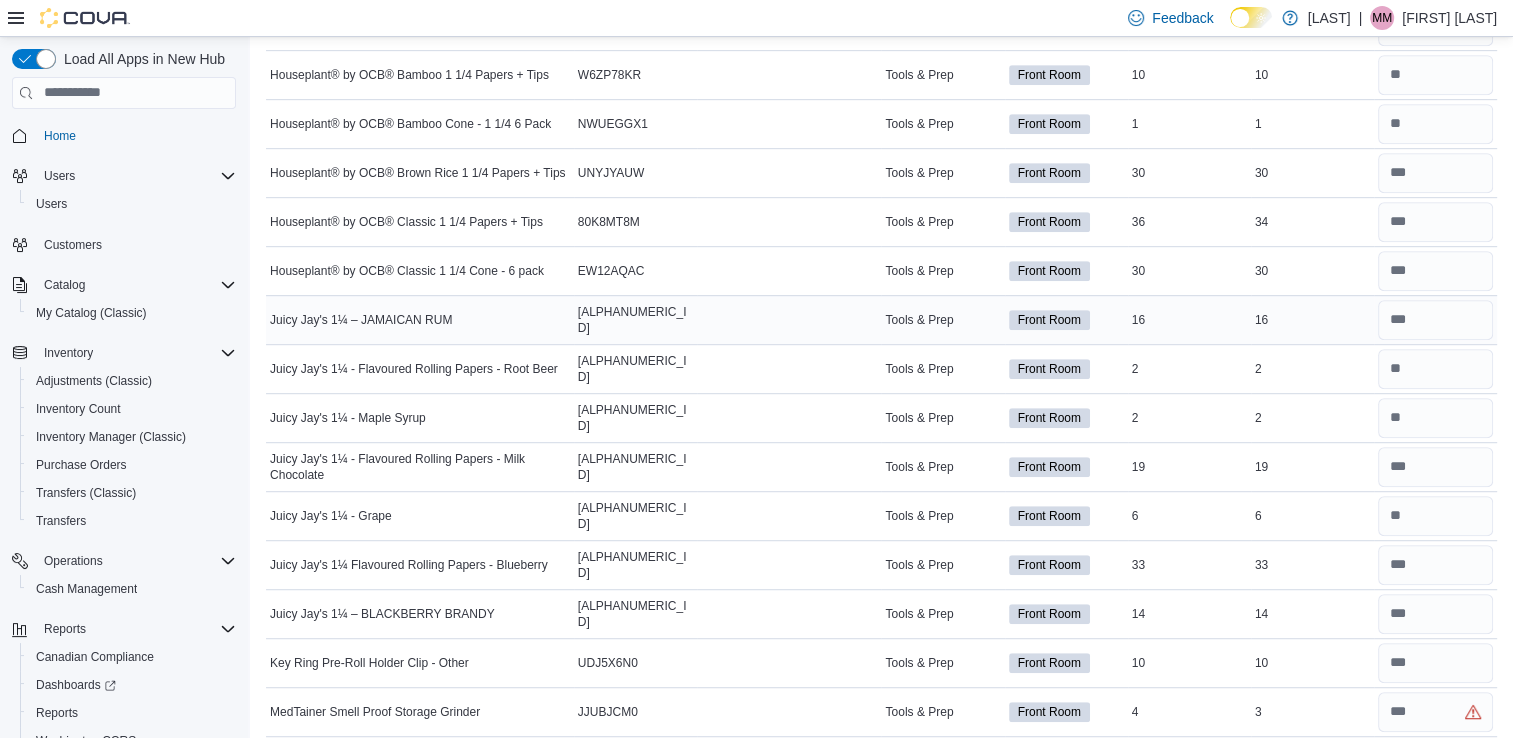 type 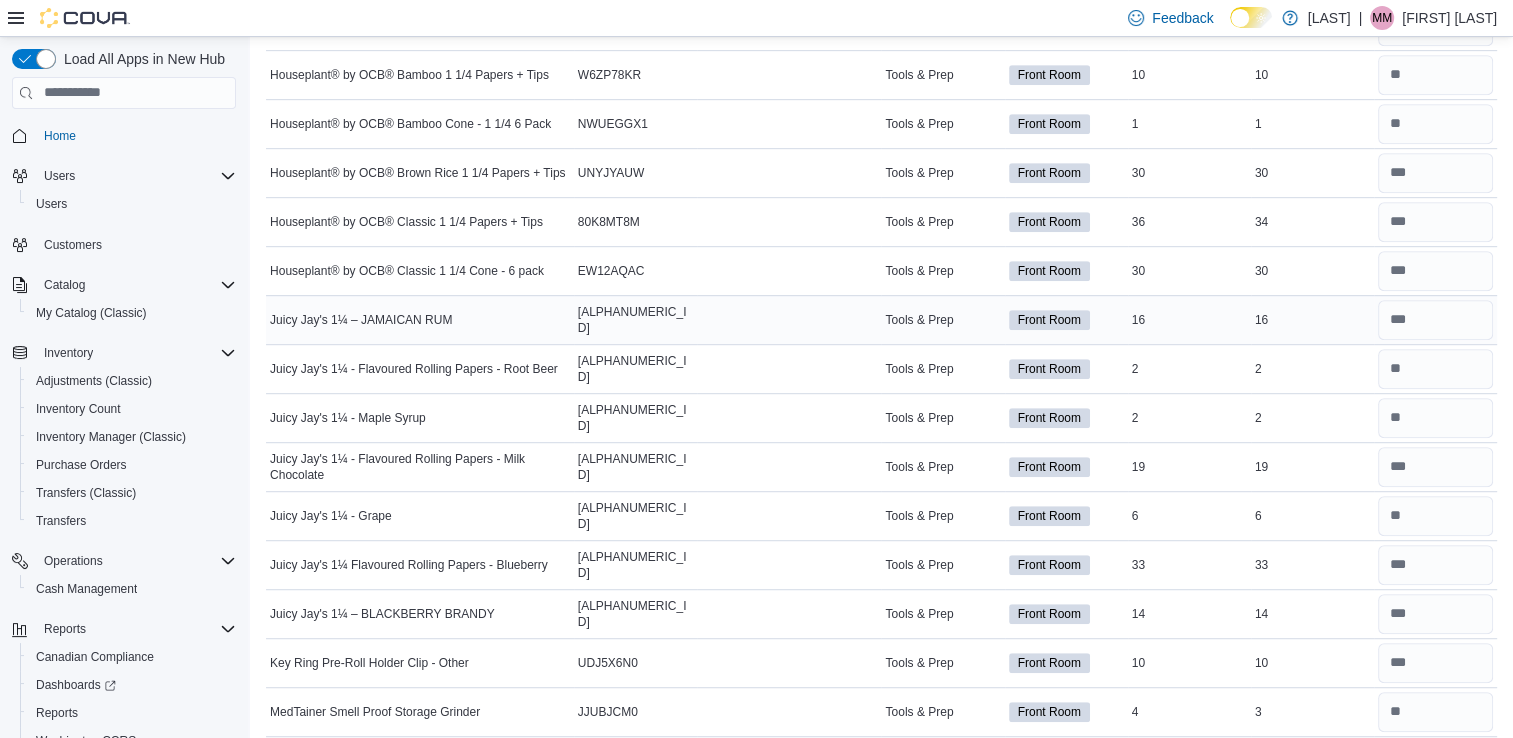 scroll, scrollTop: 1113, scrollLeft: 0, axis: vertical 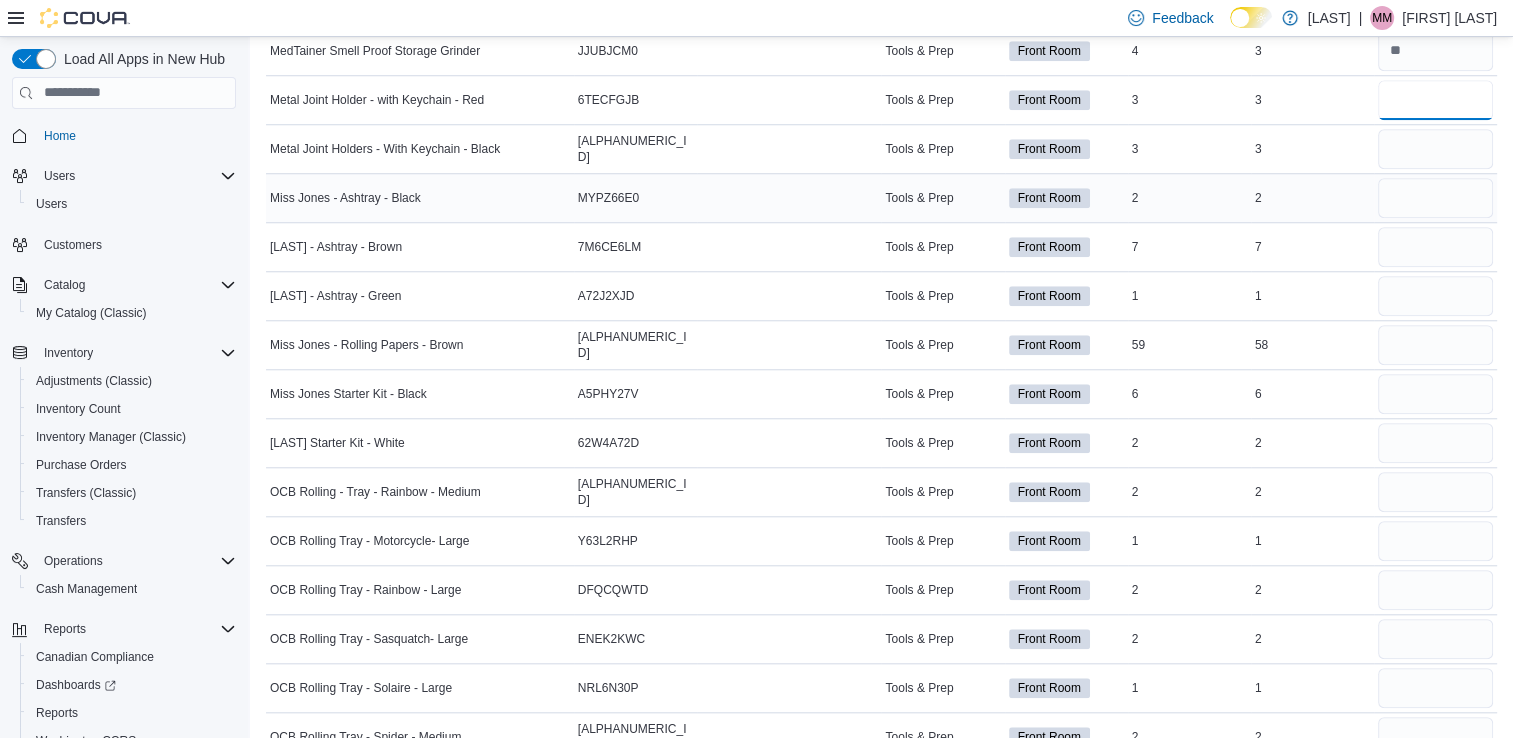 type on "*" 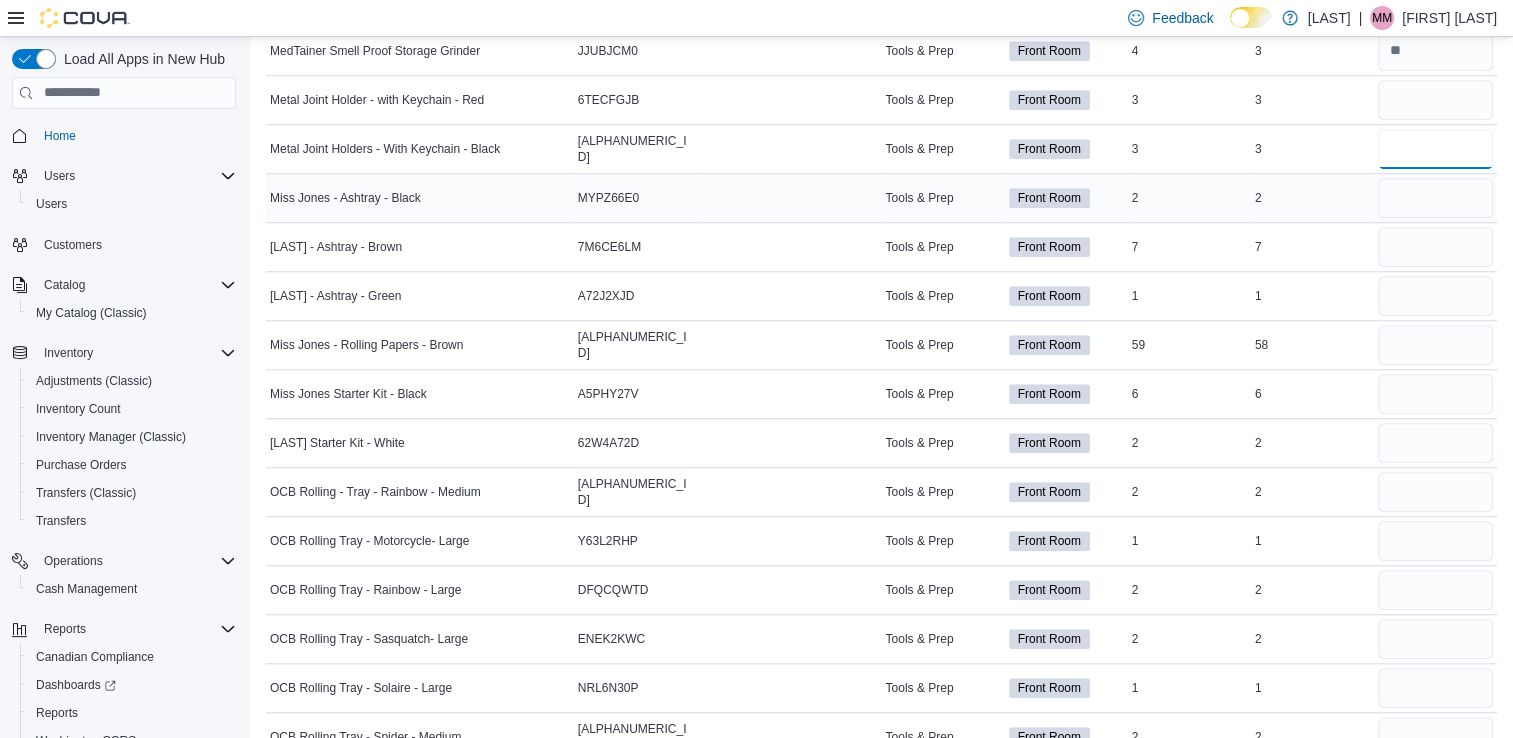 type 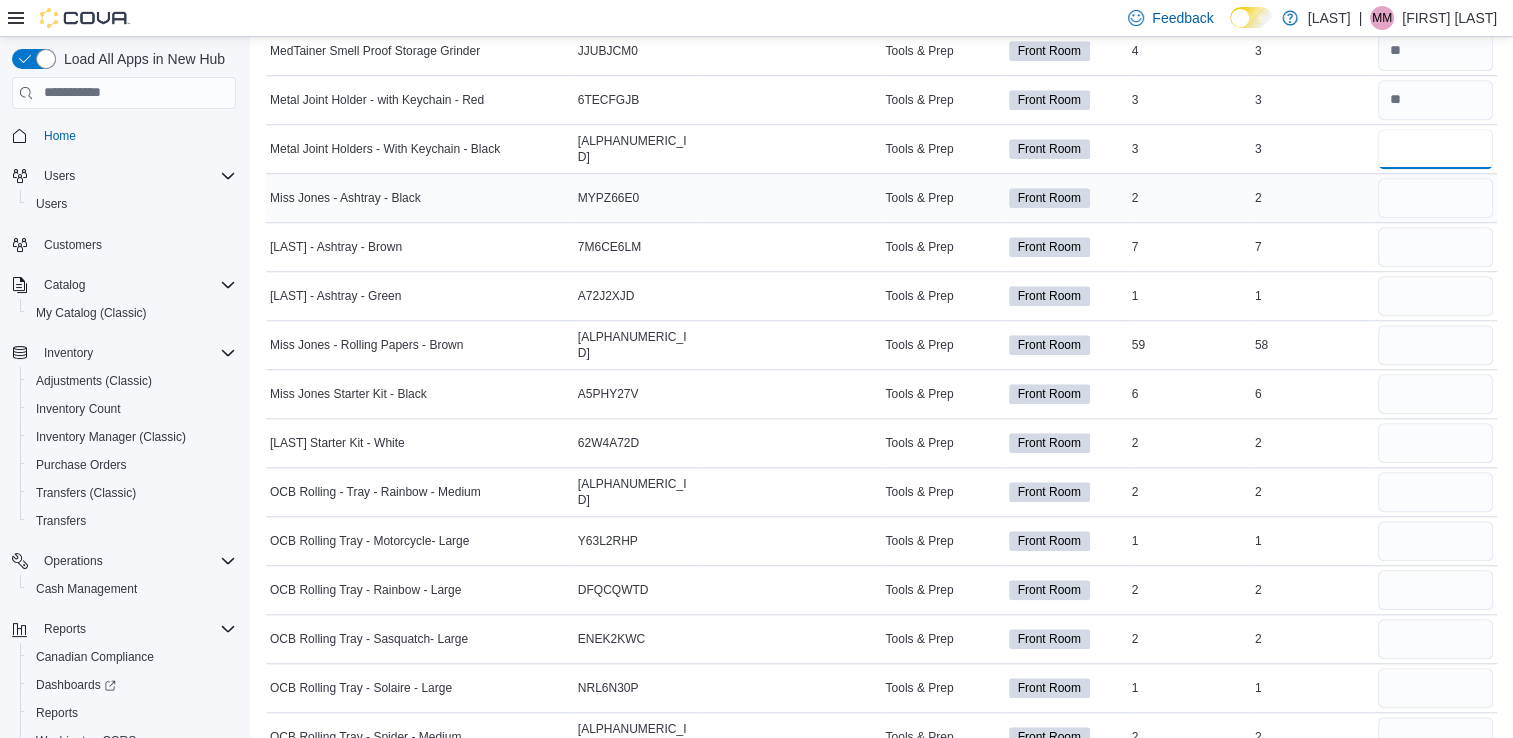 type on "*" 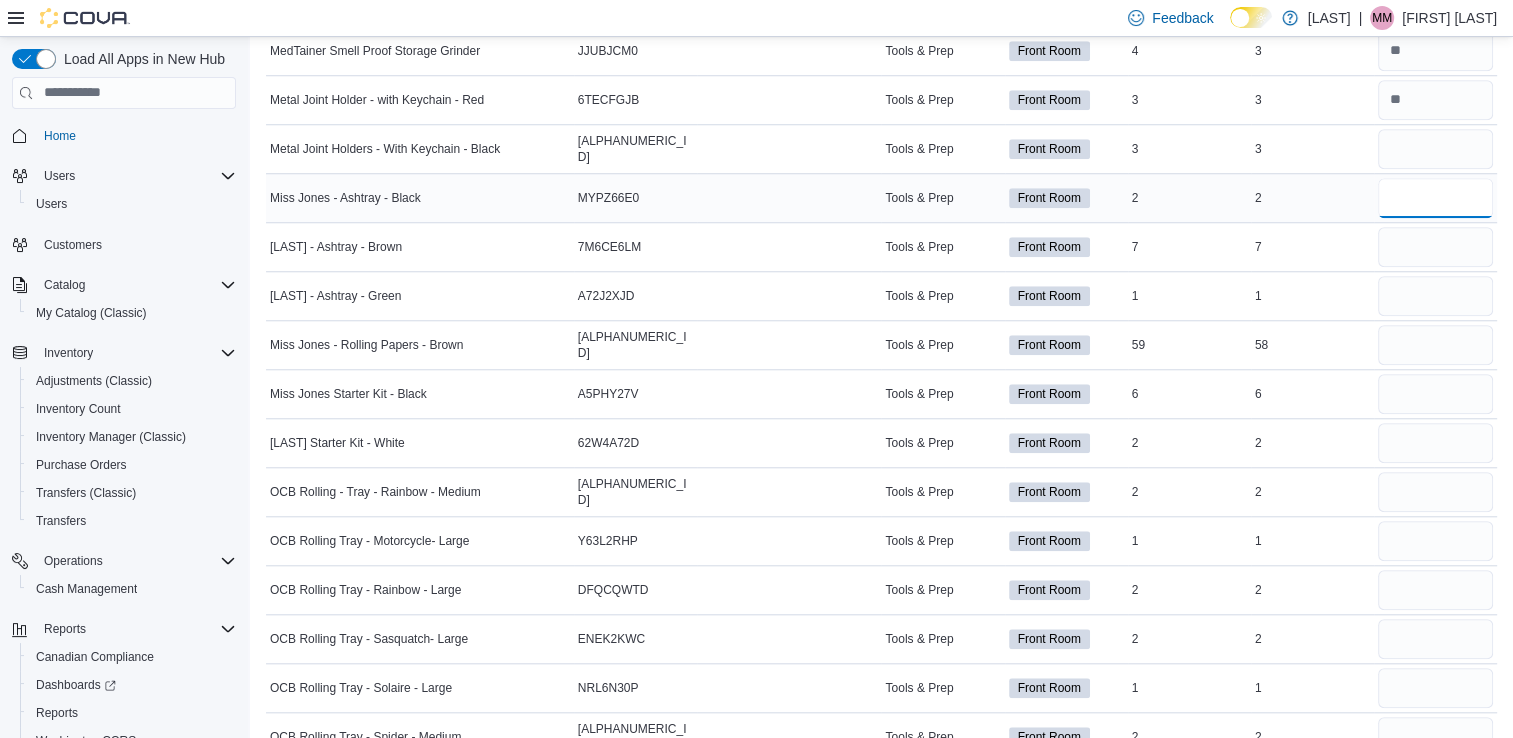 type 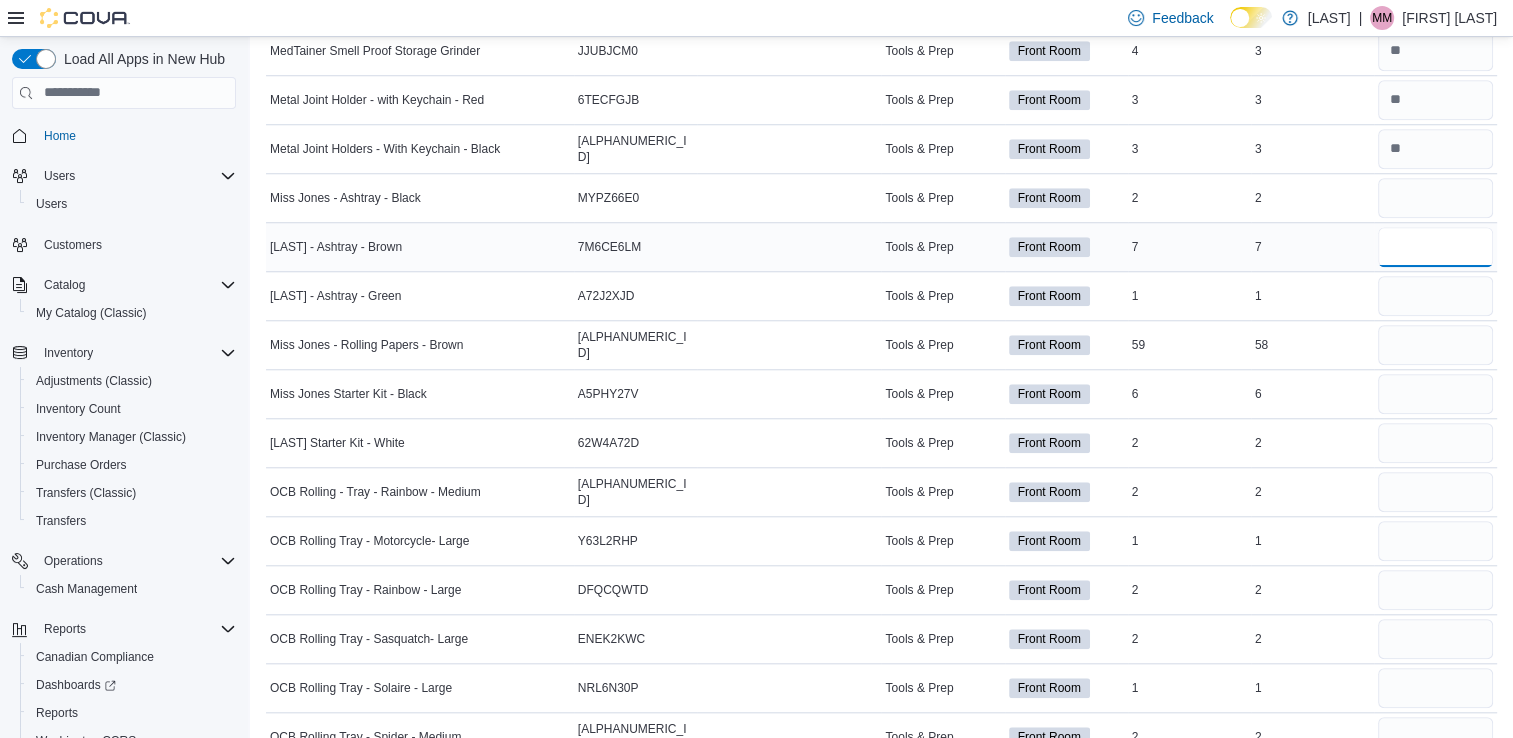 click at bounding box center (1435, 247) 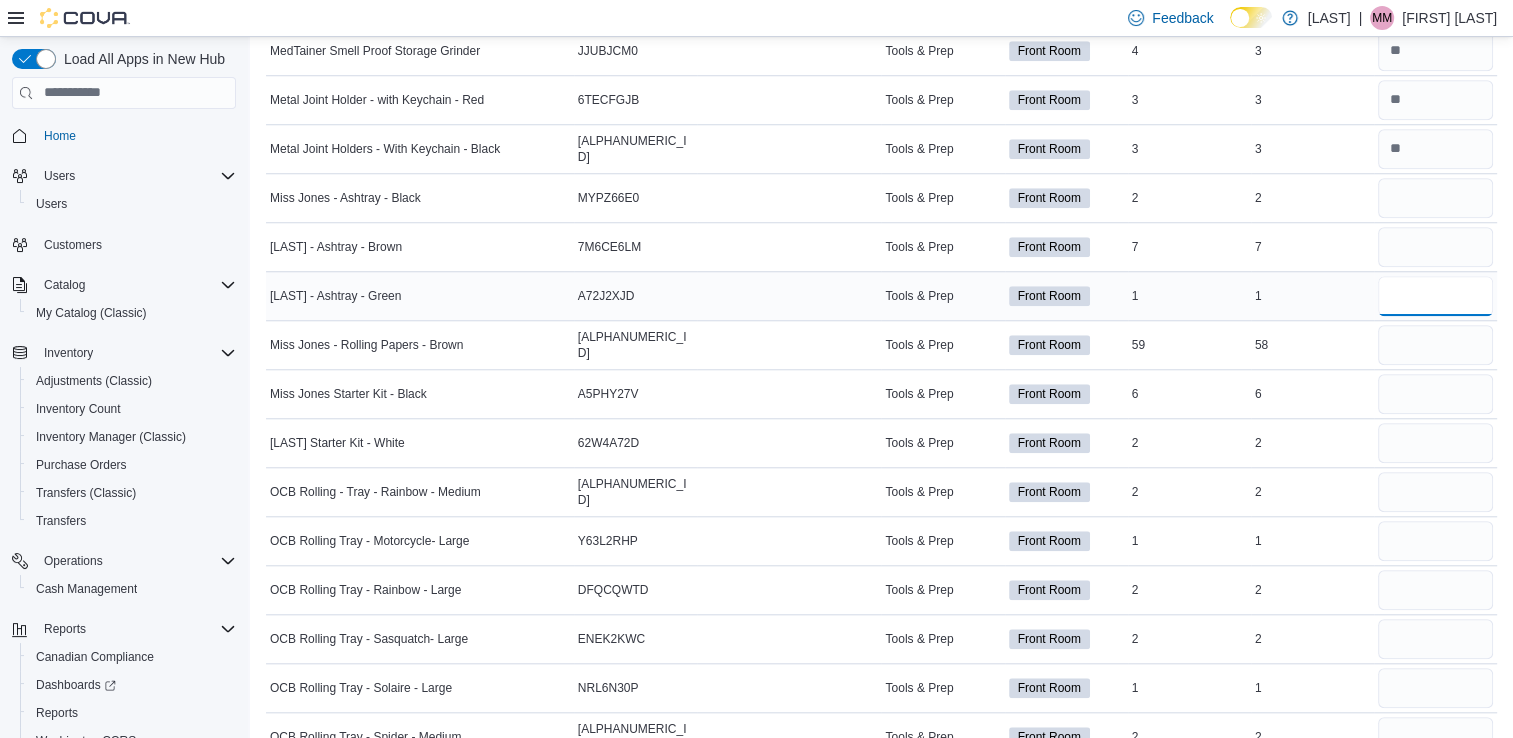 click at bounding box center [1435, 296] 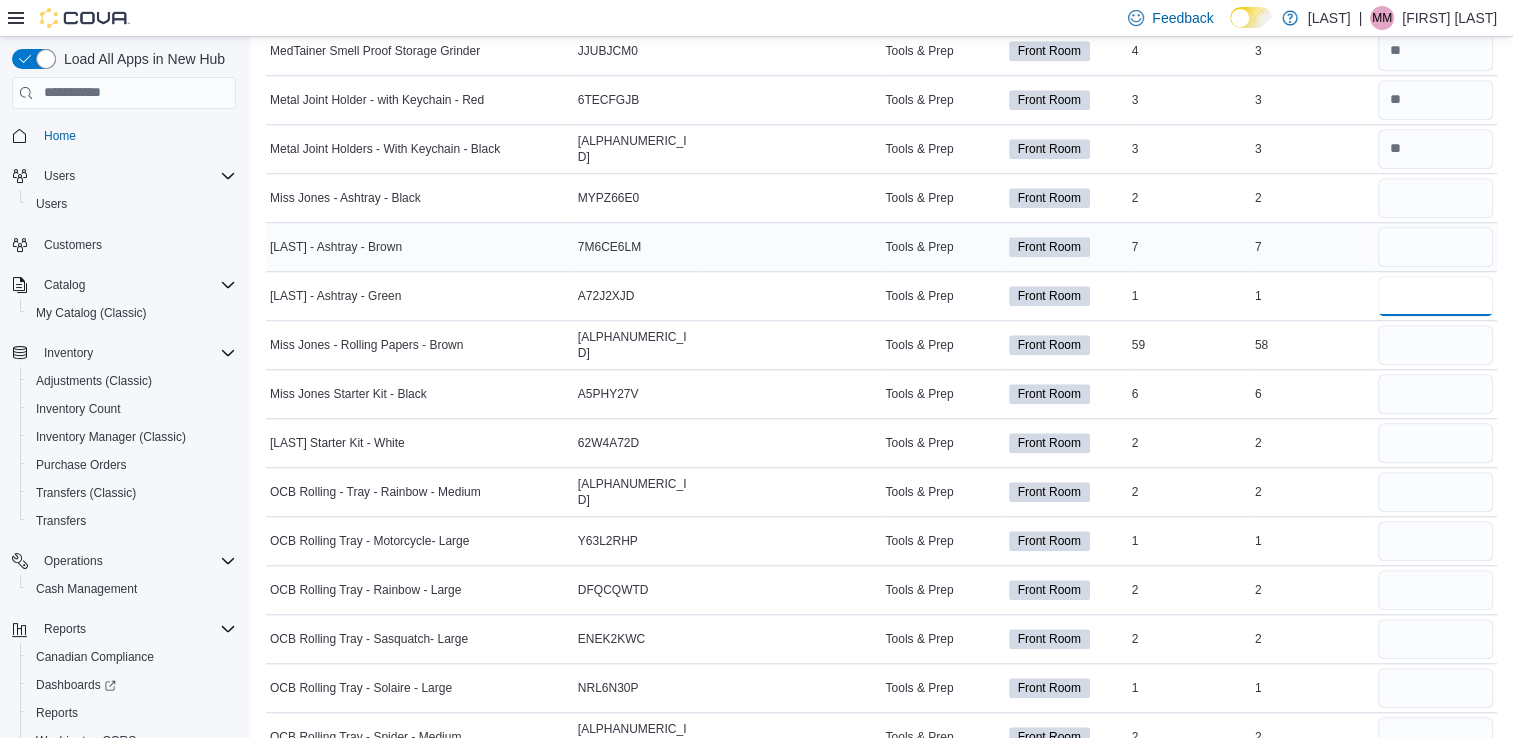 type on "*" 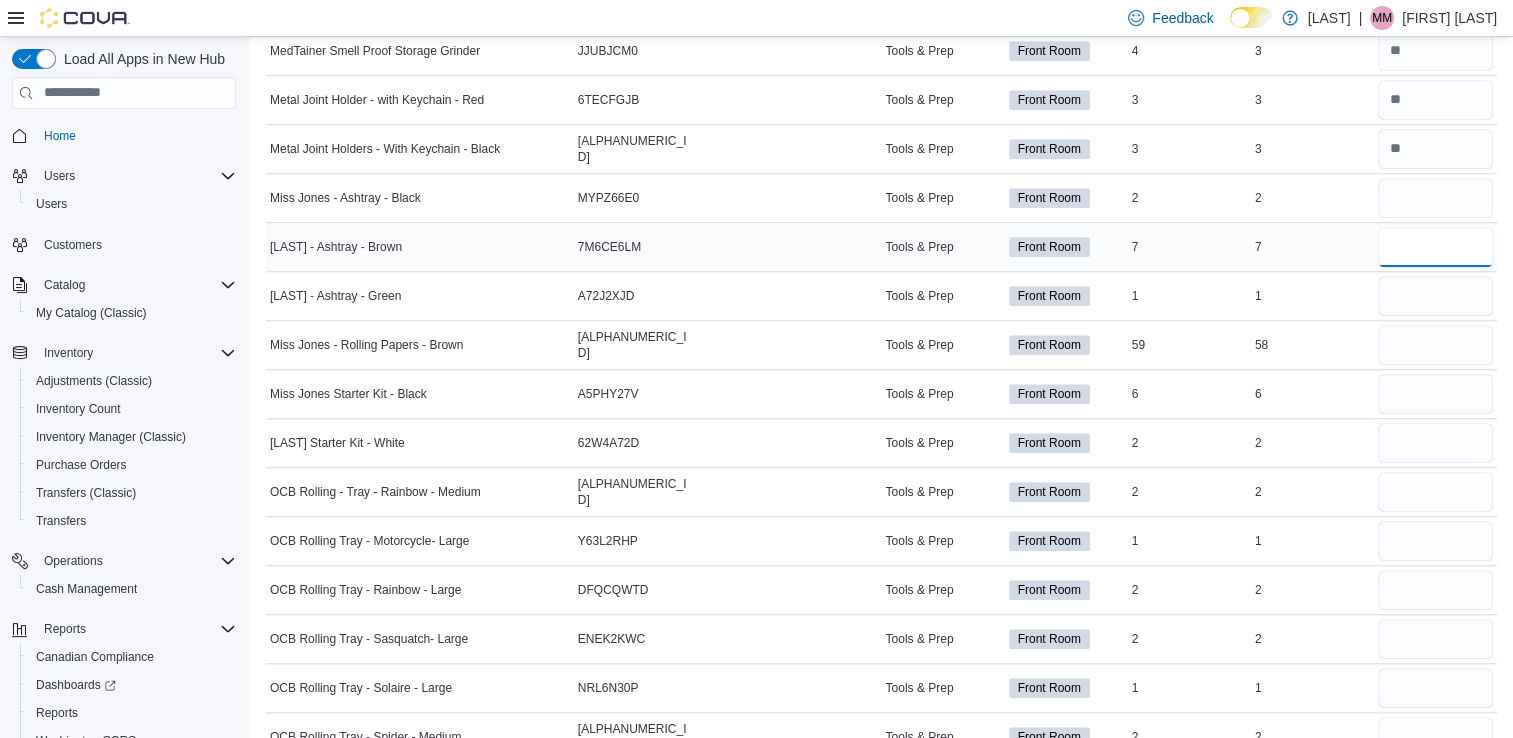 type 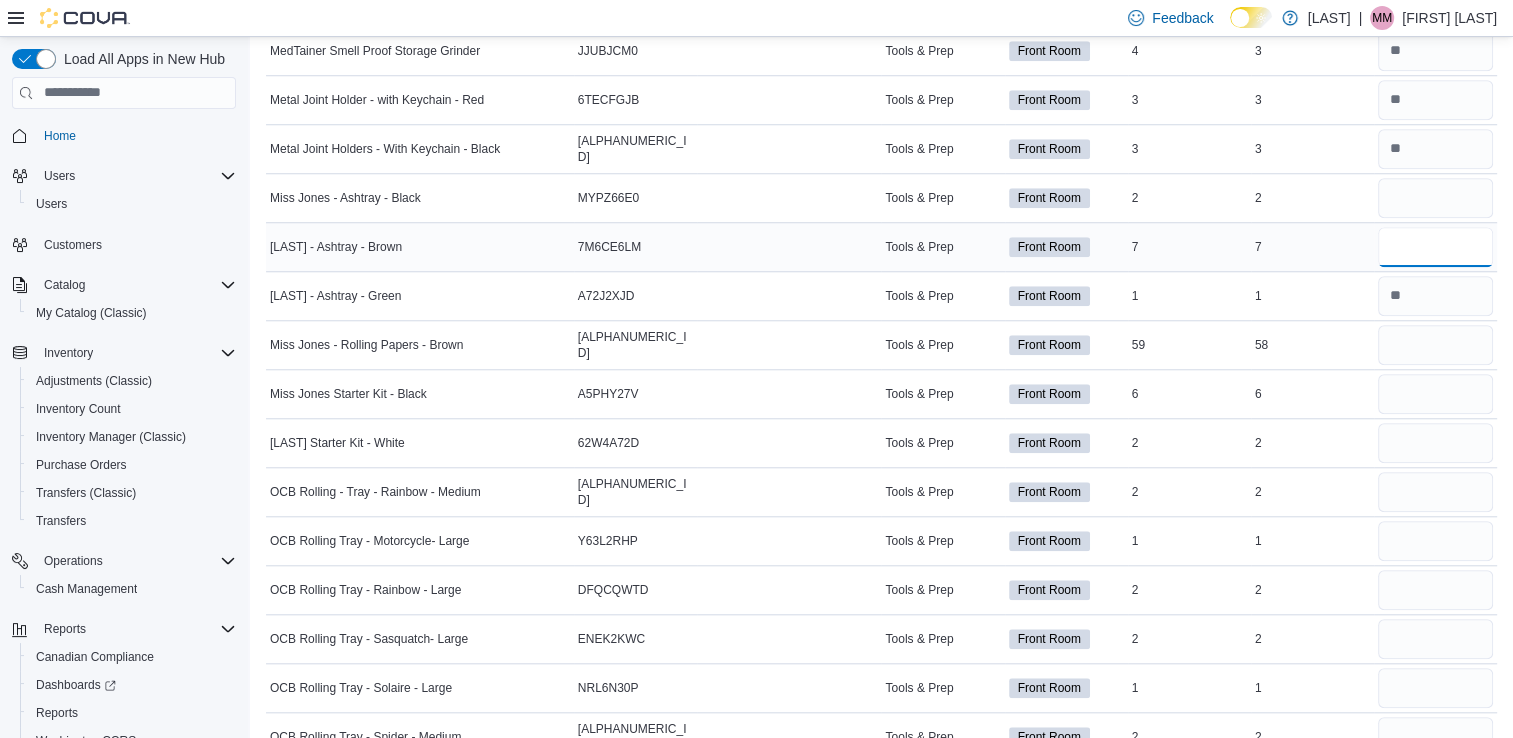 click at bounding box center [1435, 247] 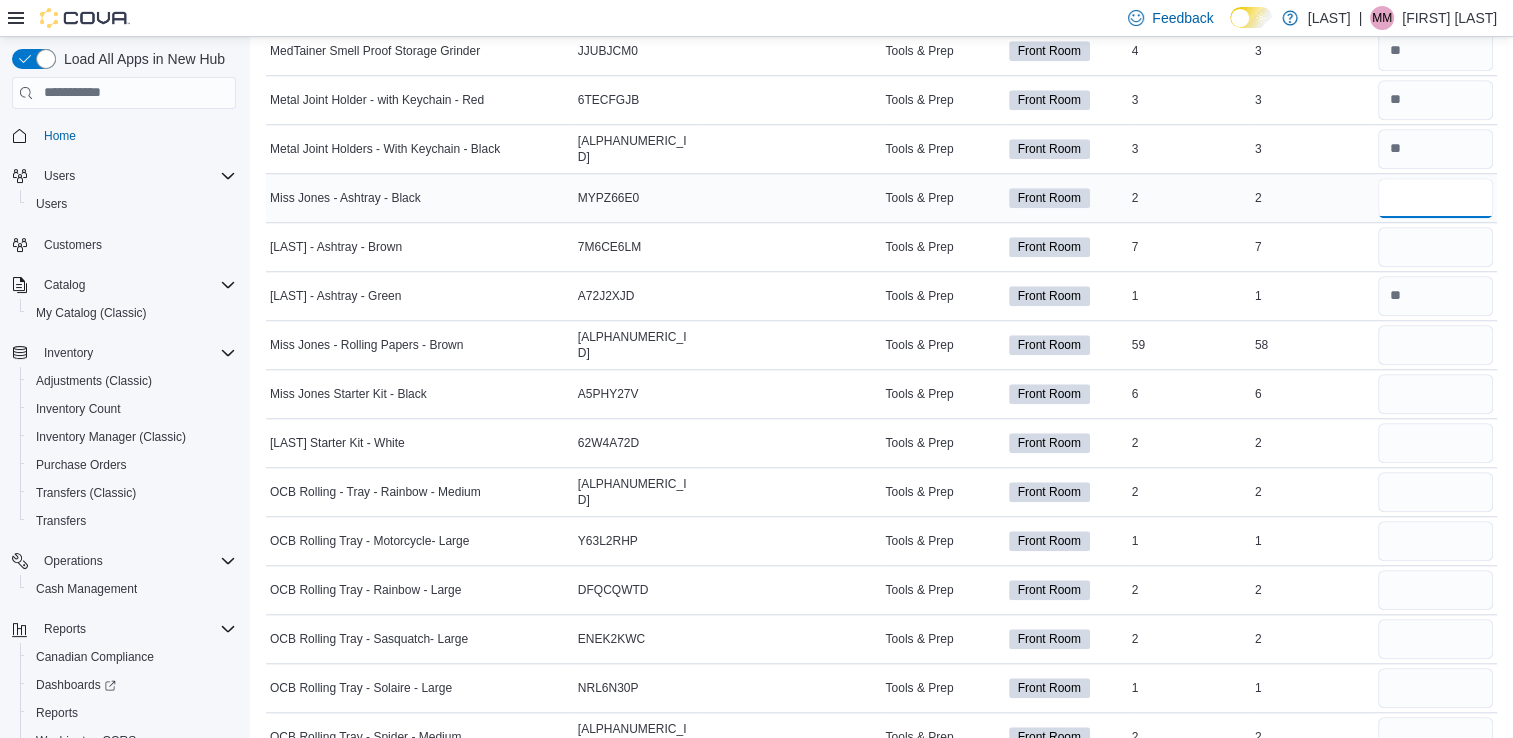 click at bounding box center [1435, 198] 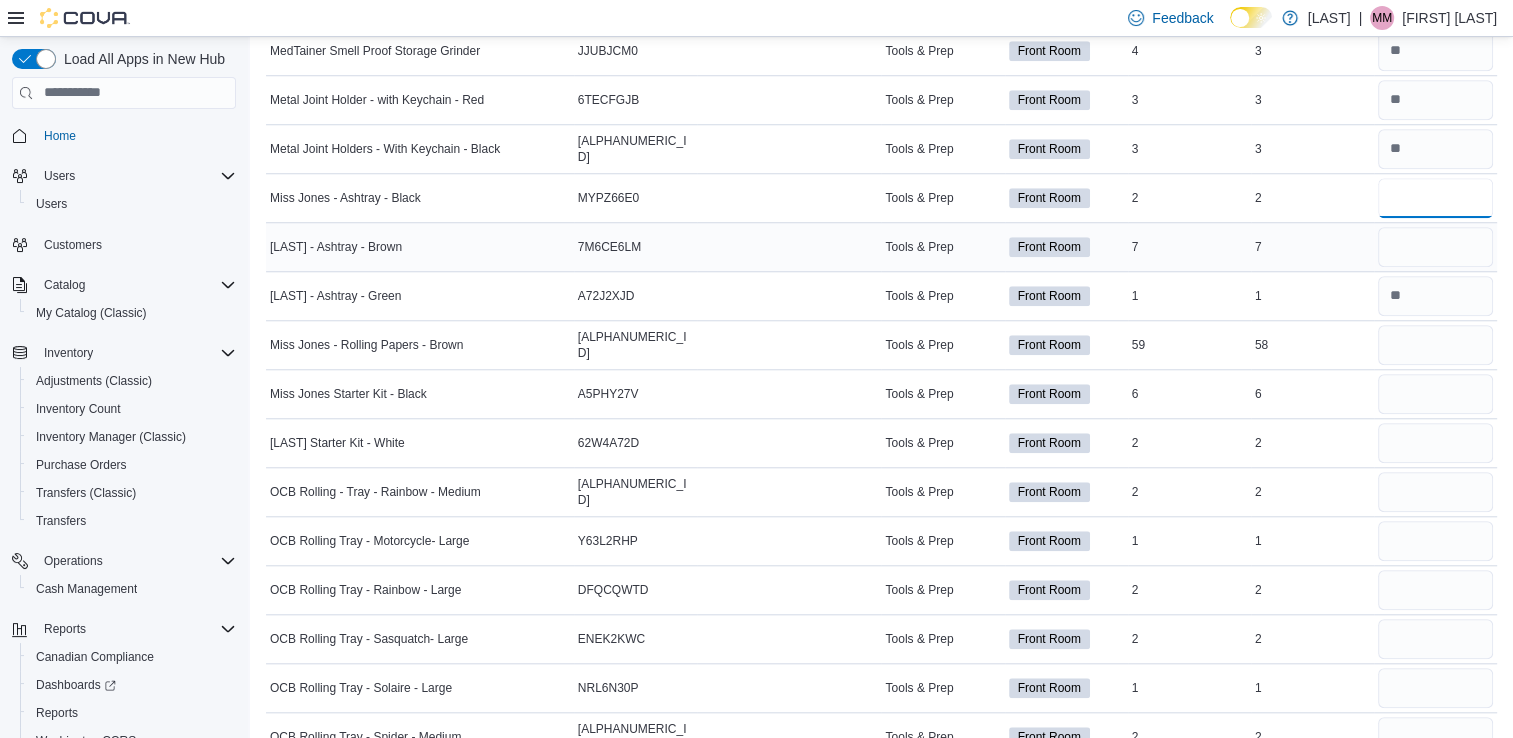 type on "*" 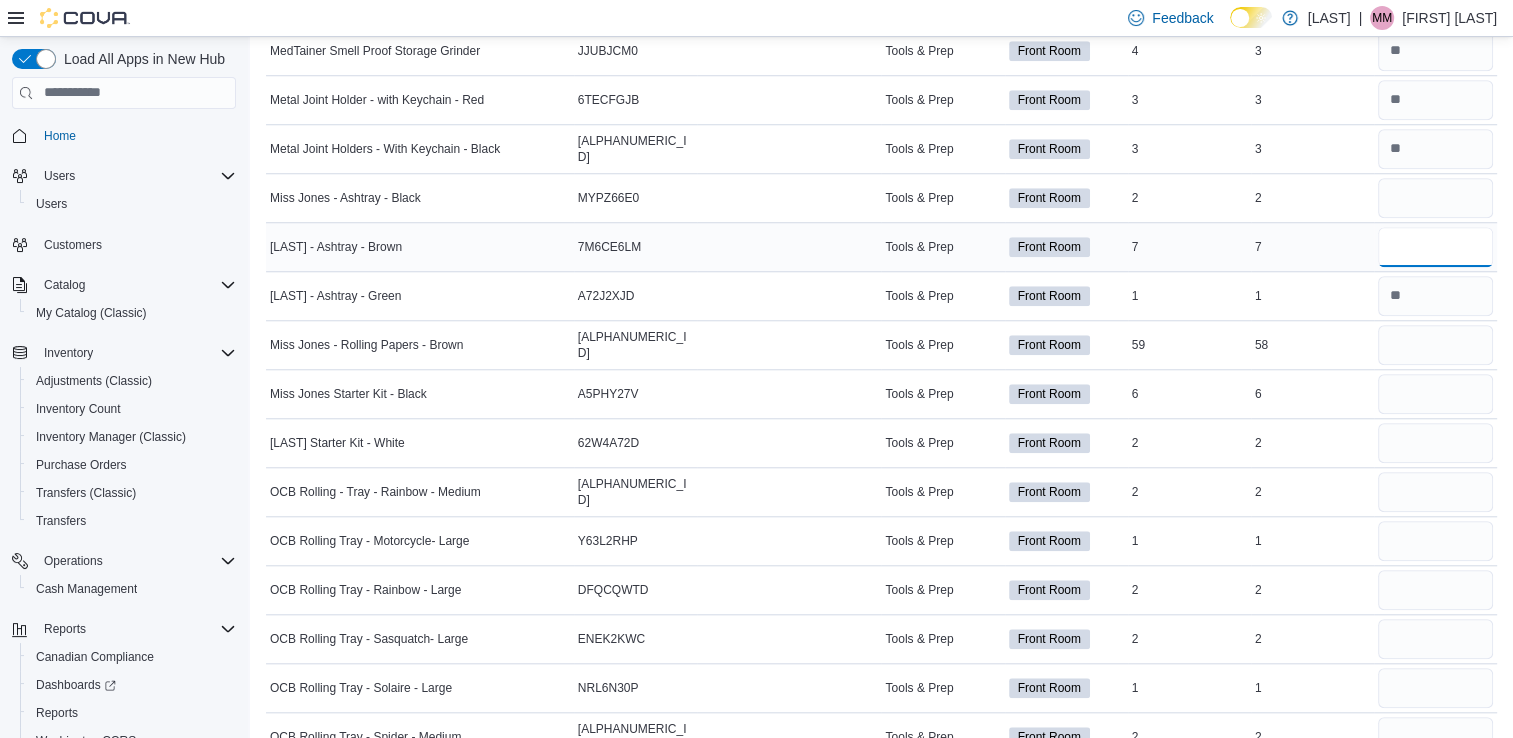 type 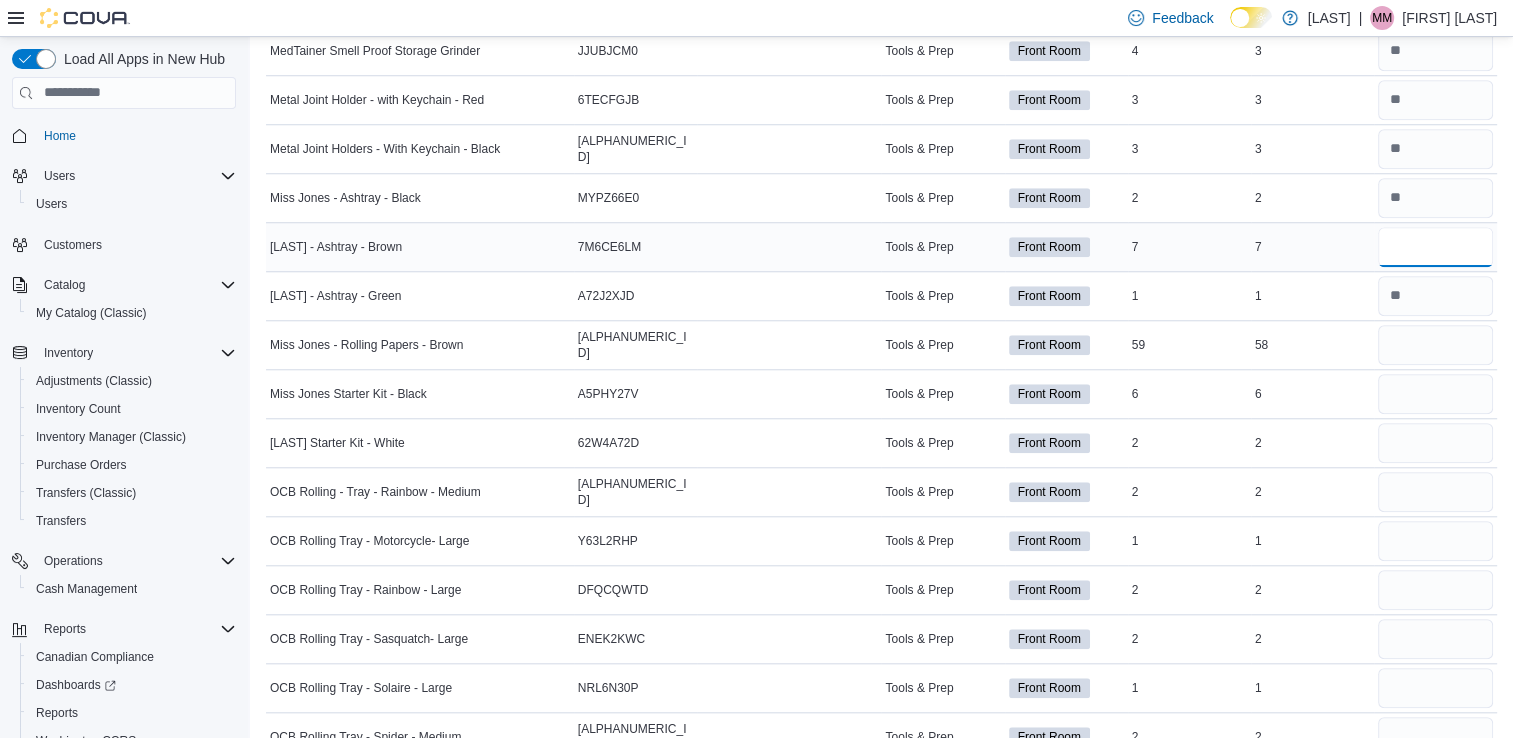 click at bounding box center [1435, 247] 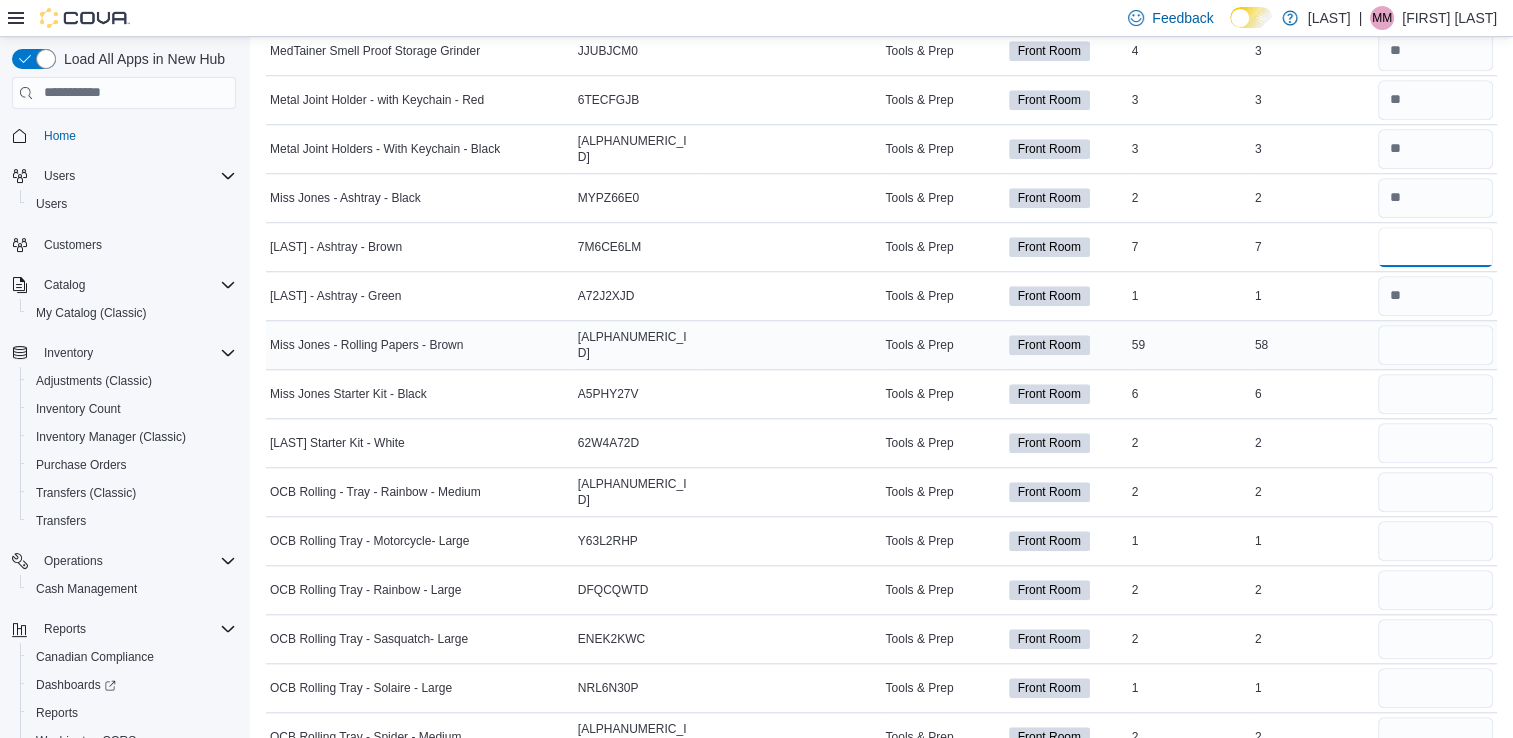 type on "*" 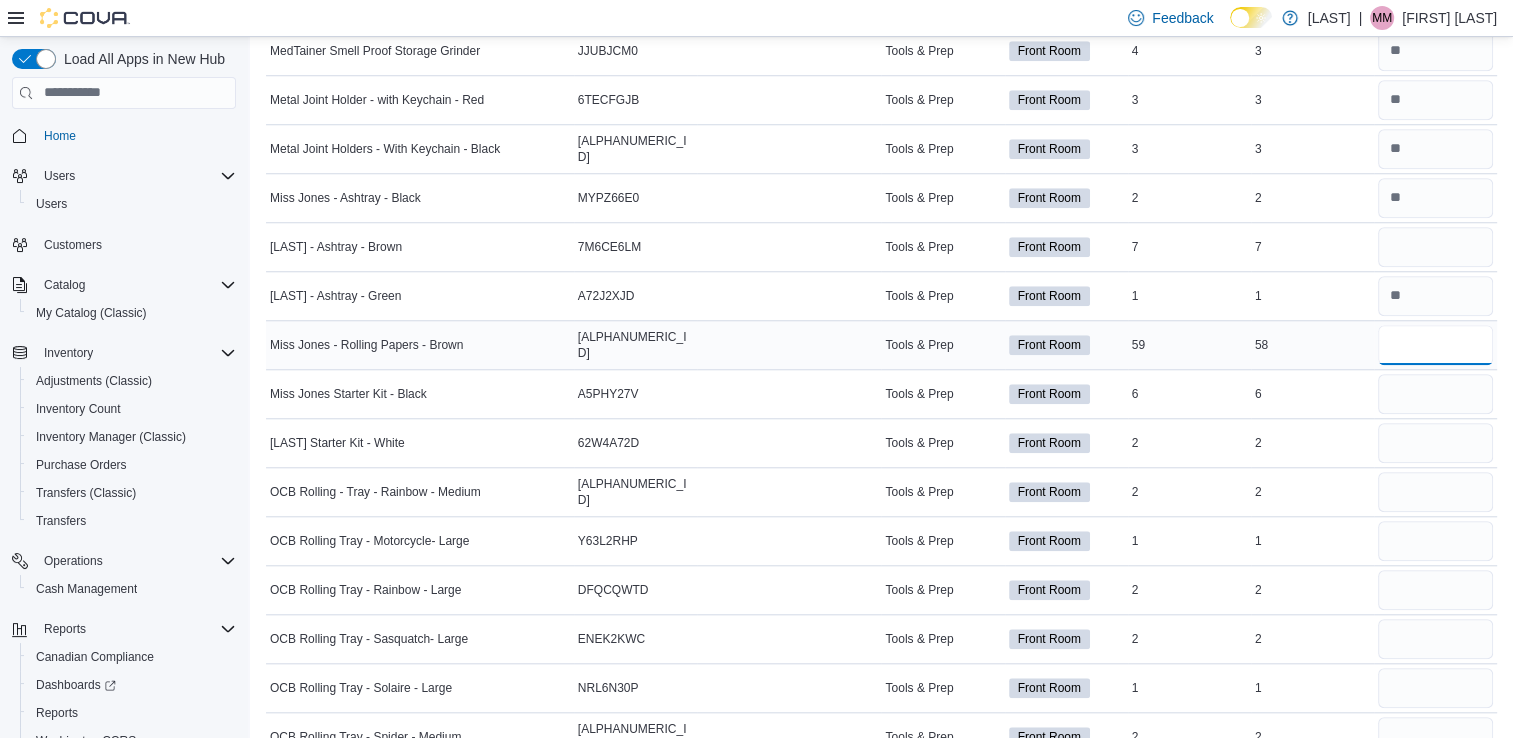 type 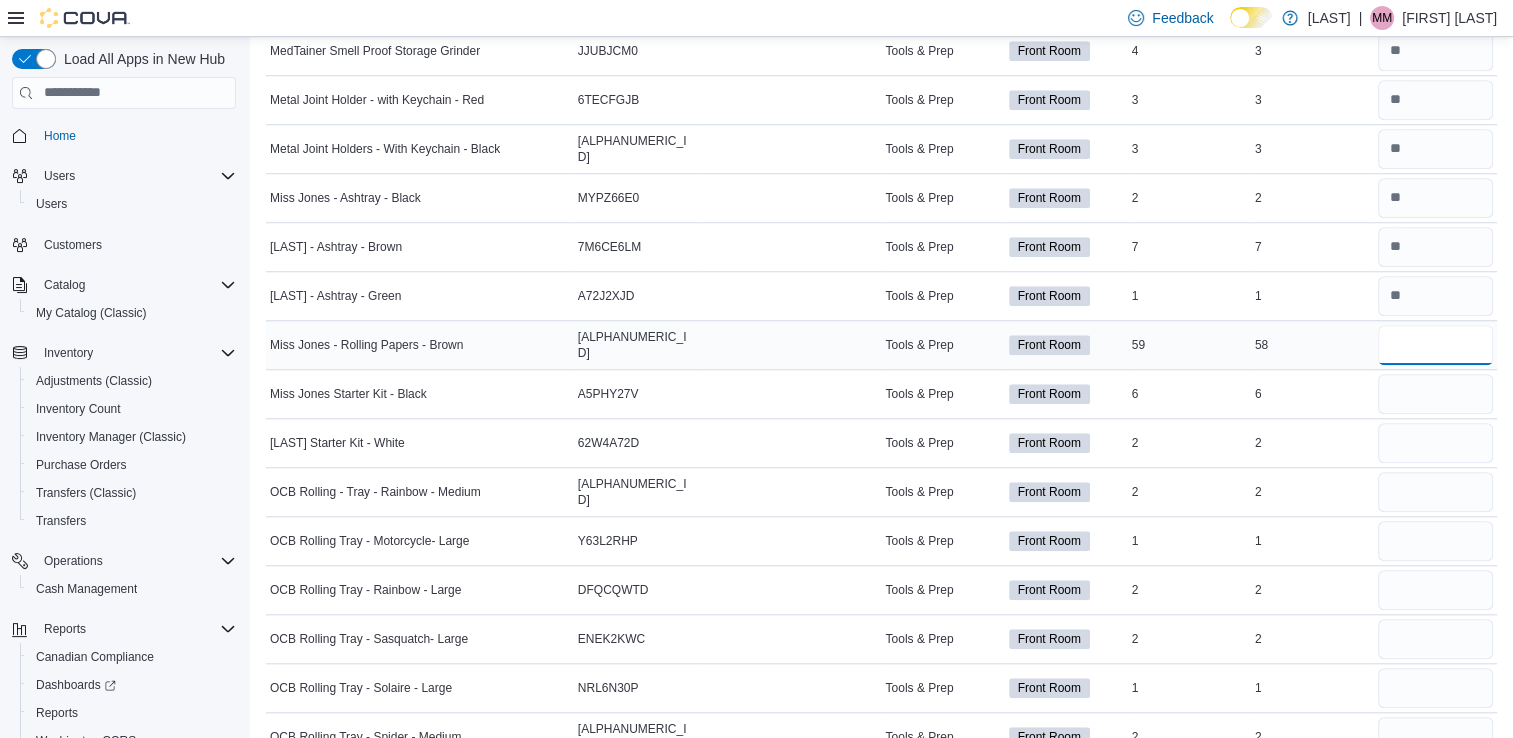 click at bounding box center (1435, 345) 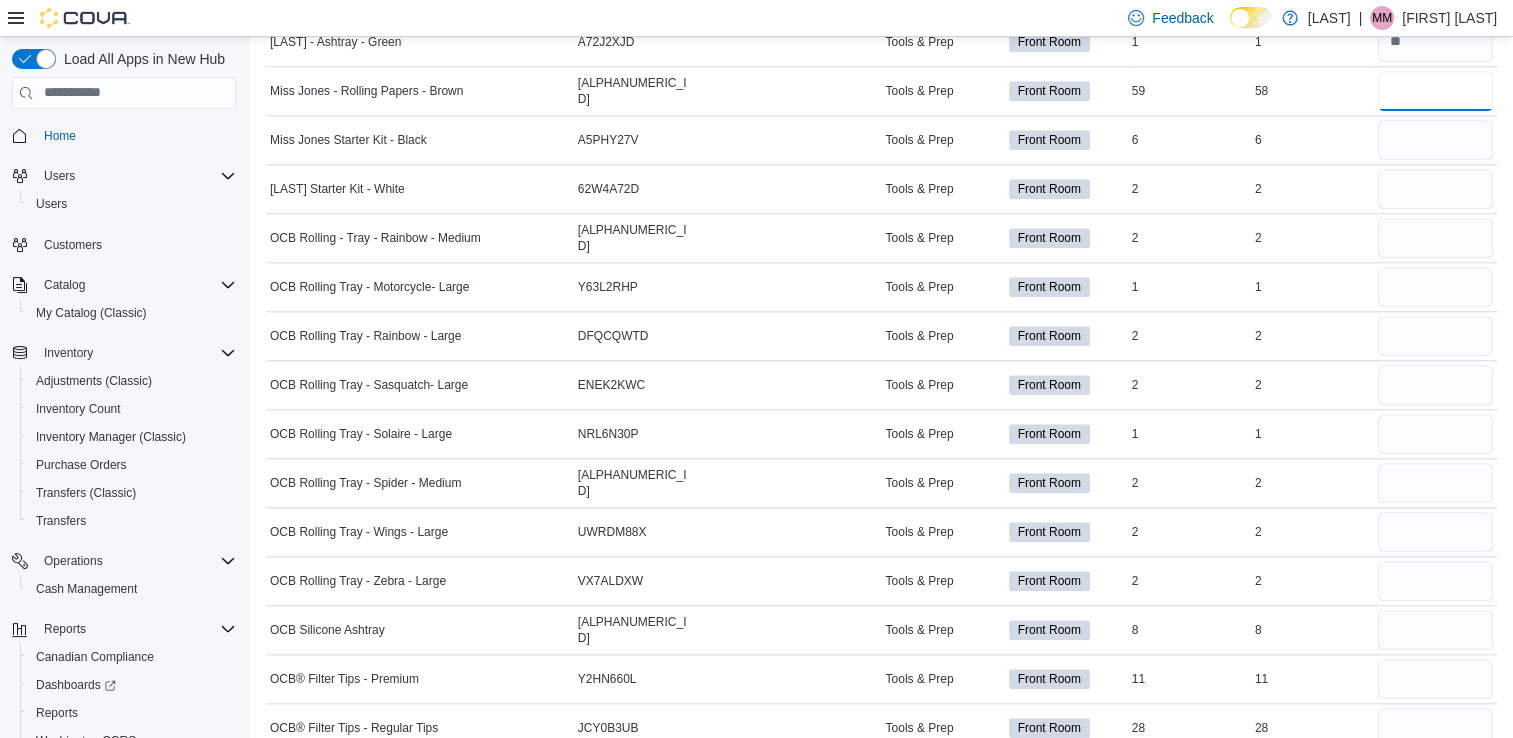 scroll, scrollTop: 2011, scrollLeft: 0, axis: vertical 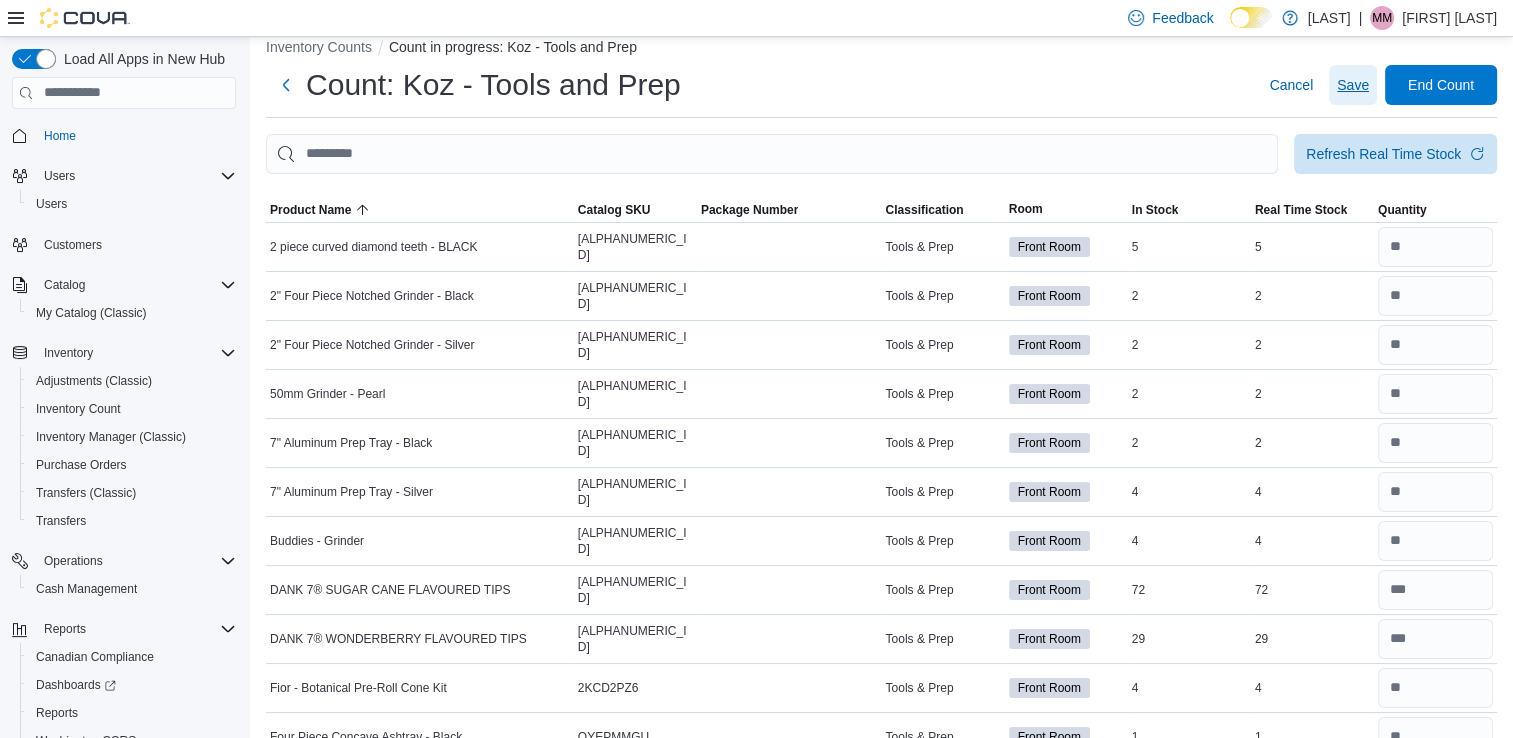 click on "Save" at bounding box center [1353, 85] 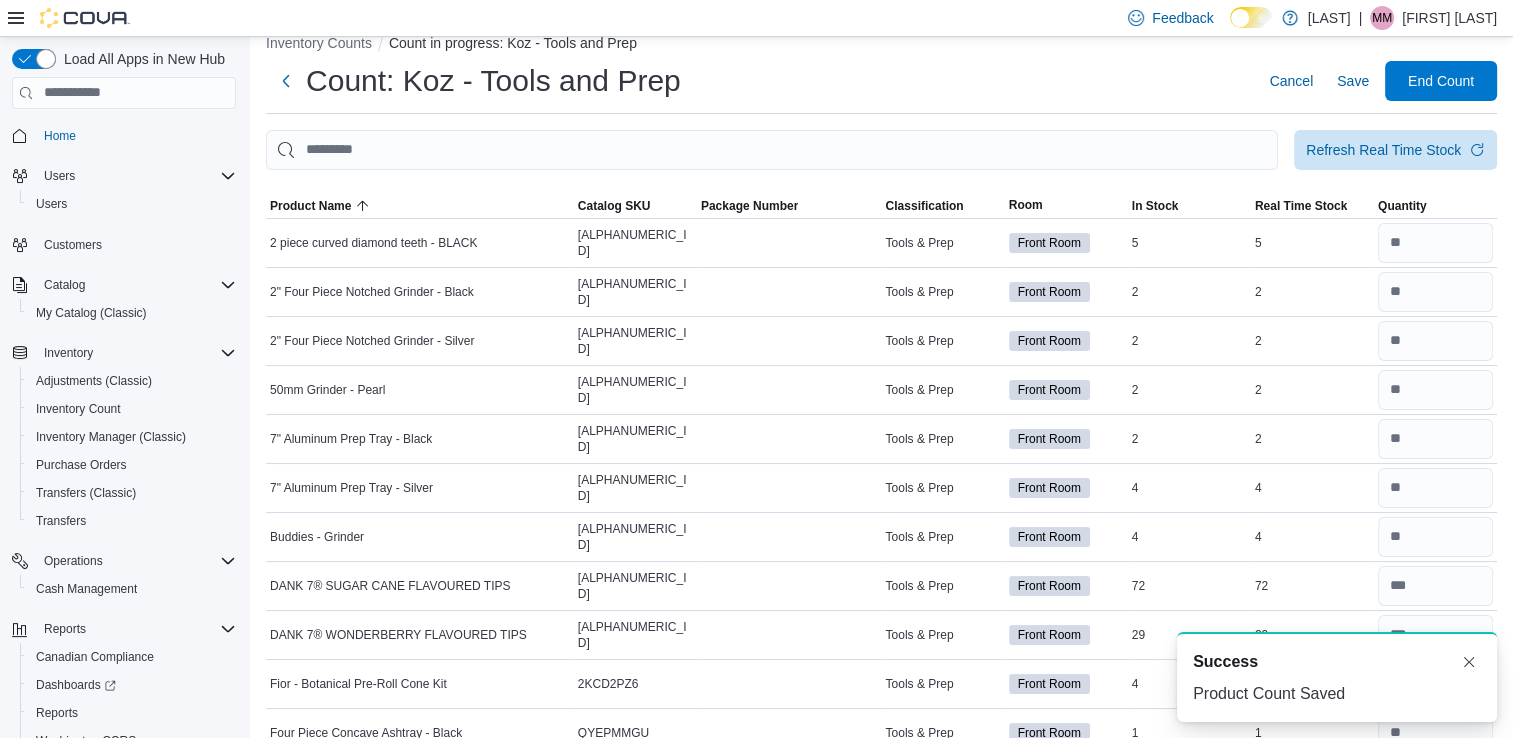 scroll, scrollTop: 24, scrollLeft: 0, axis: vertical 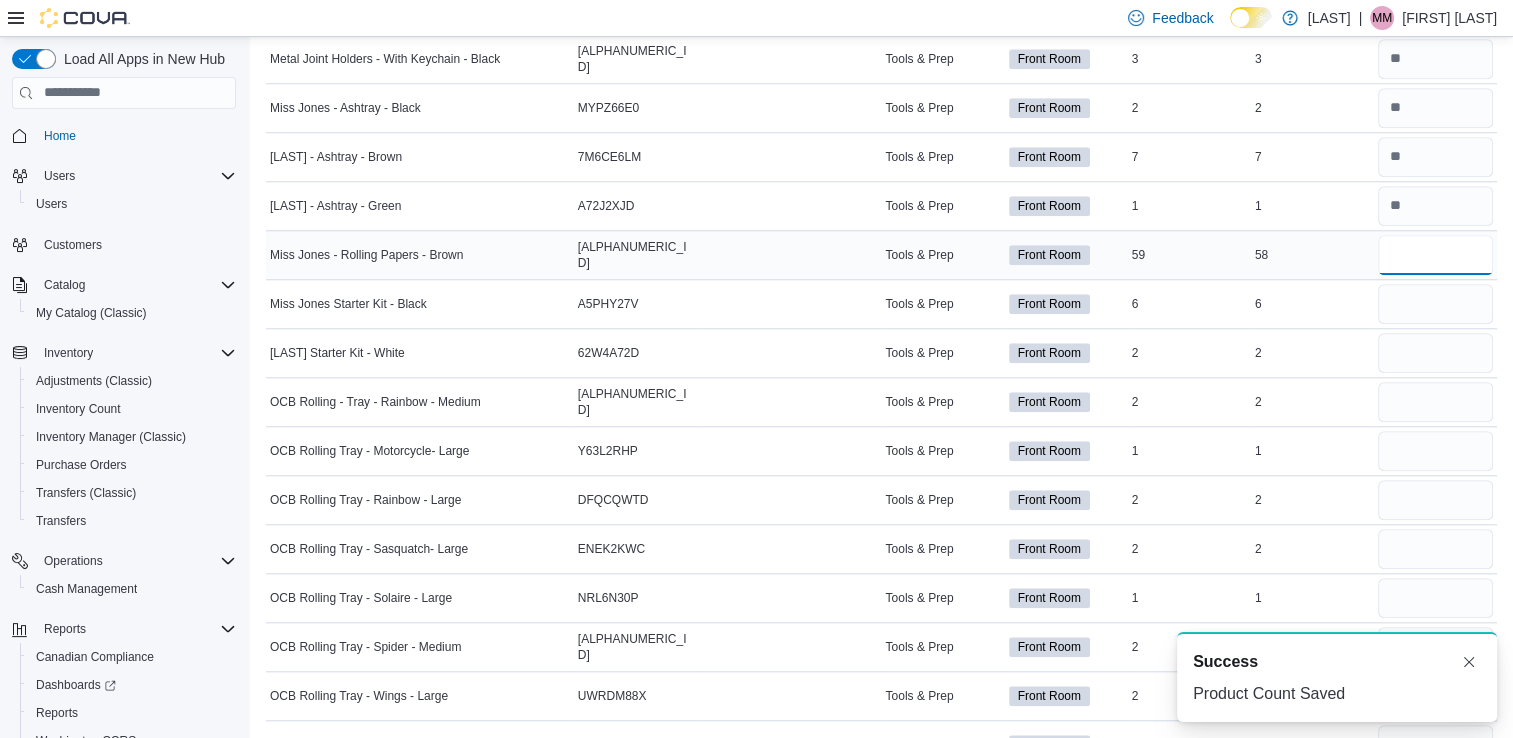 click at bounding box center [1435, 255] 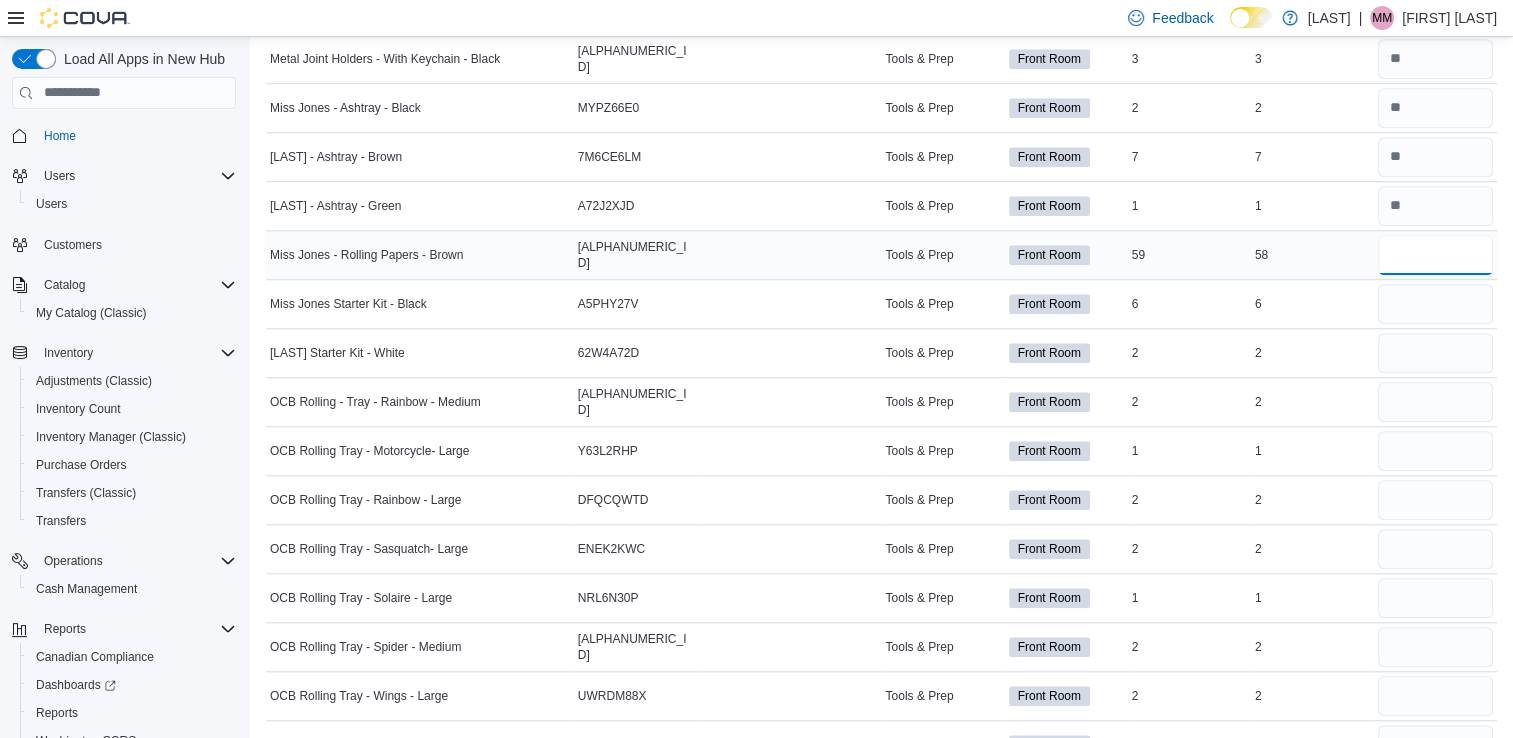type on "**" 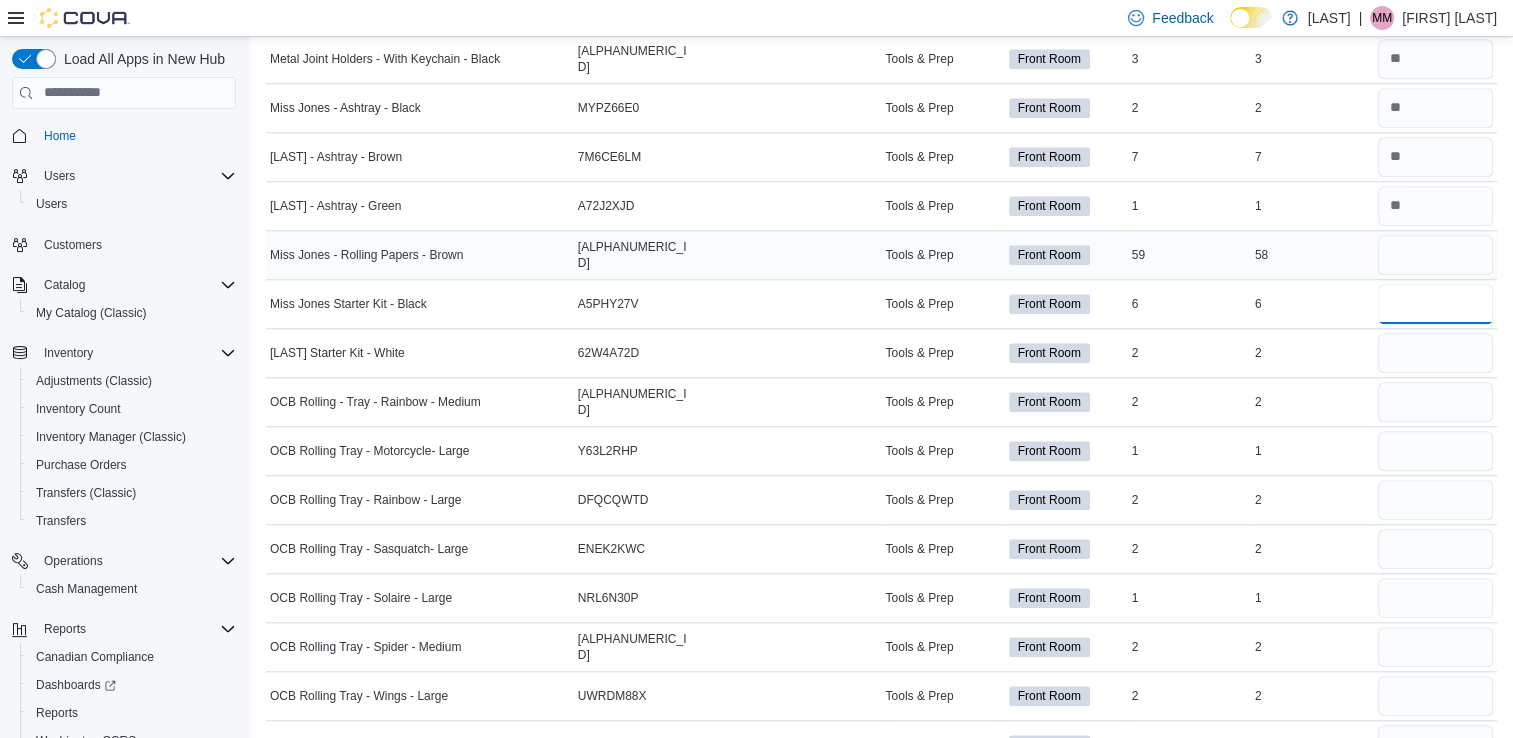 type 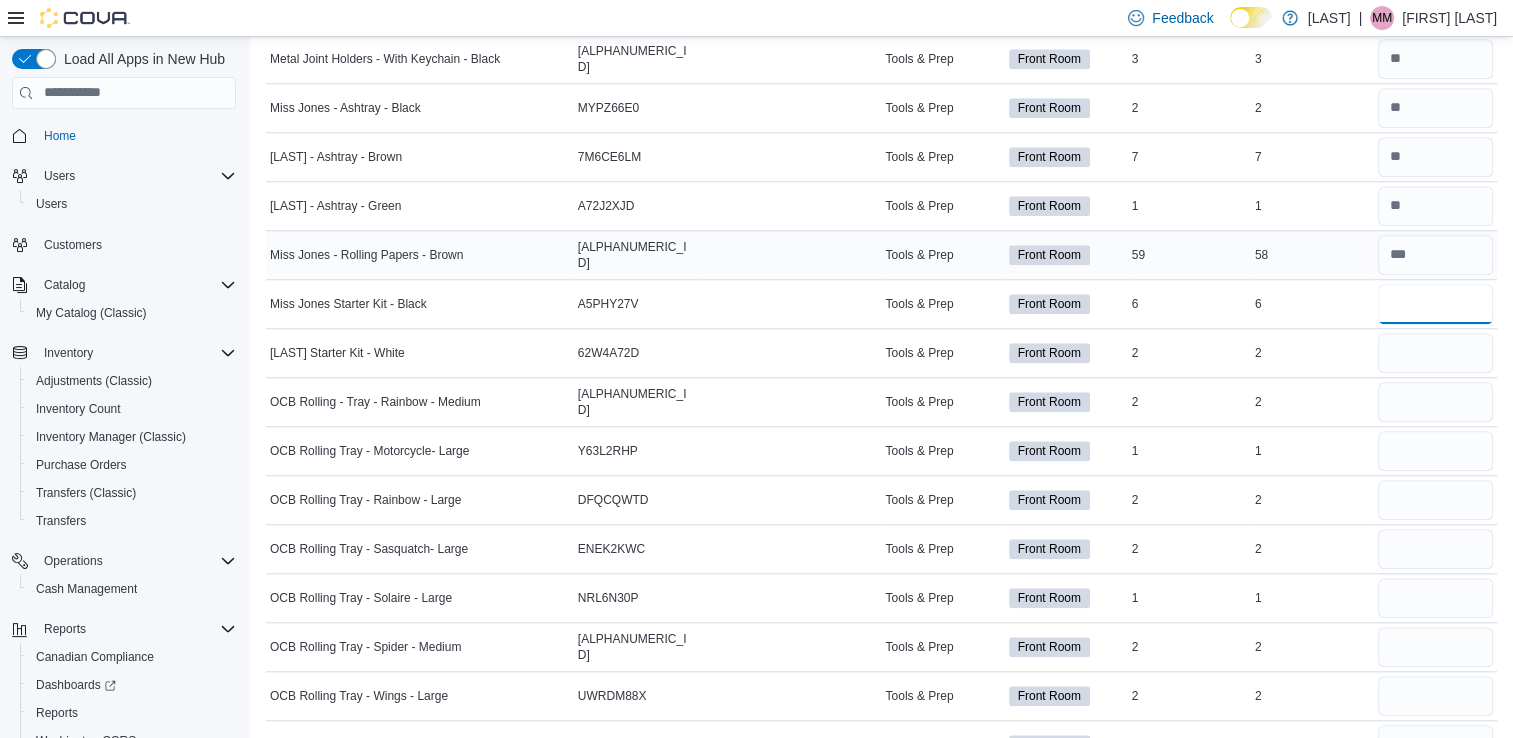 type on "*" 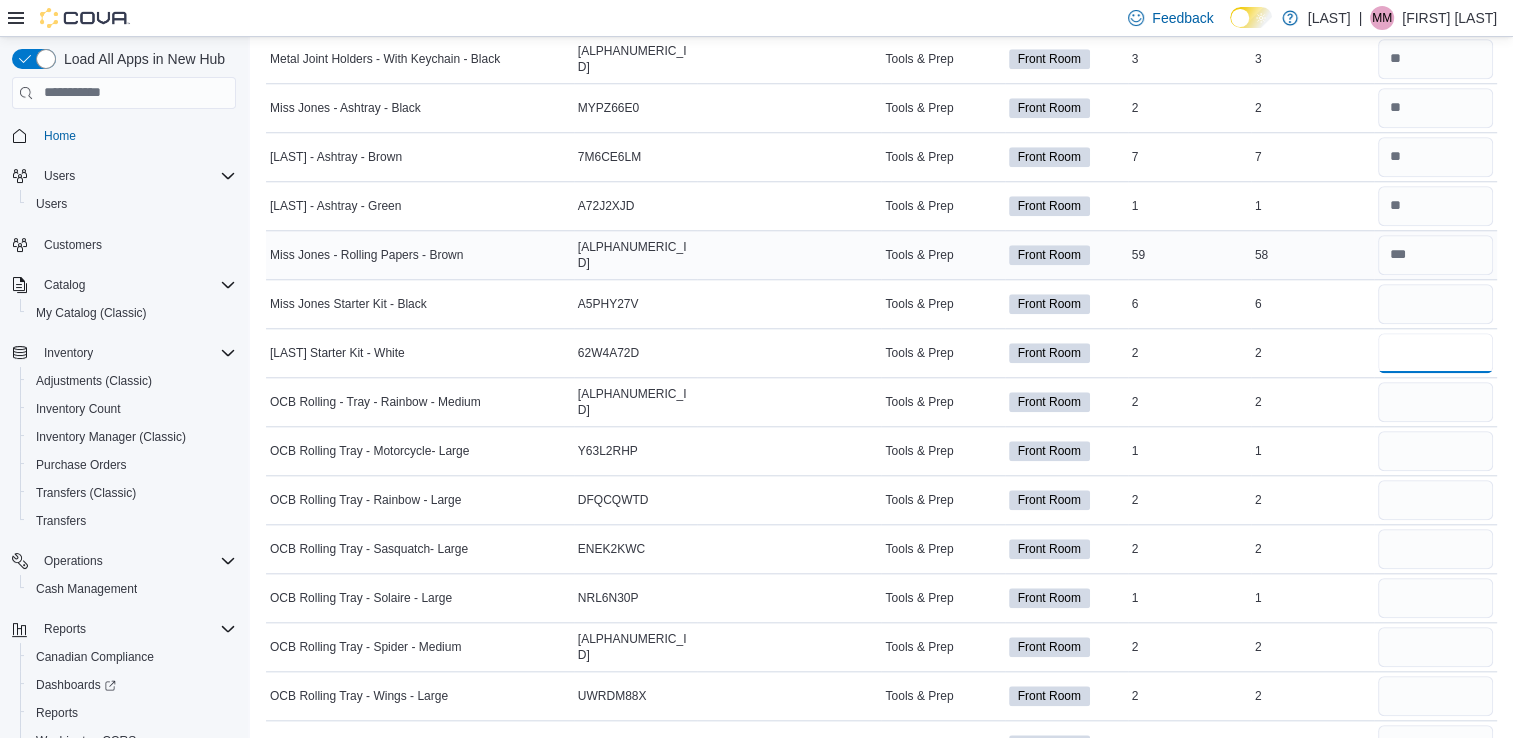 type 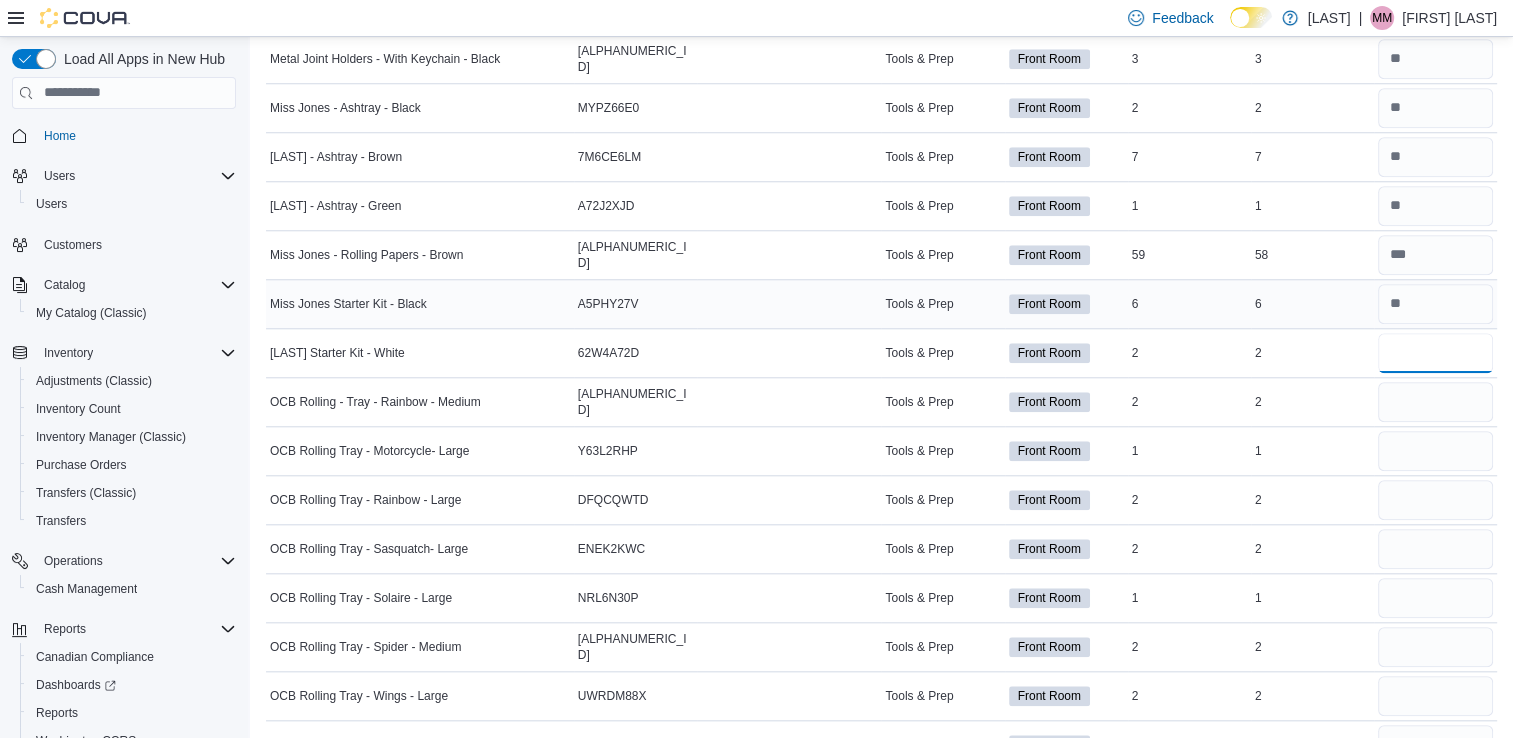 type on "*" 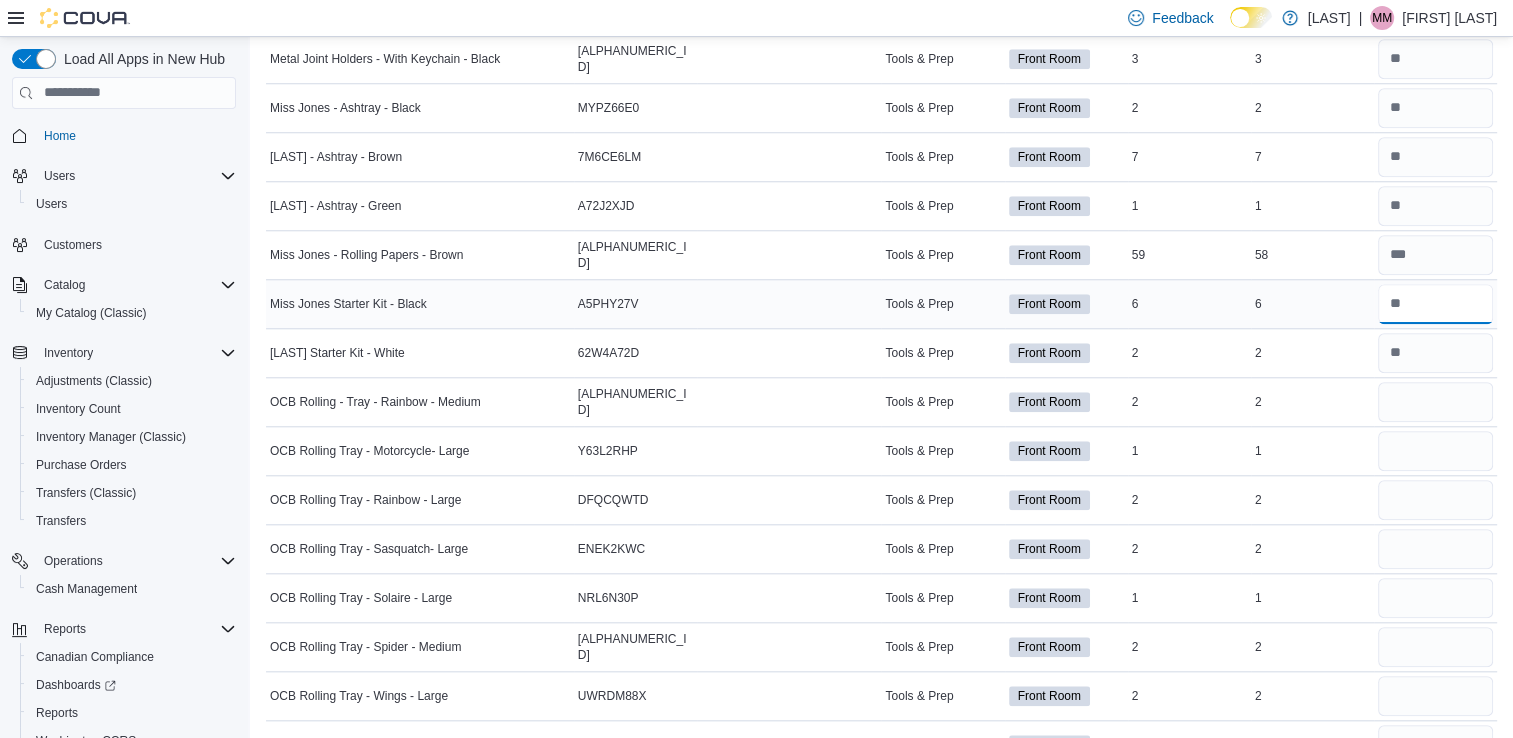 click at bounding box center [1435, 304] 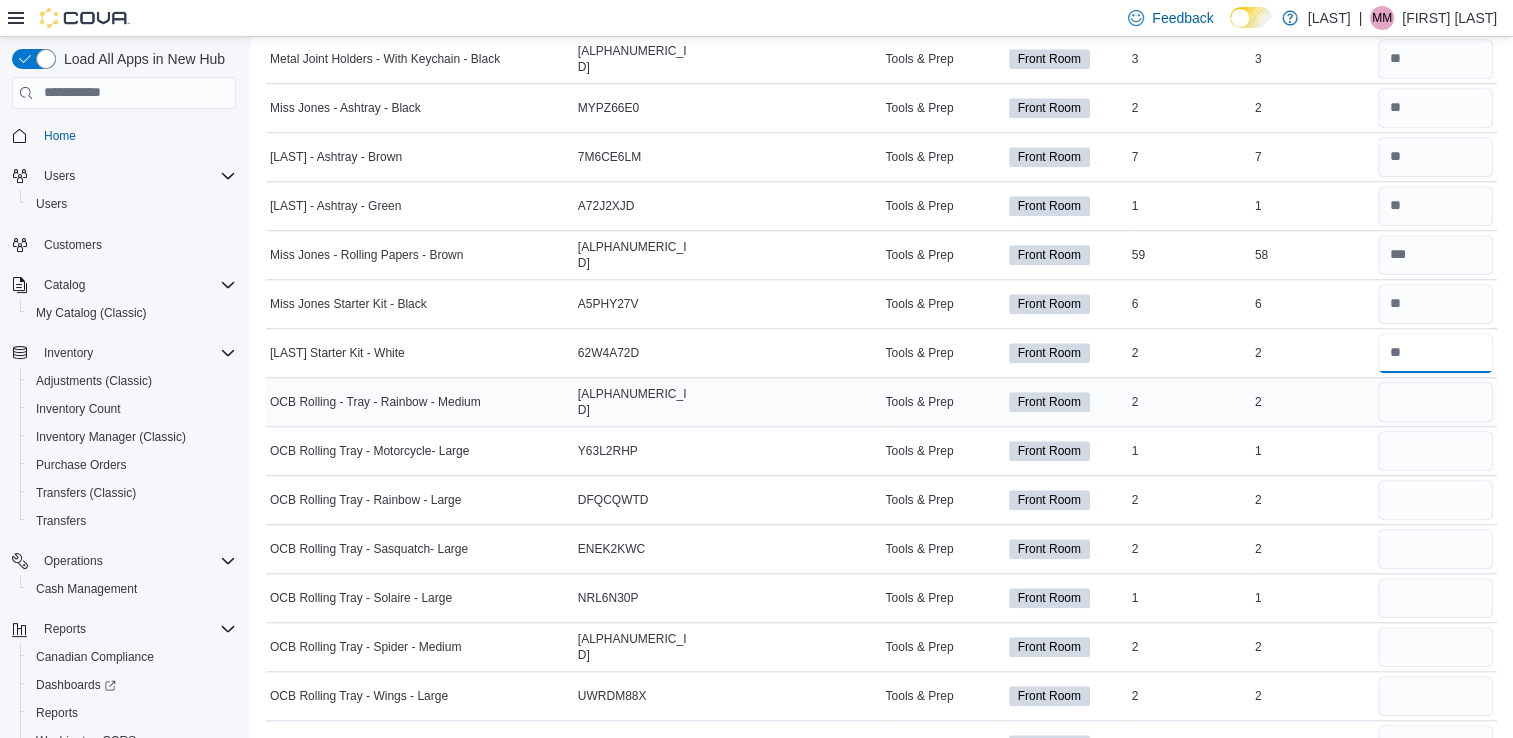 type on "*" 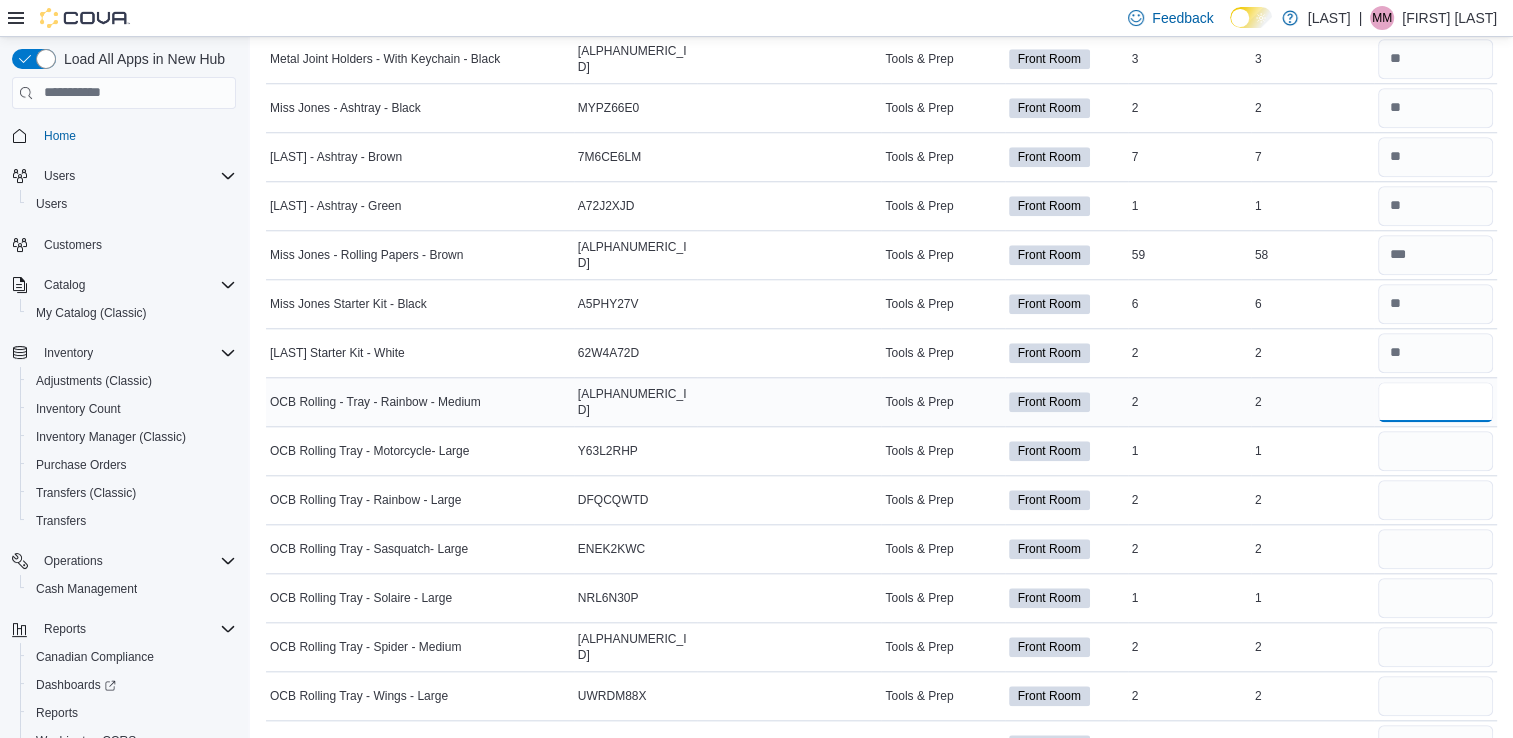 type 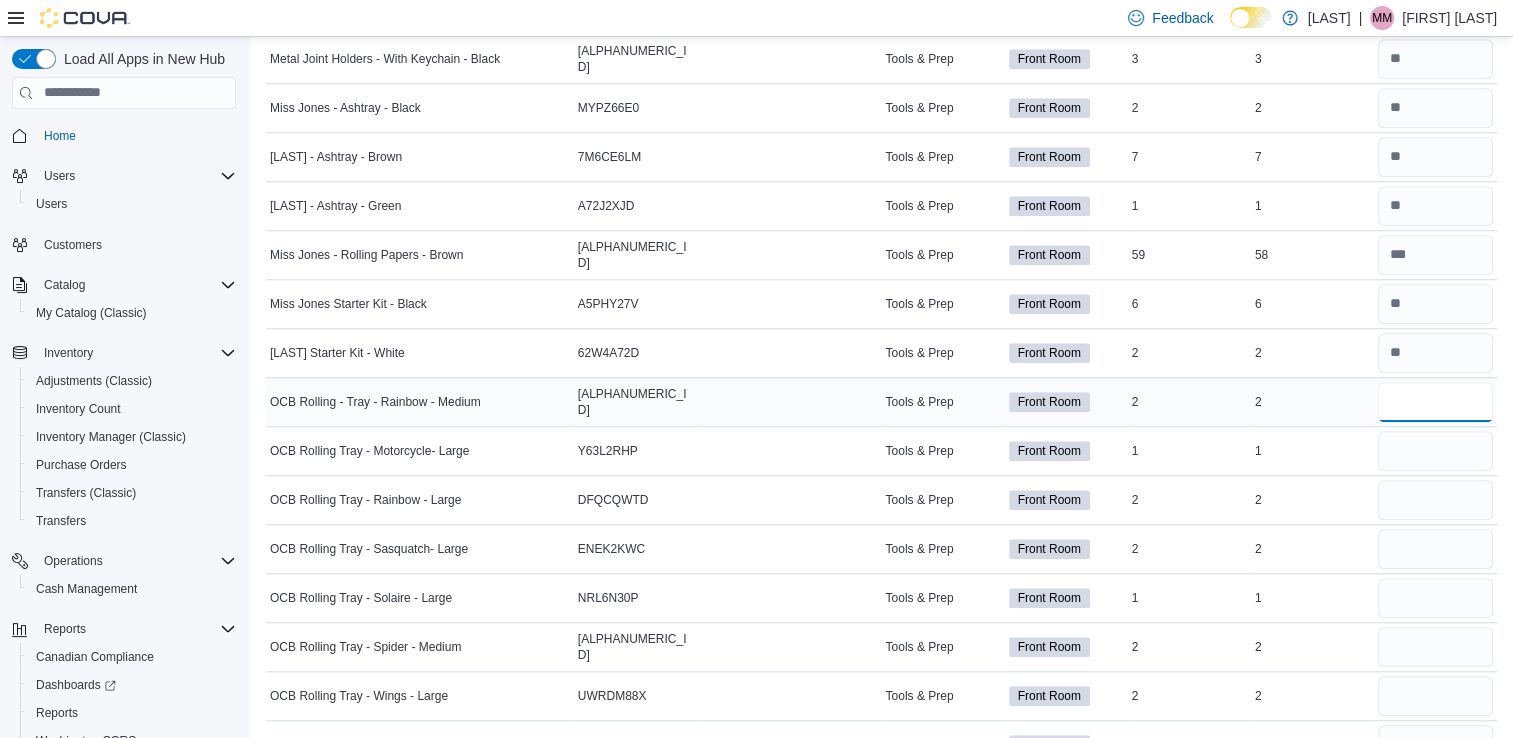 type on "*" 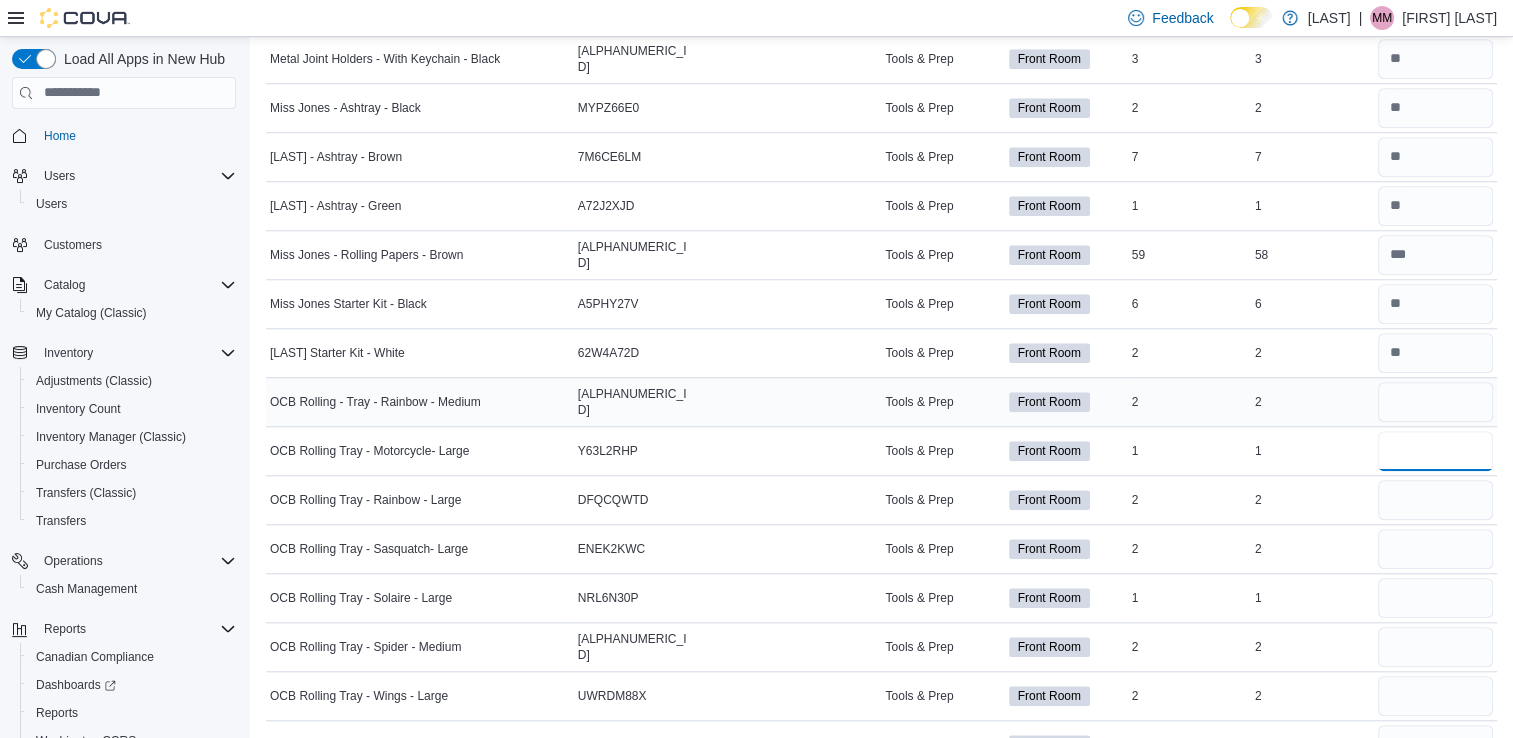 type 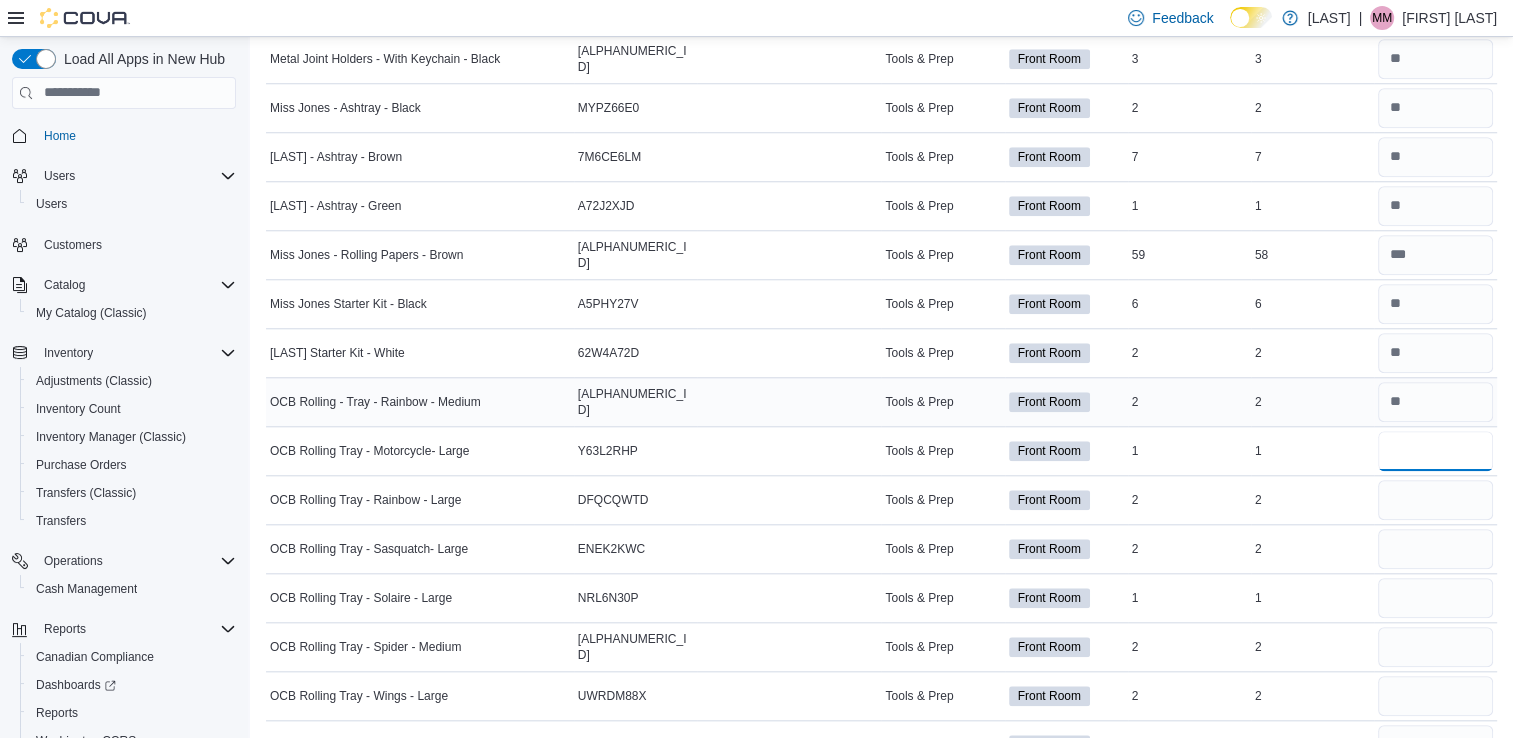 type on "*" 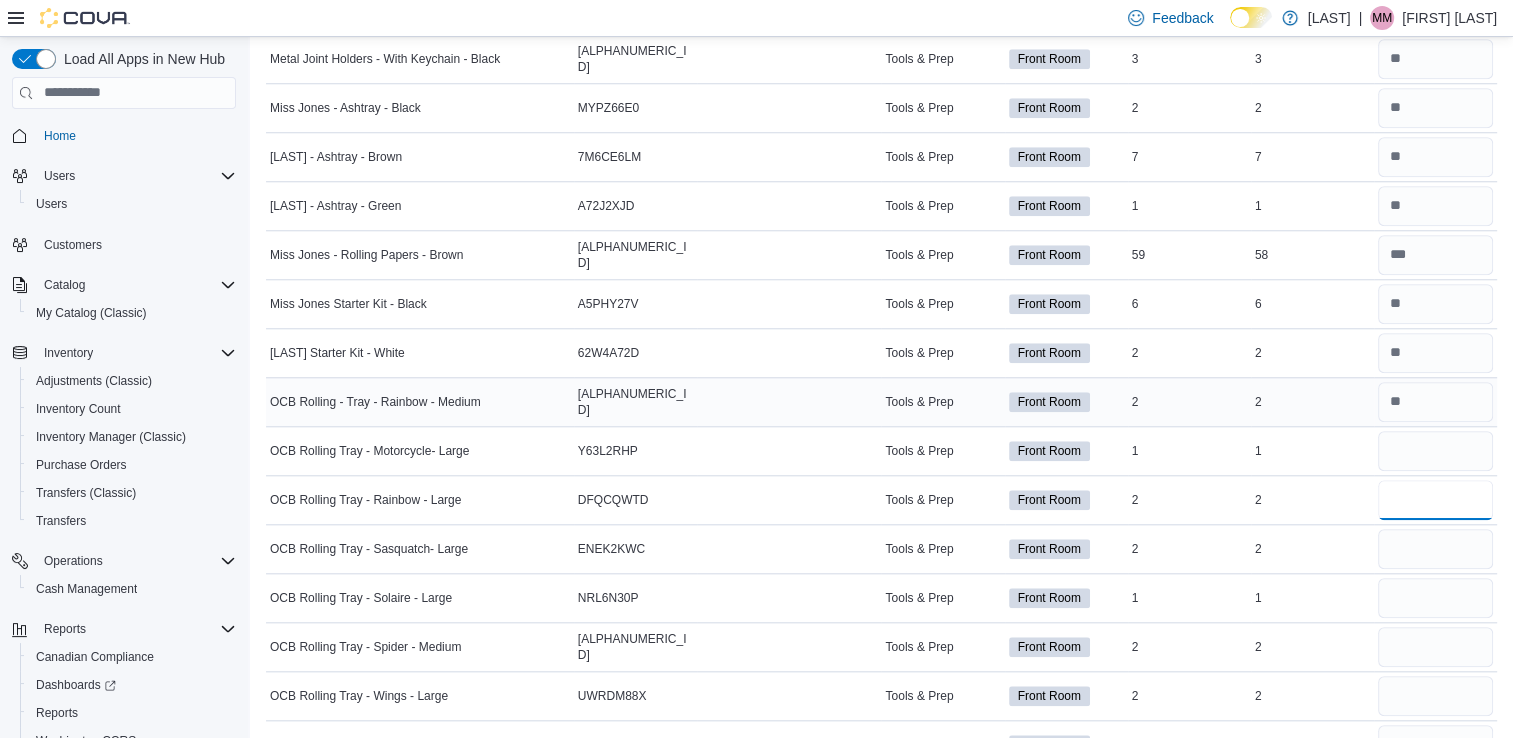 type 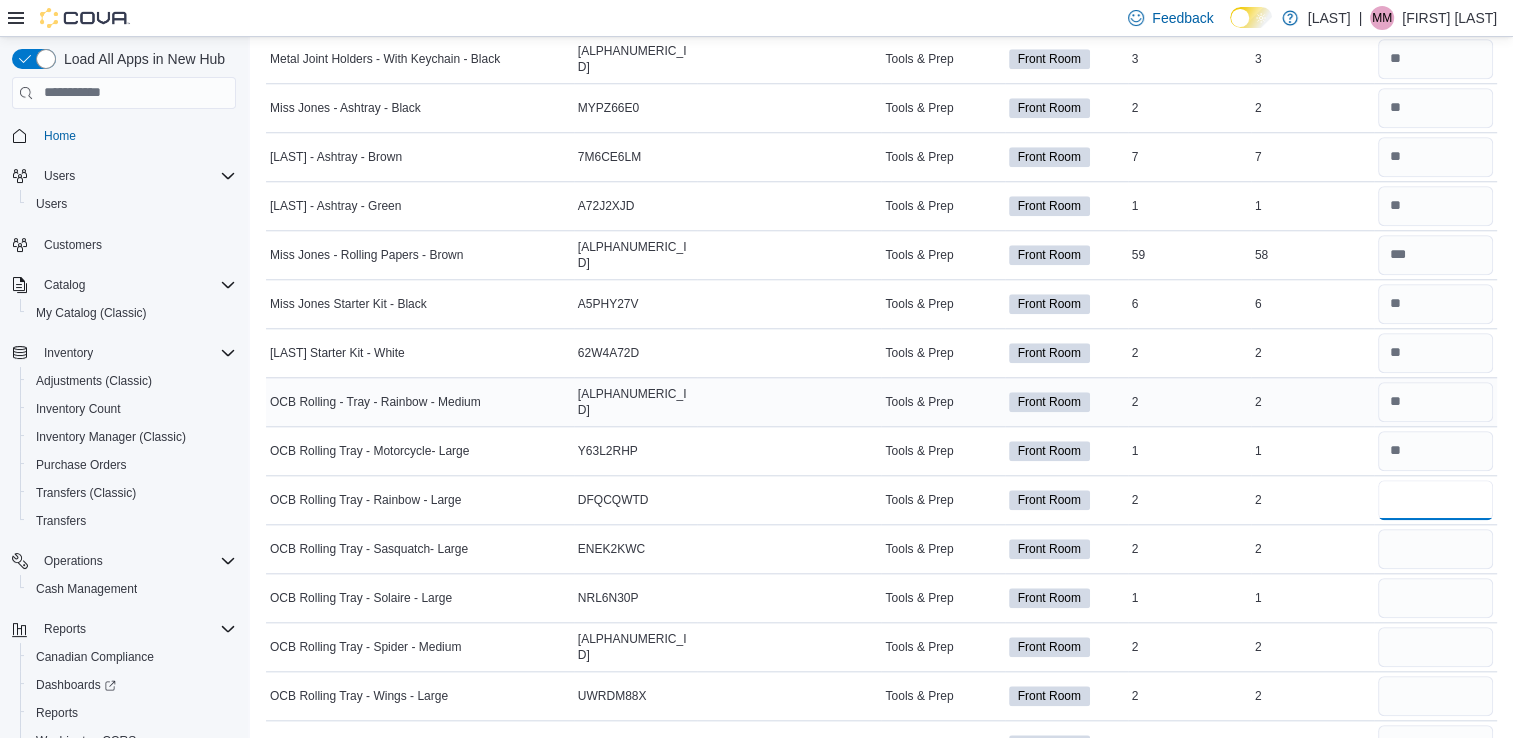 type on "*" 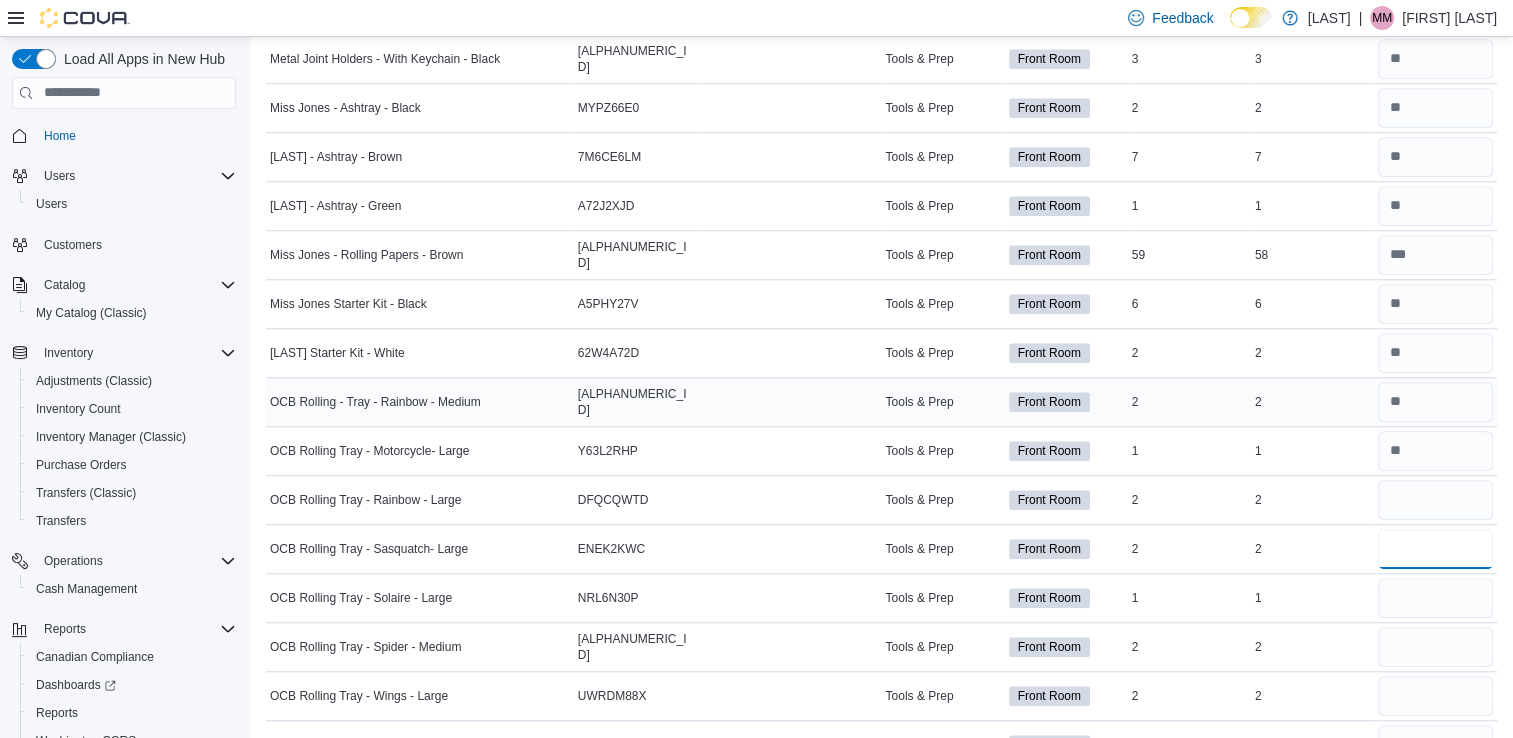 type 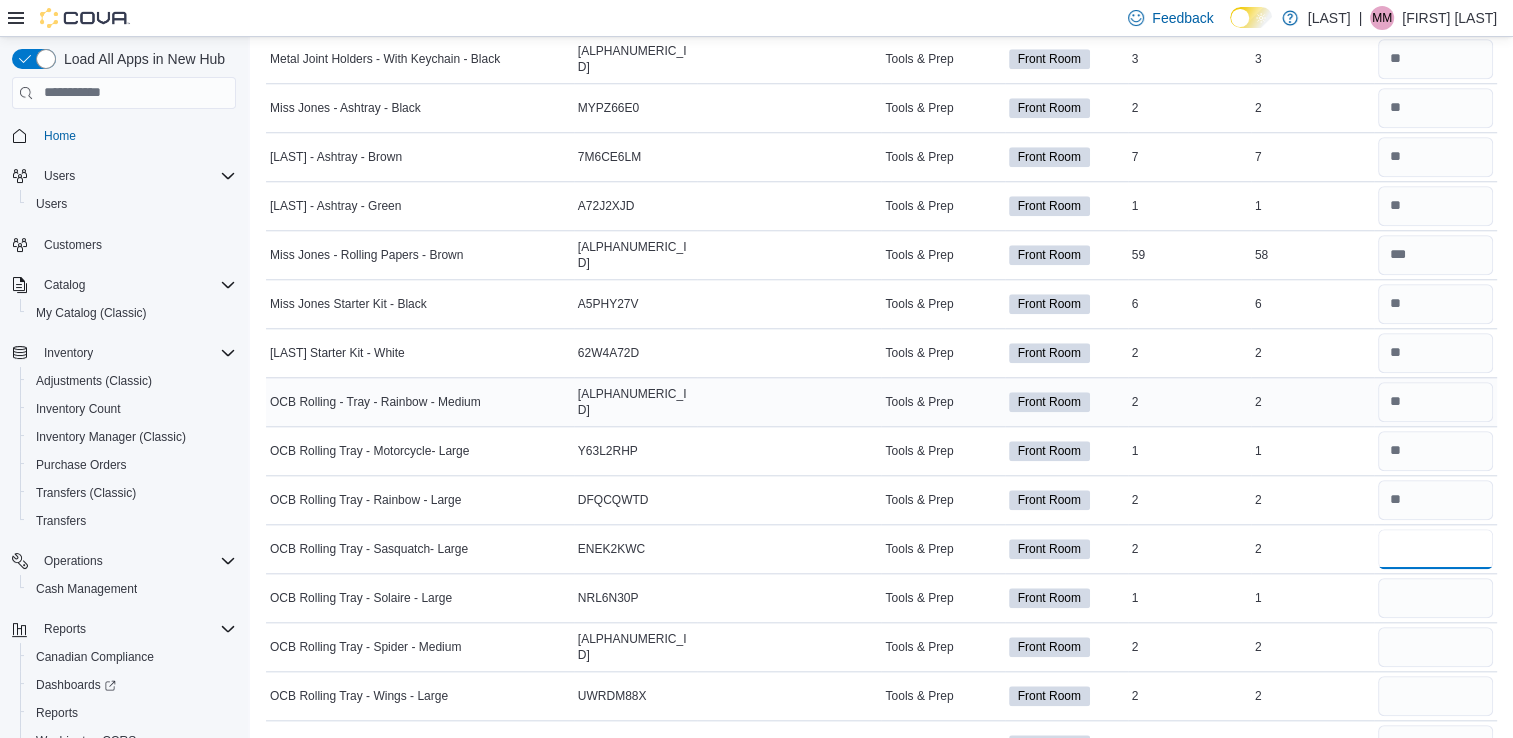 type on "*" 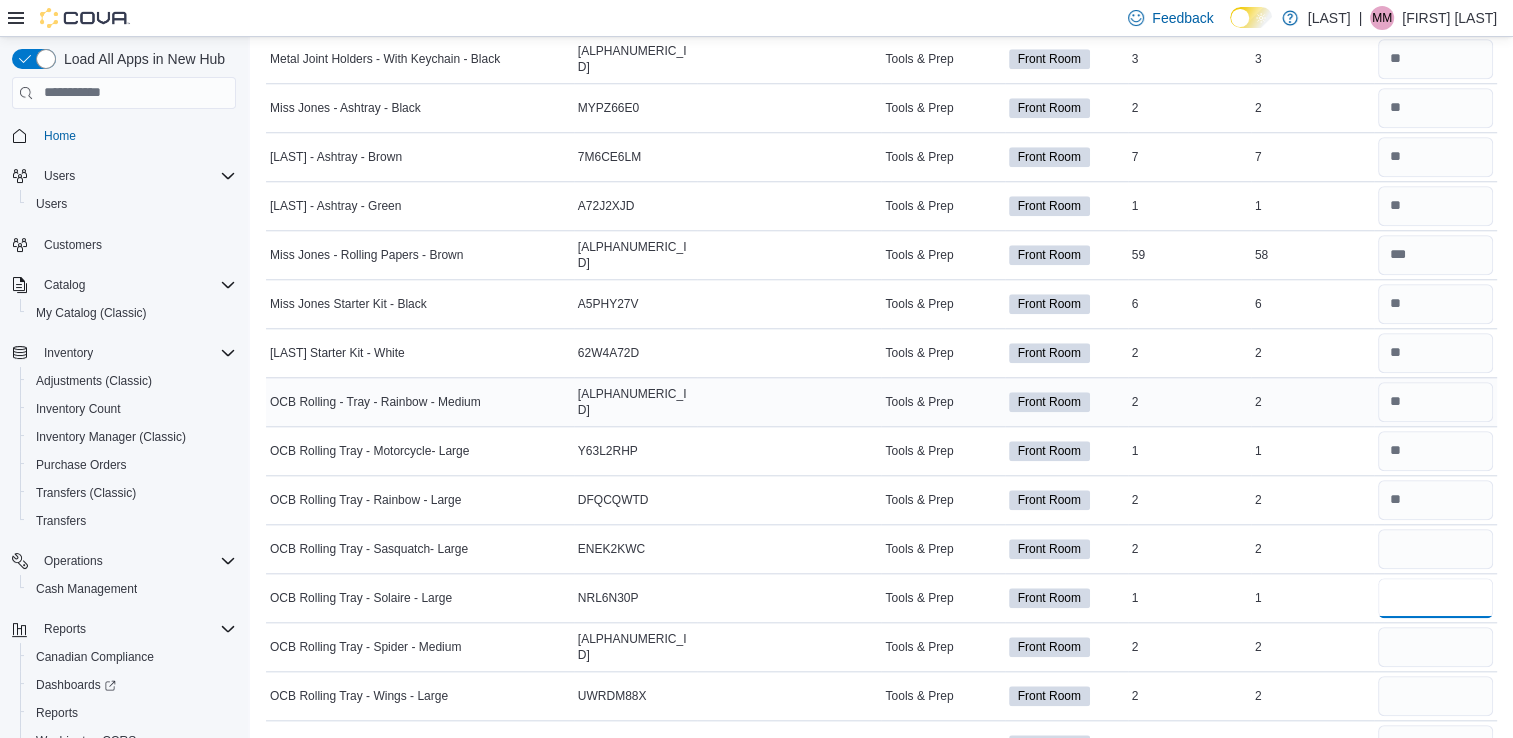 type 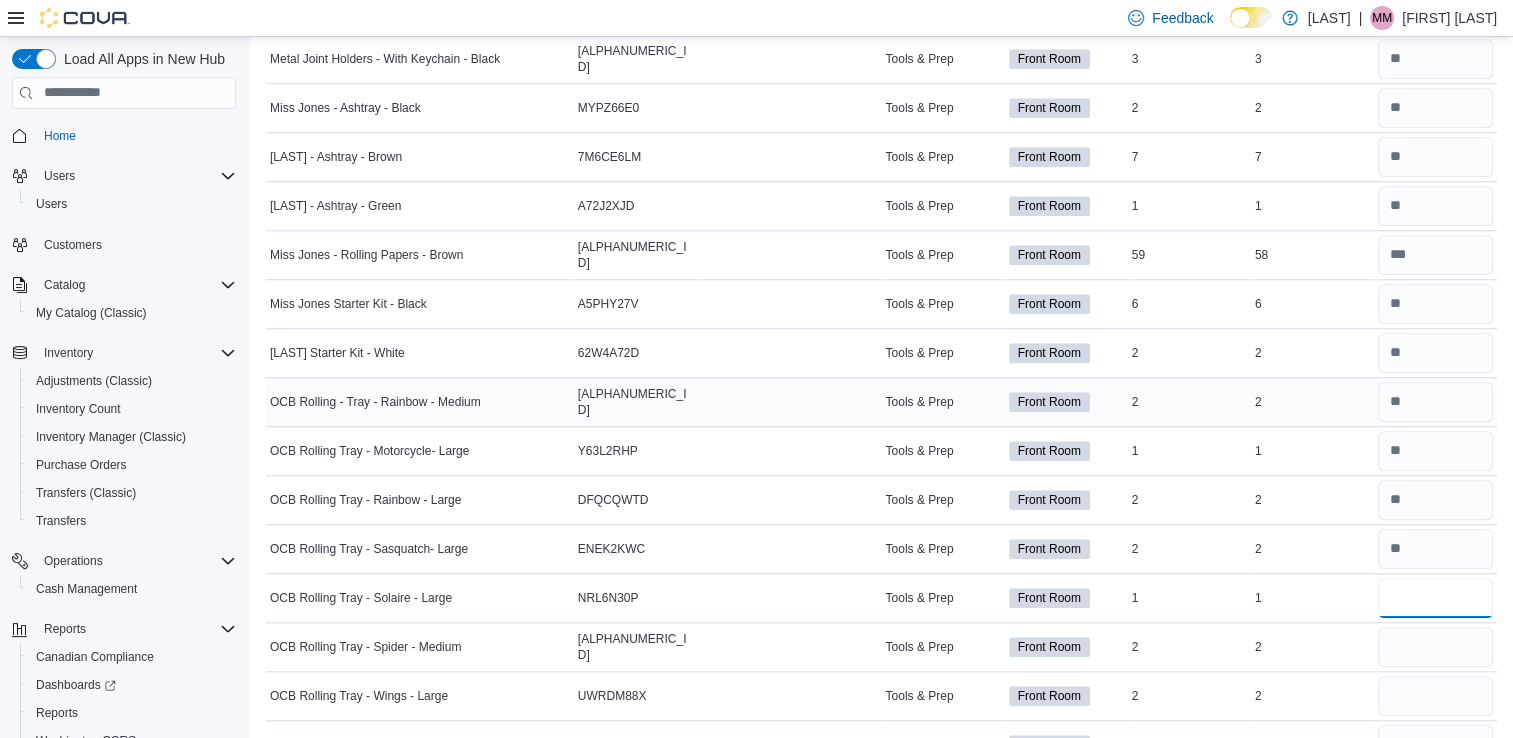 type on "*" 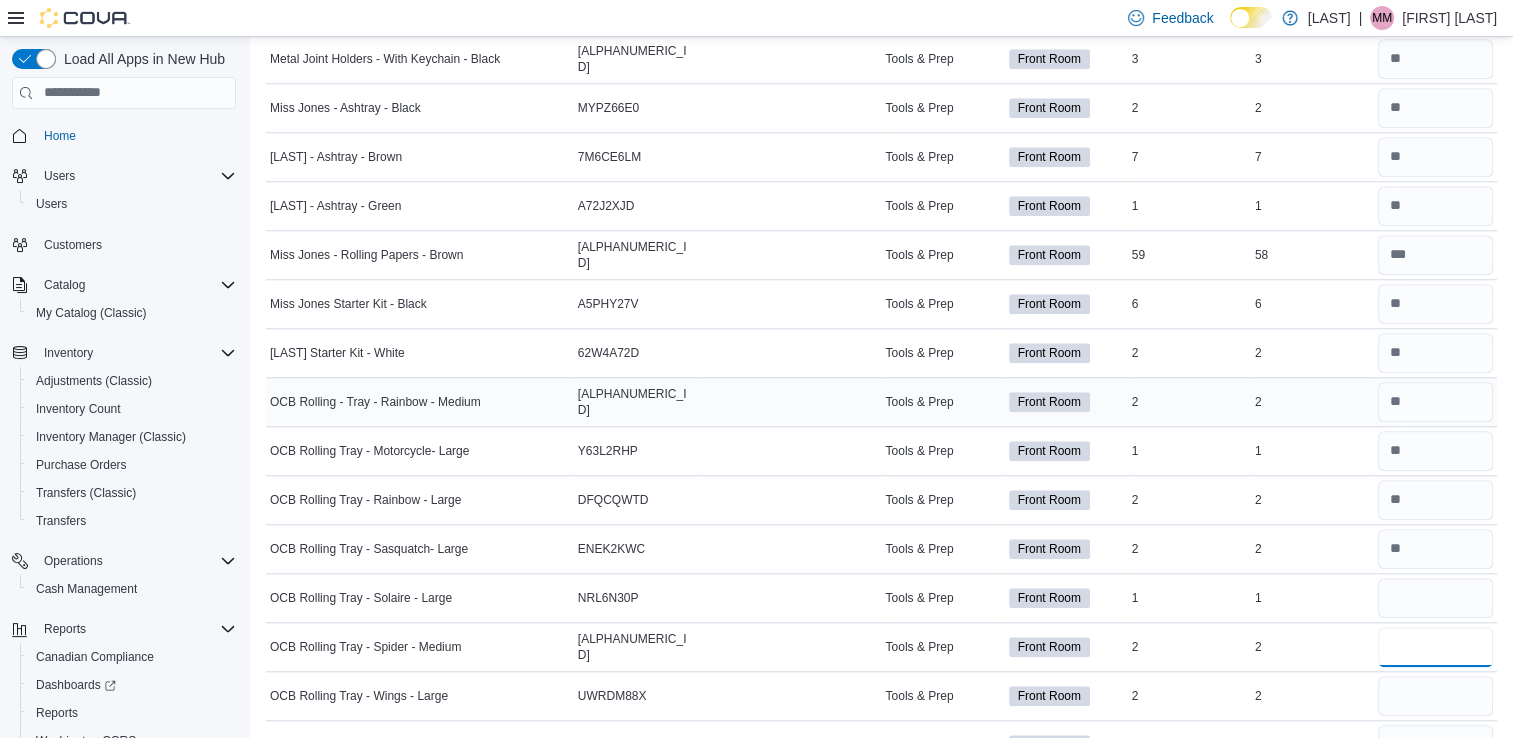 type 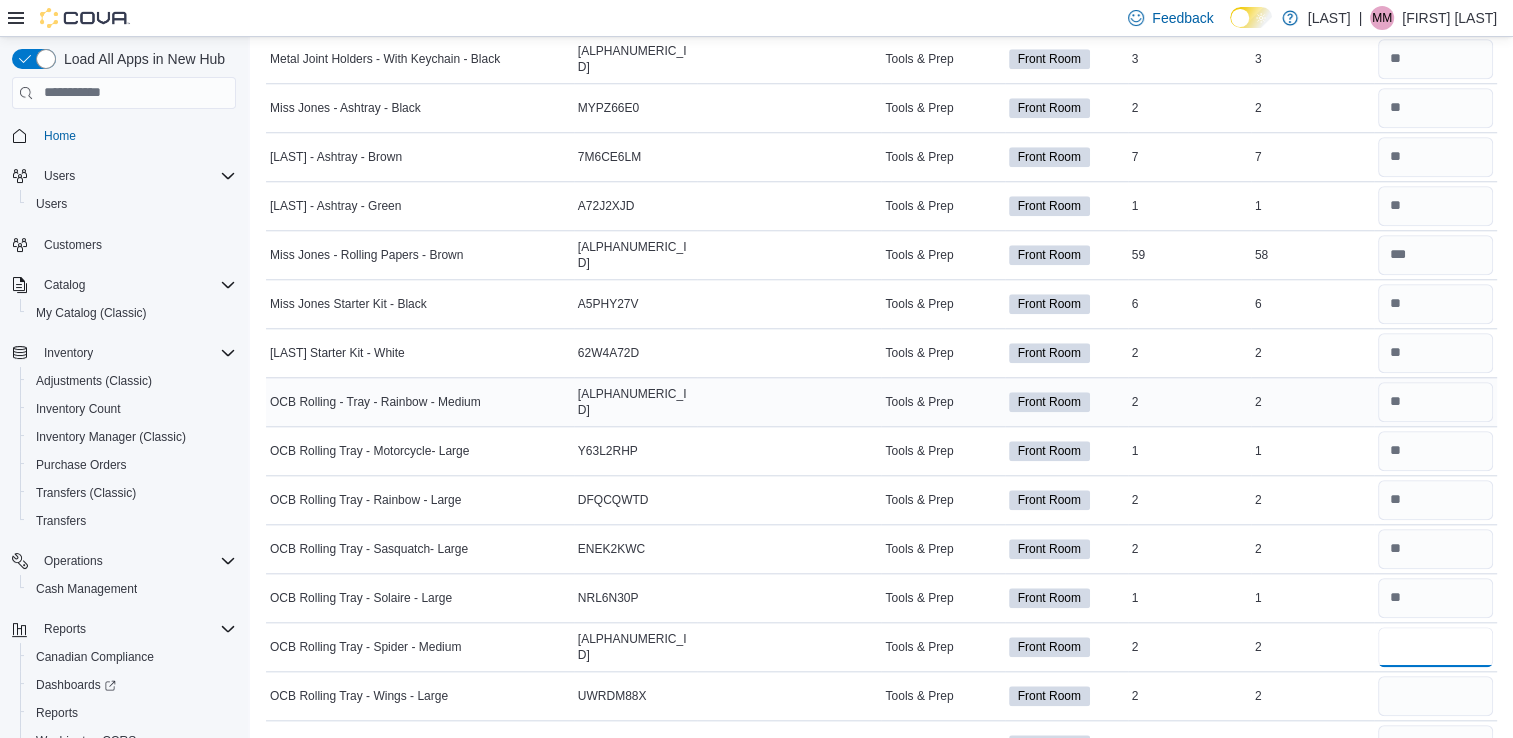 type on "*" 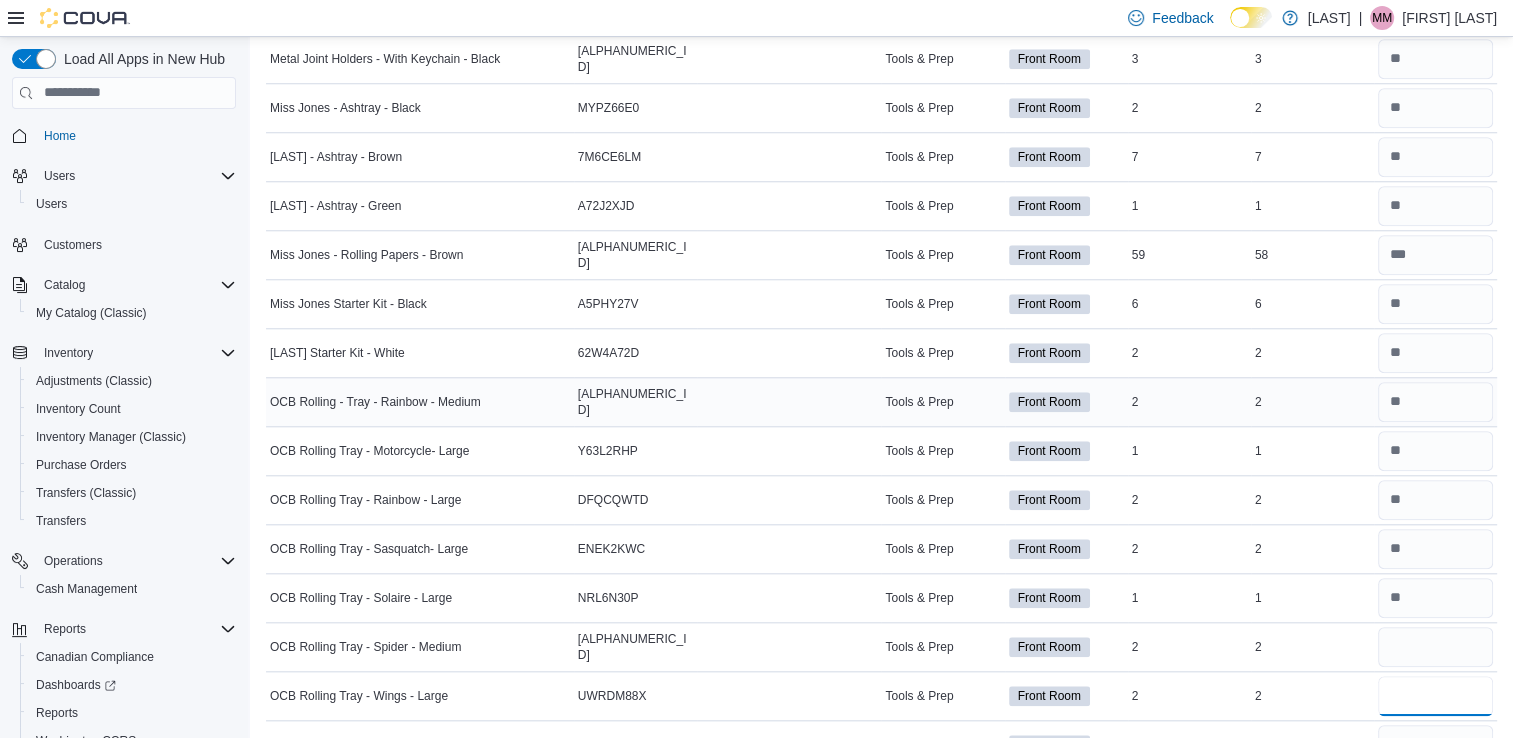 type 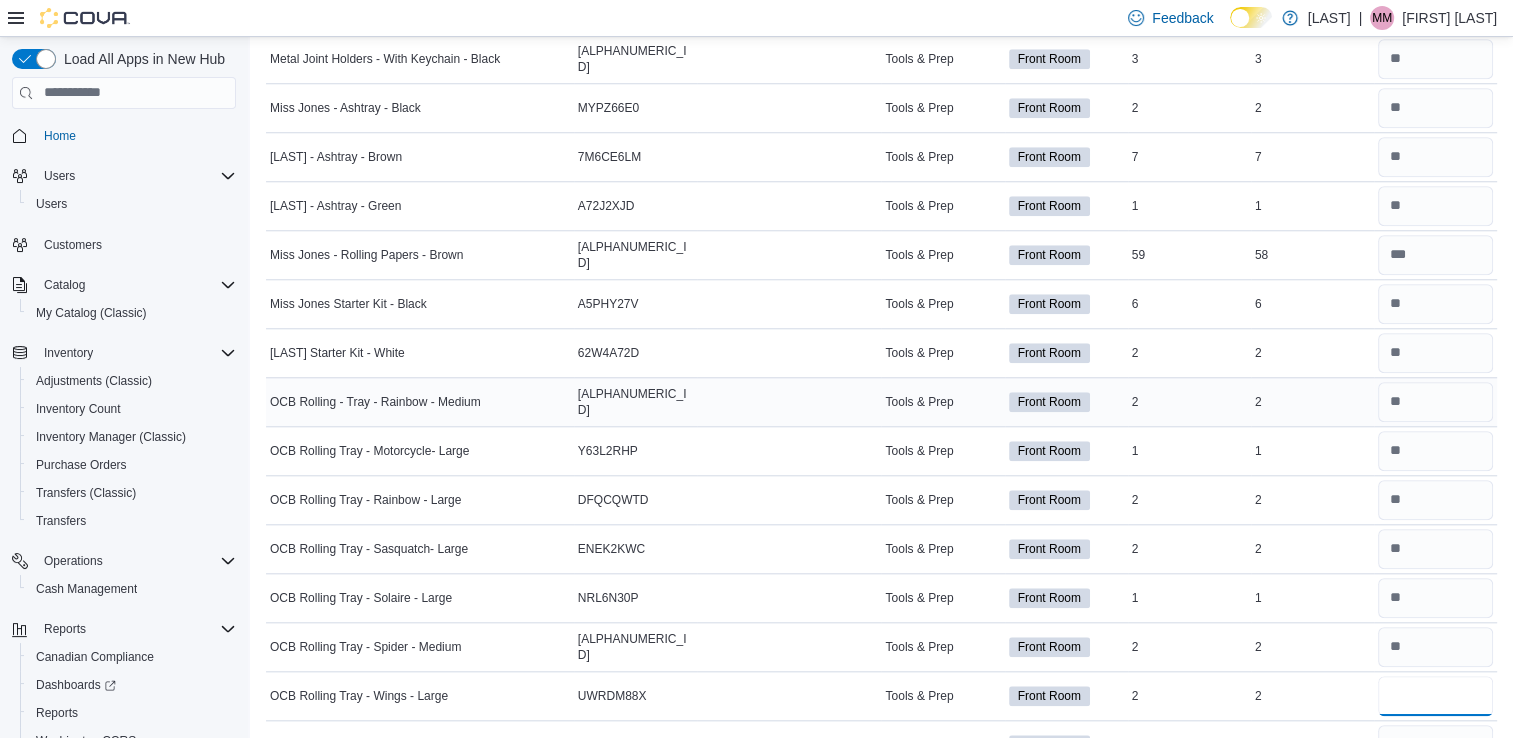 type on "*" 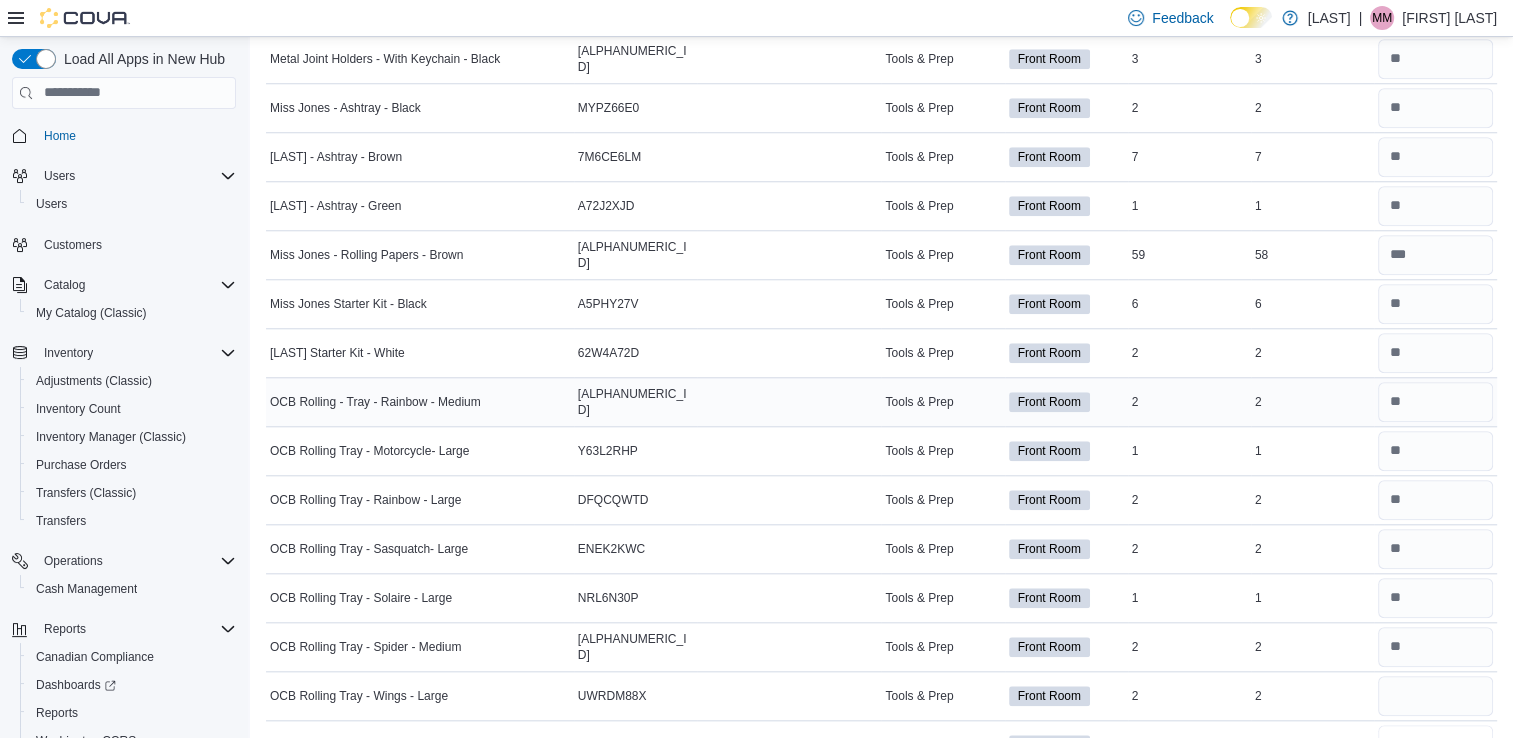 type 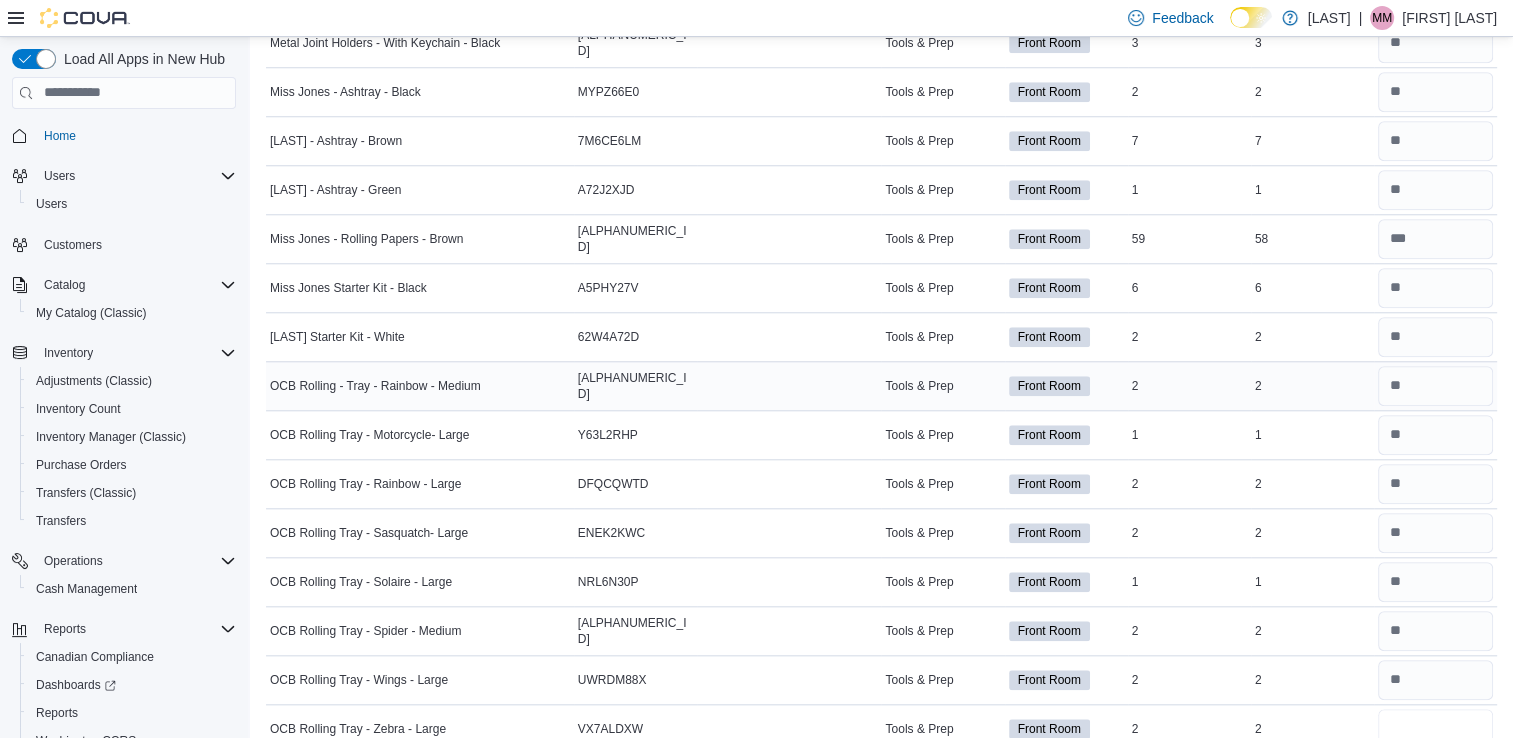 type on "*" 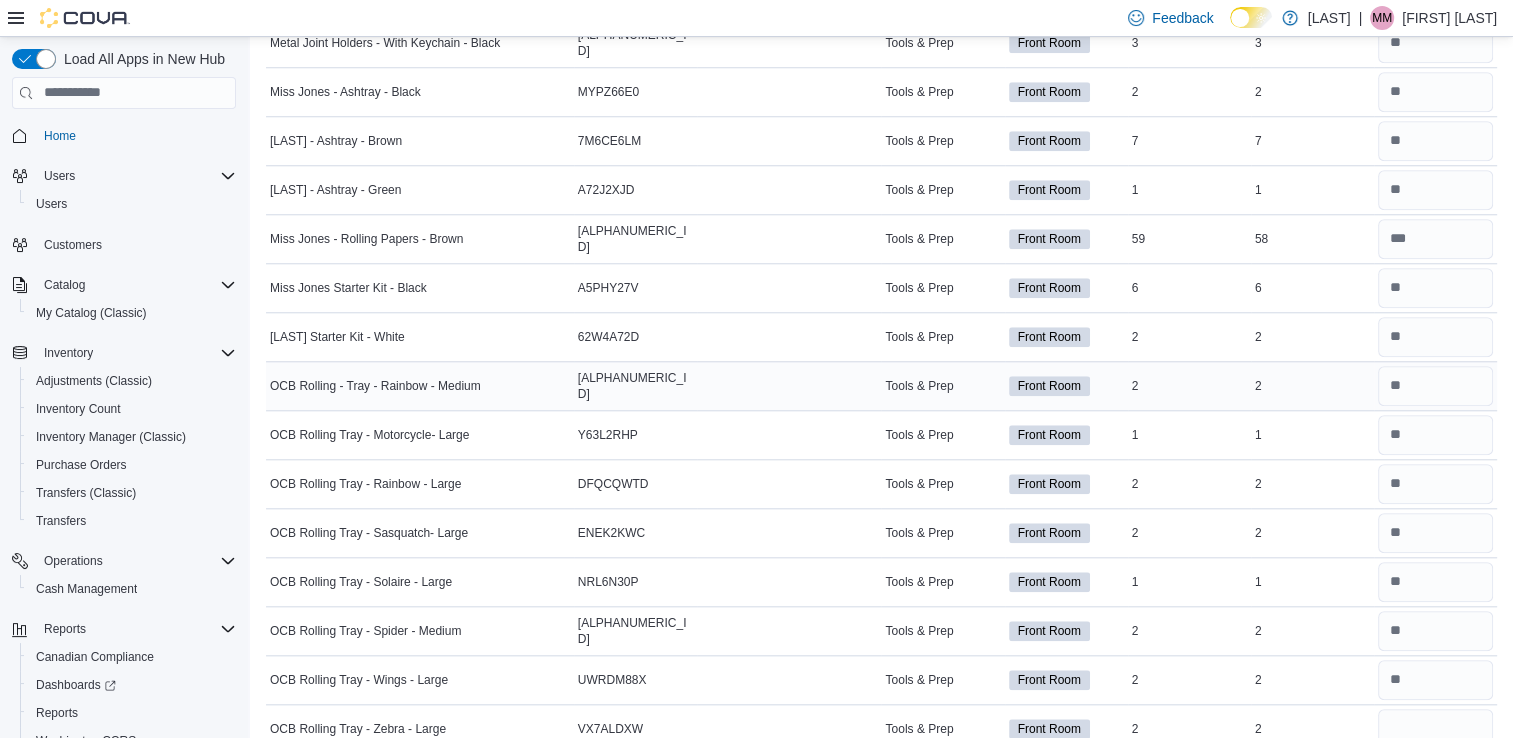 type 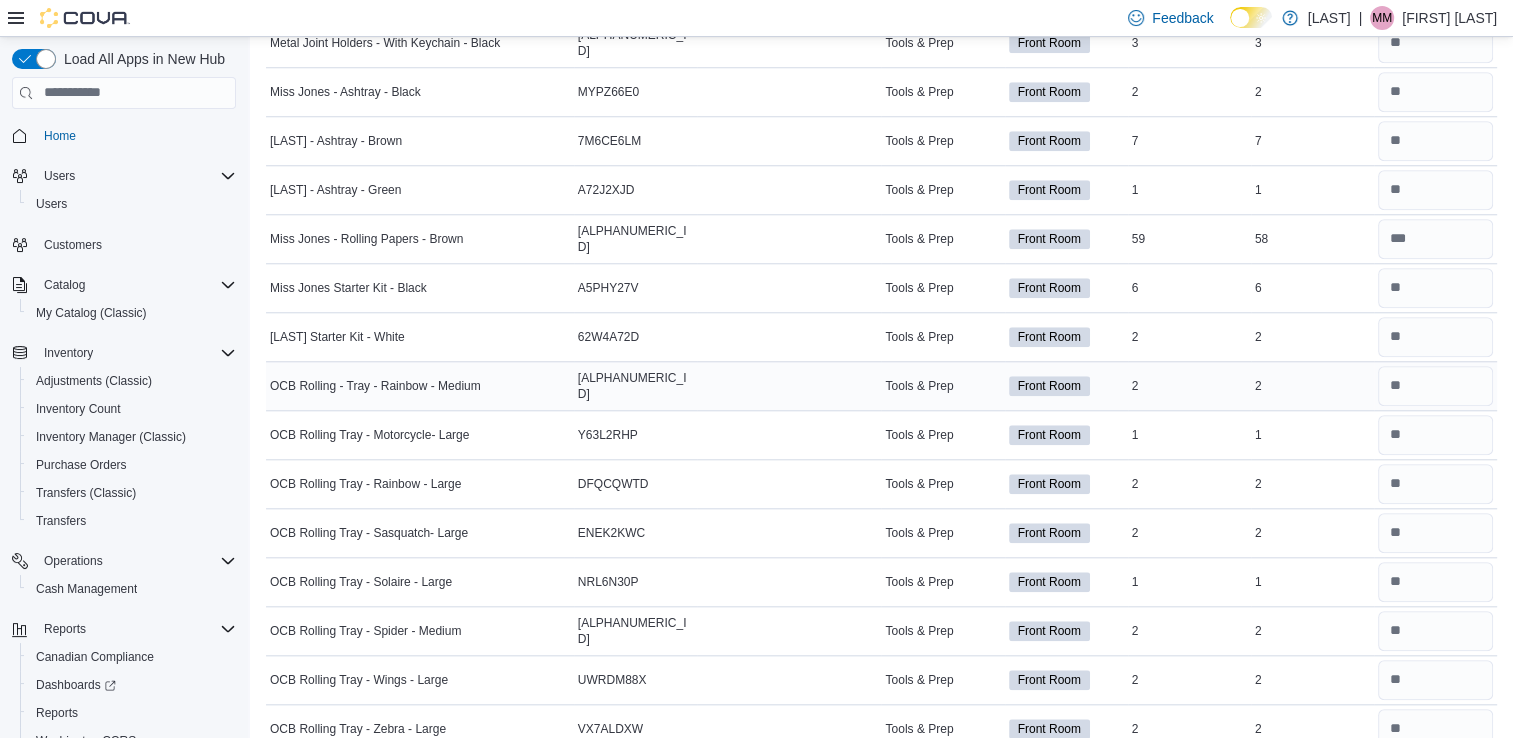 scroll, scrollTop: 2244, scrollLeft: 0, axis: vertical 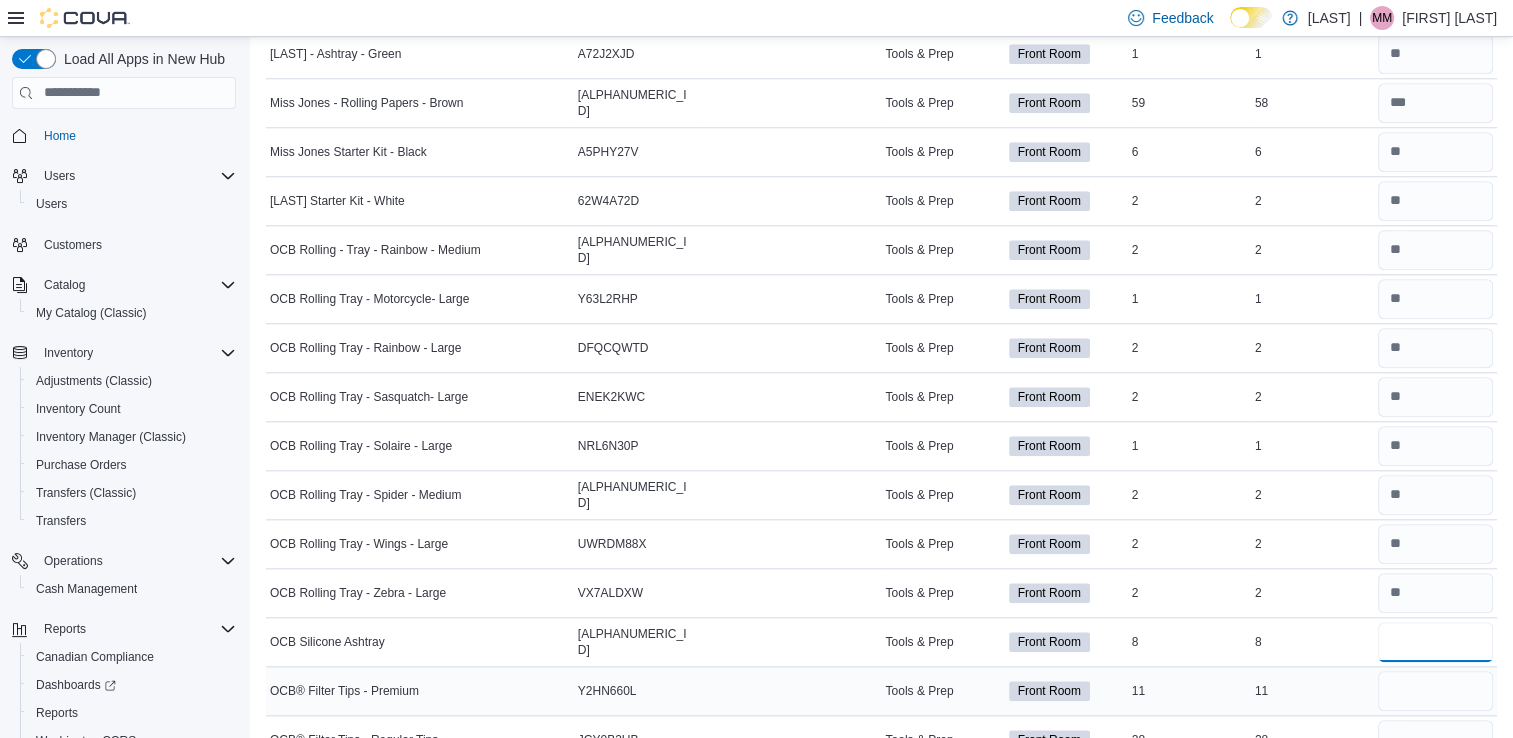 type on "*" 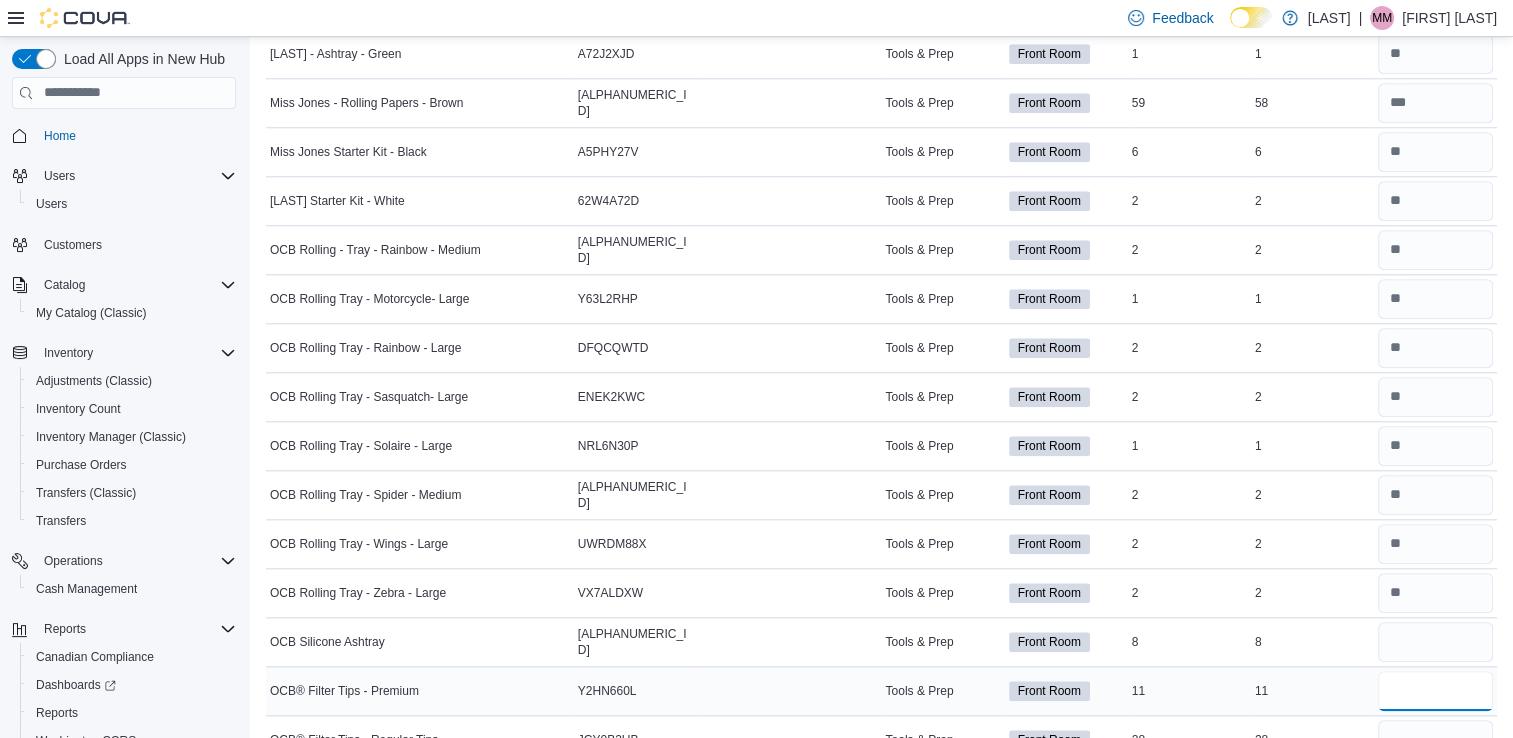 type 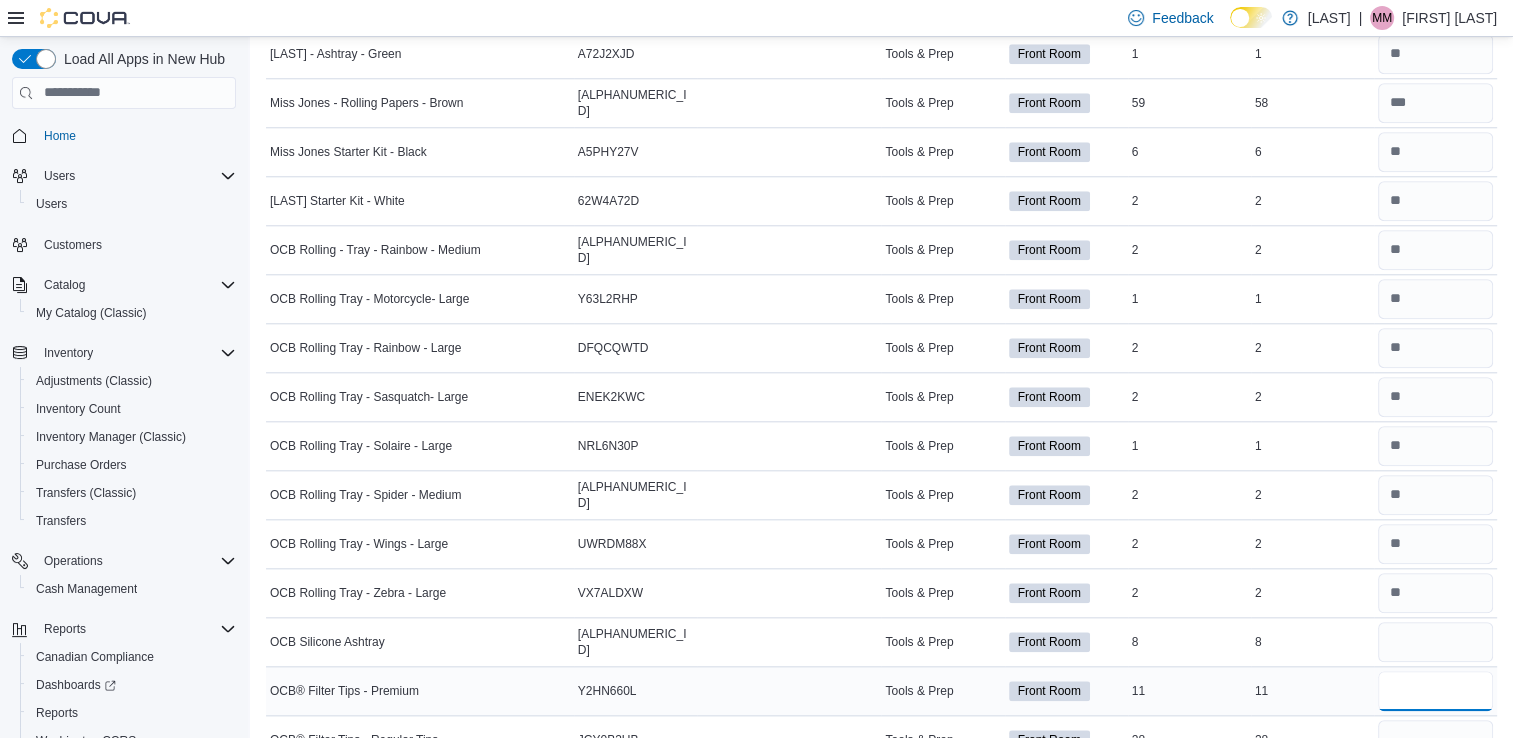 click at bounding box center [1435, 691] 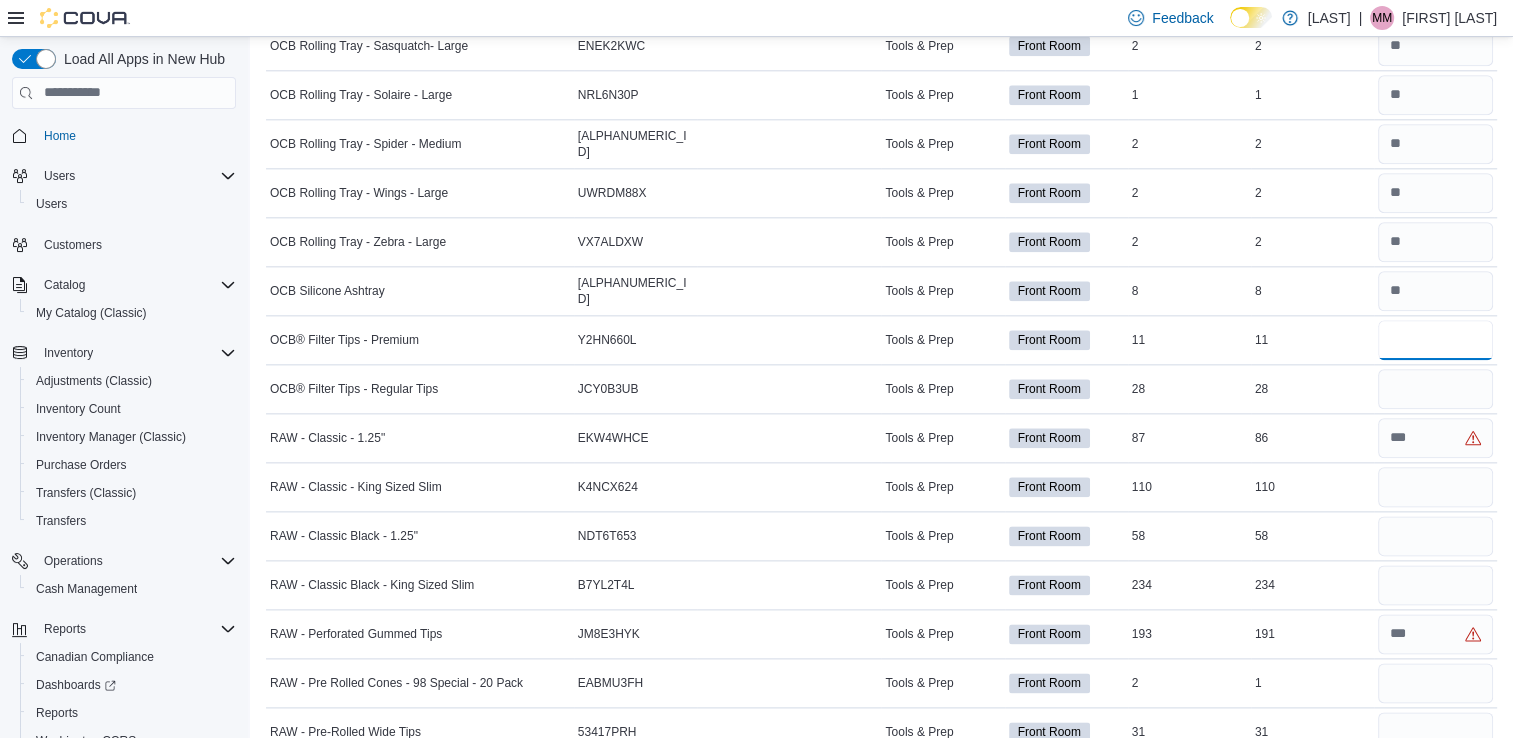 scroll, scrollTop: 2337, scrollLeft: 0, axis: vertical 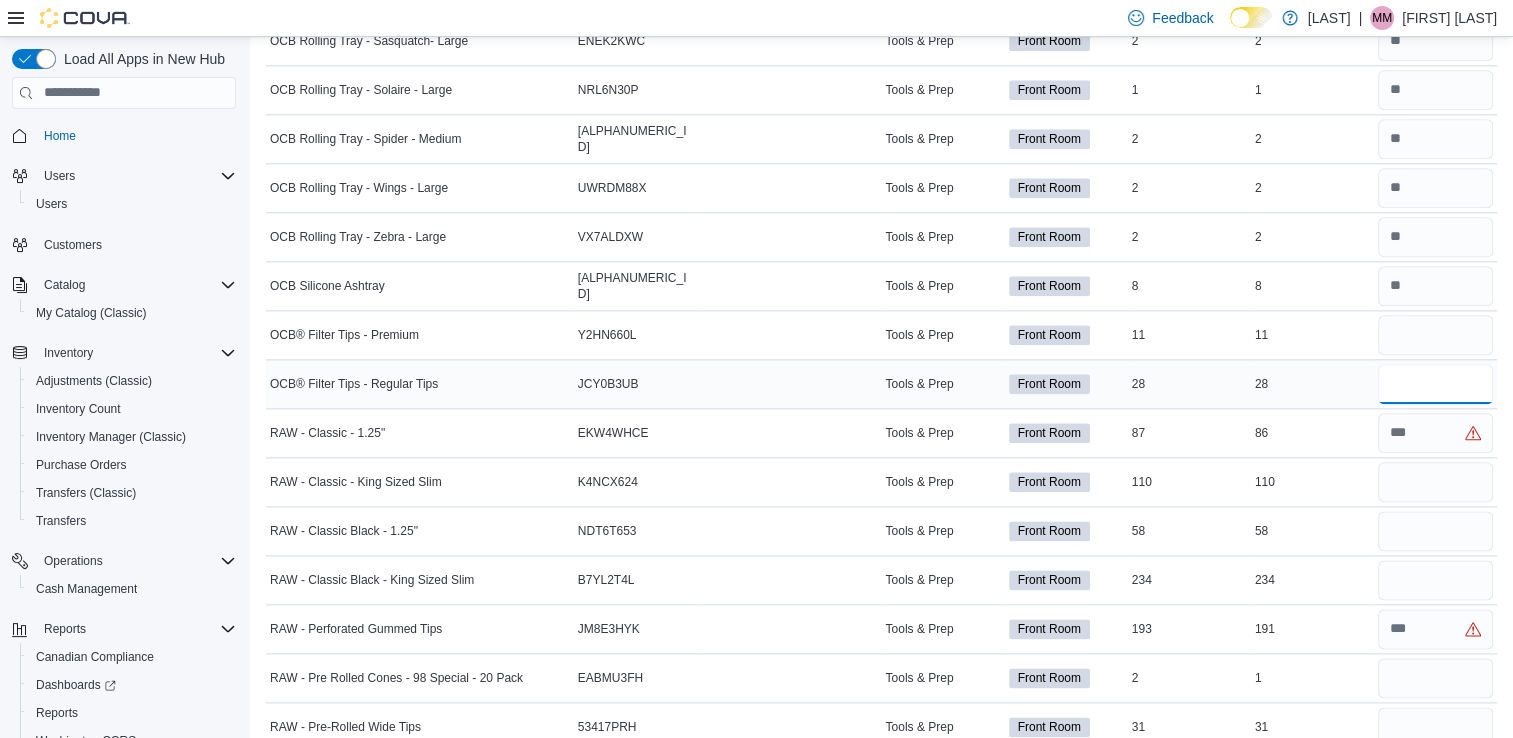click at bounding box center [1435, 384] 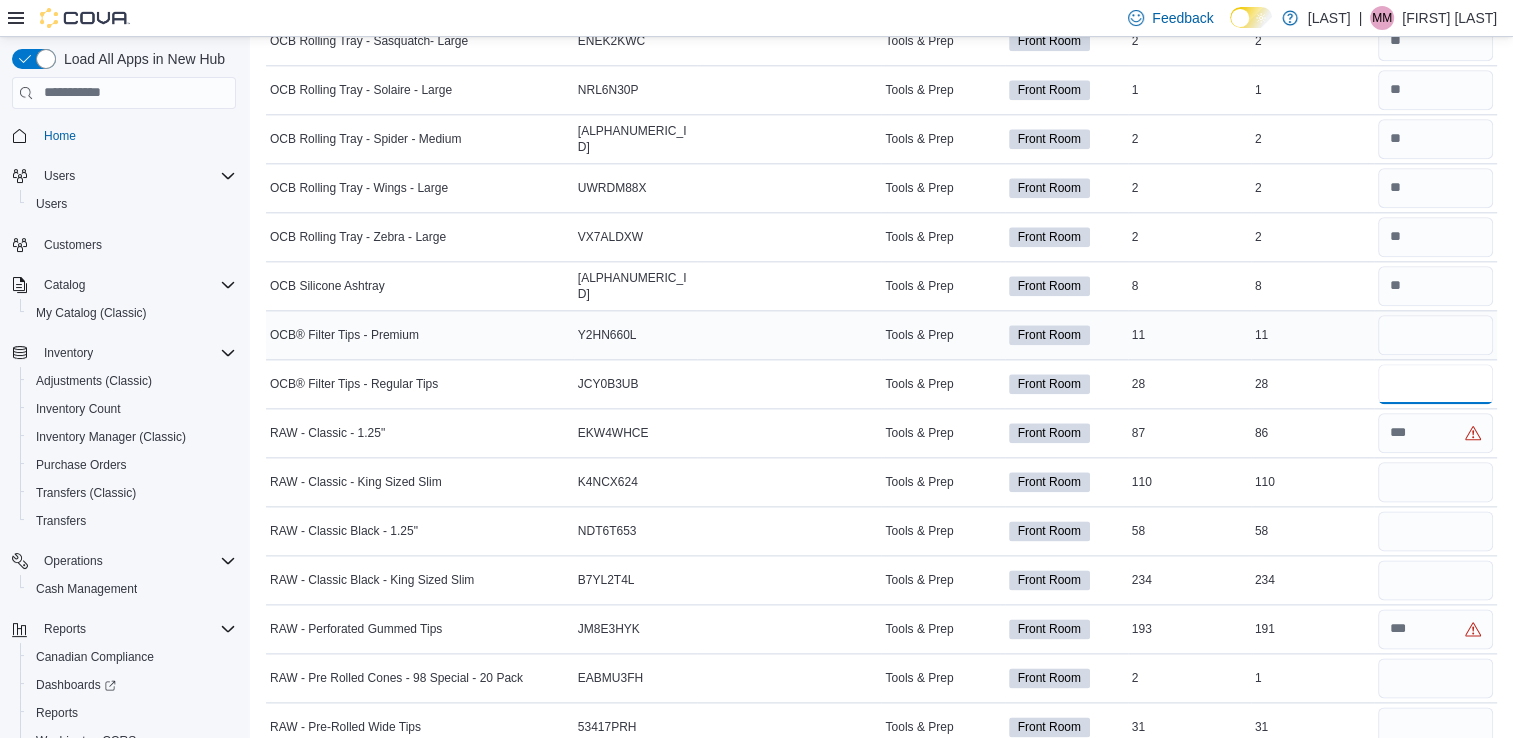 type on "**" 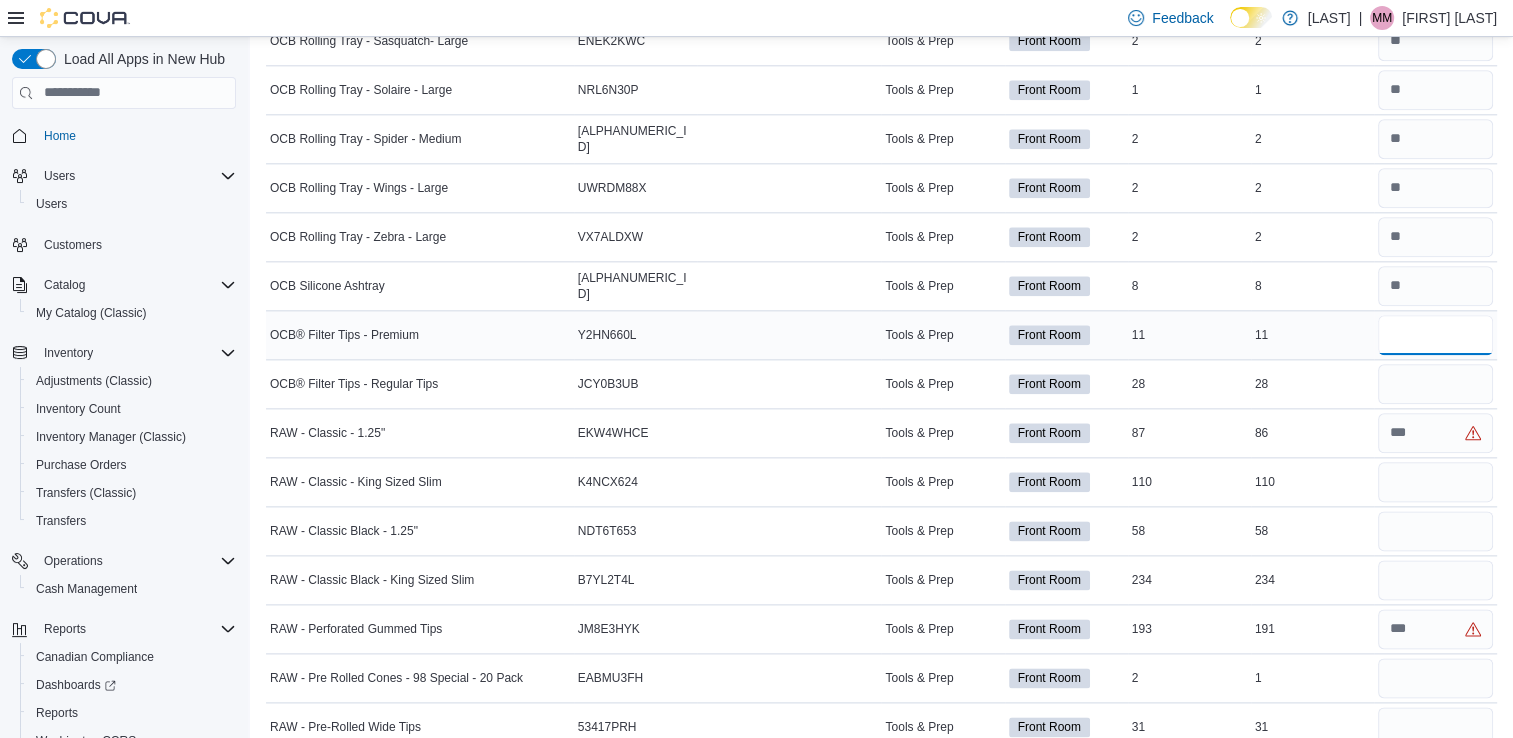 click at bounding box center (1435, 335) 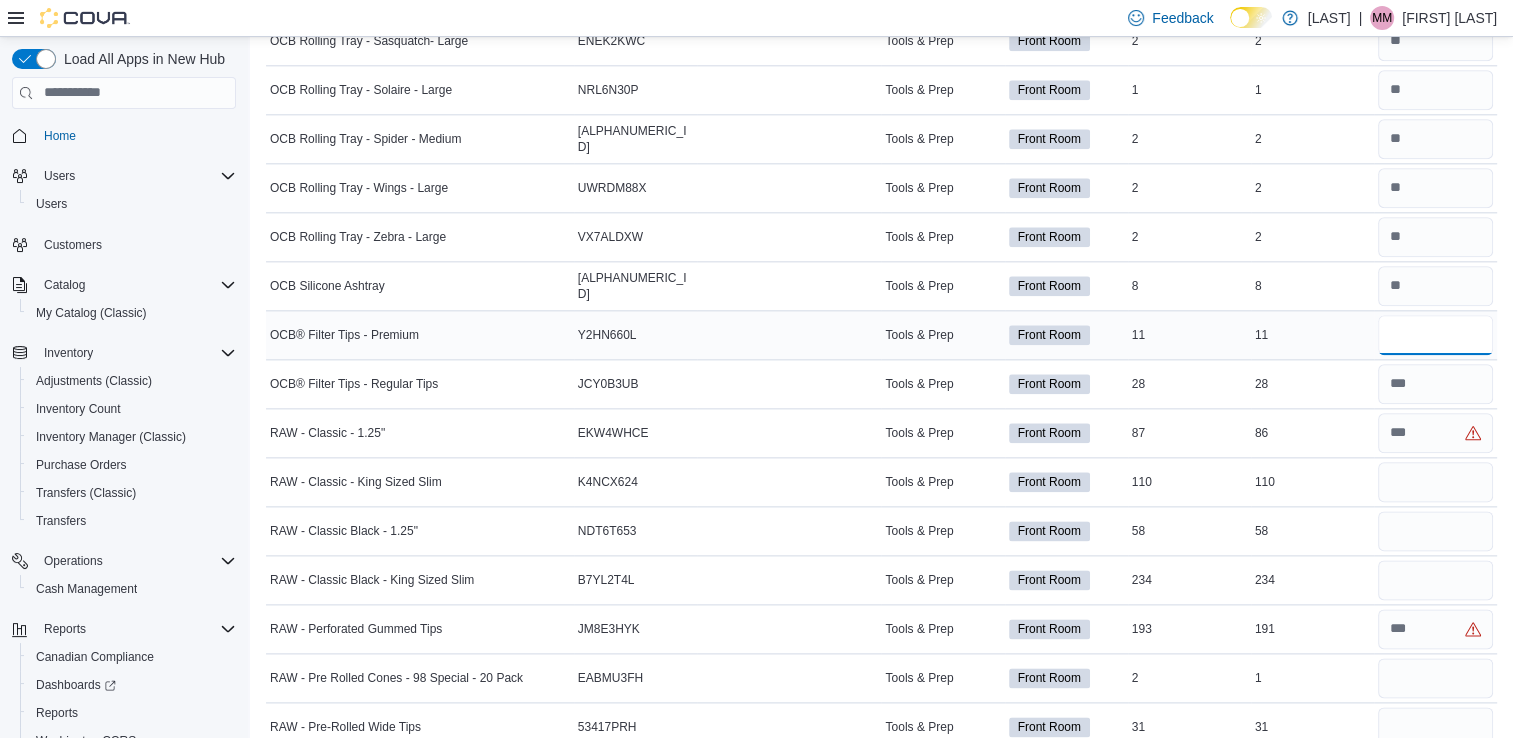 type on "**" 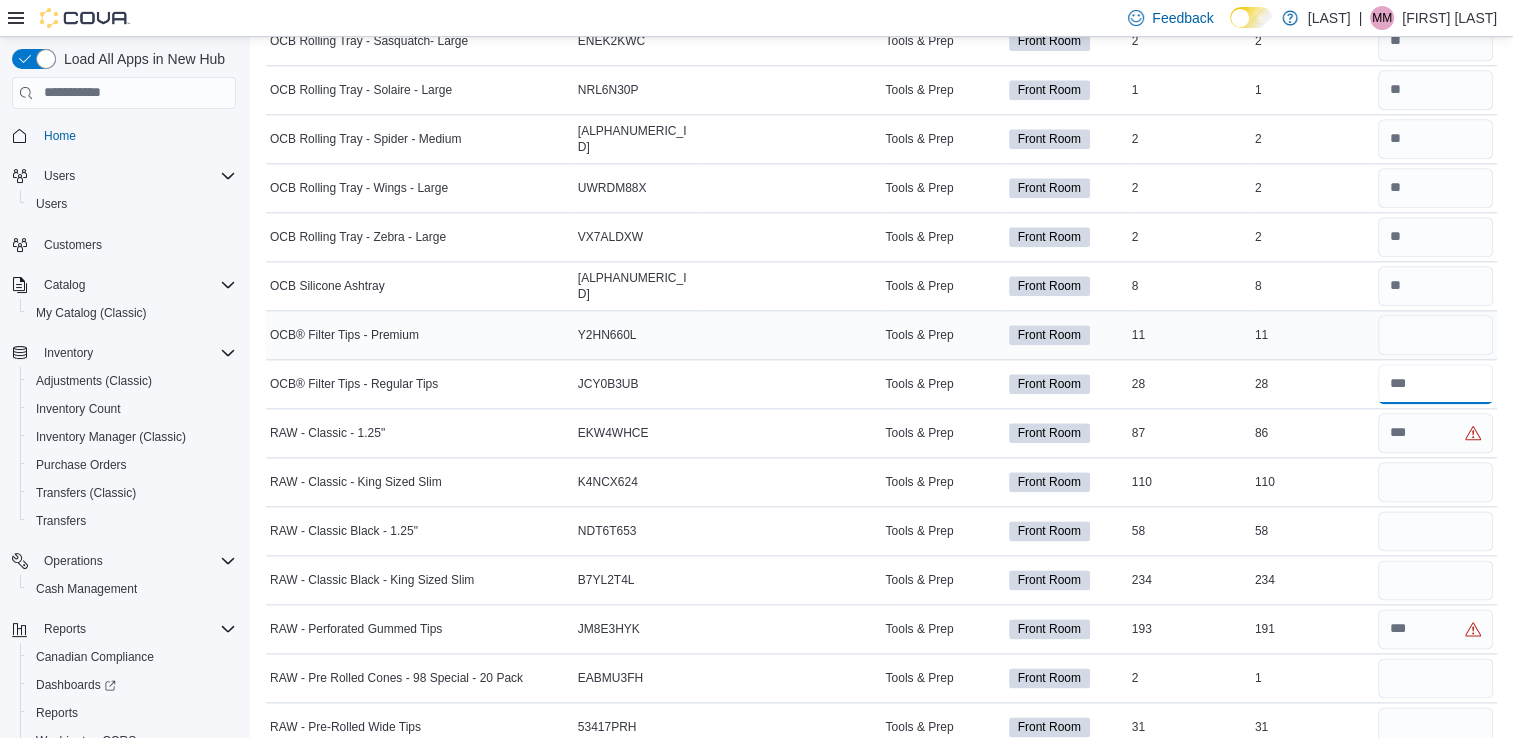 type 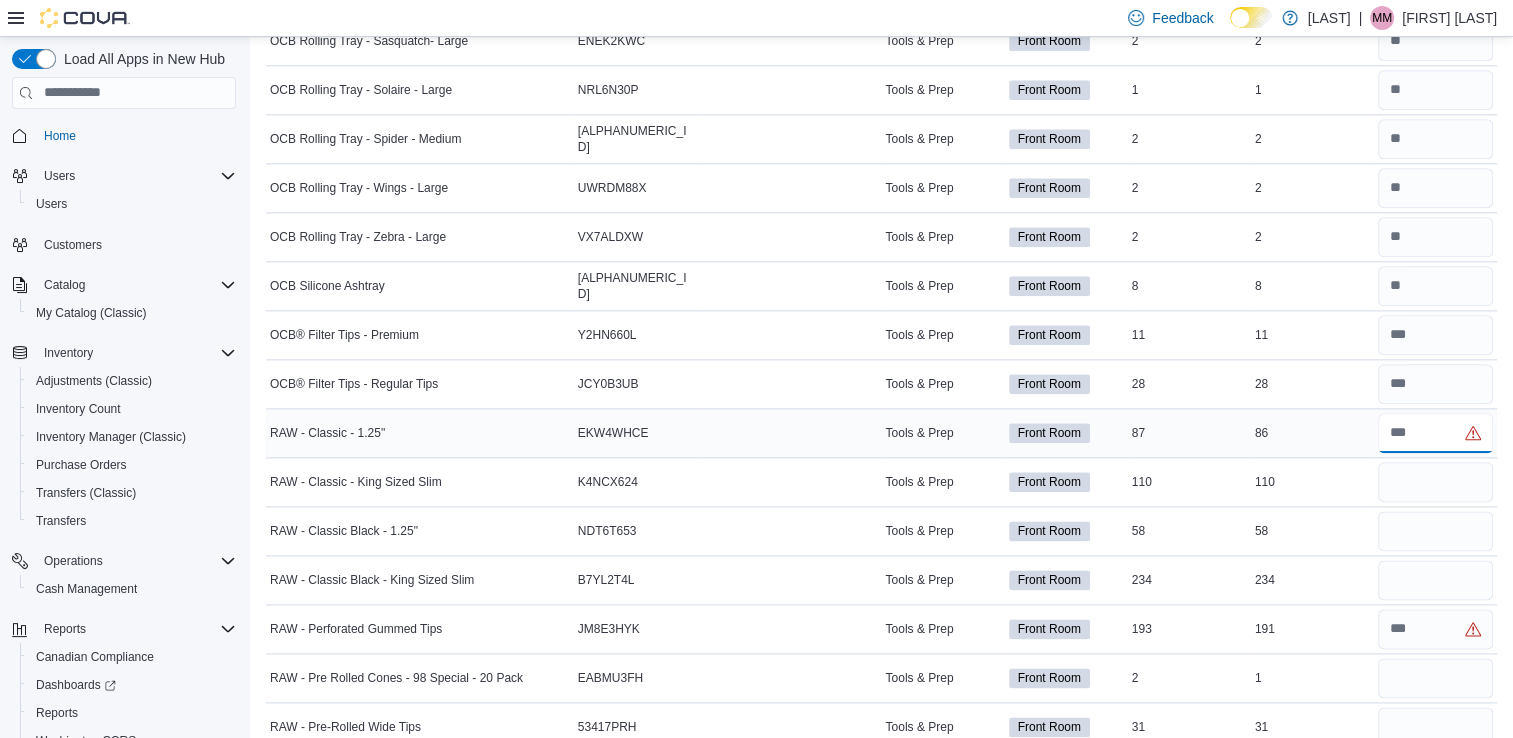 click at bounding box center (1435, 433) 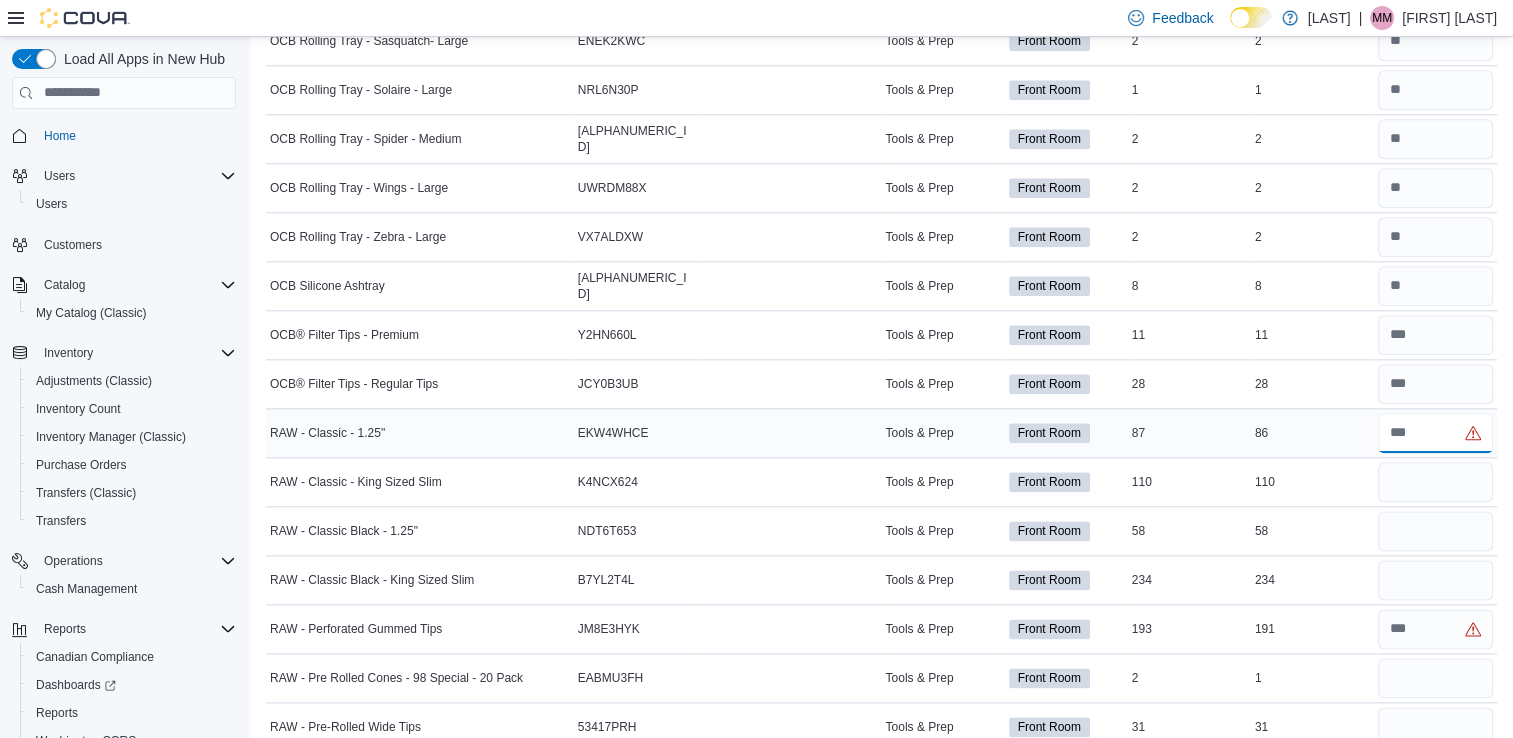 type on "*" 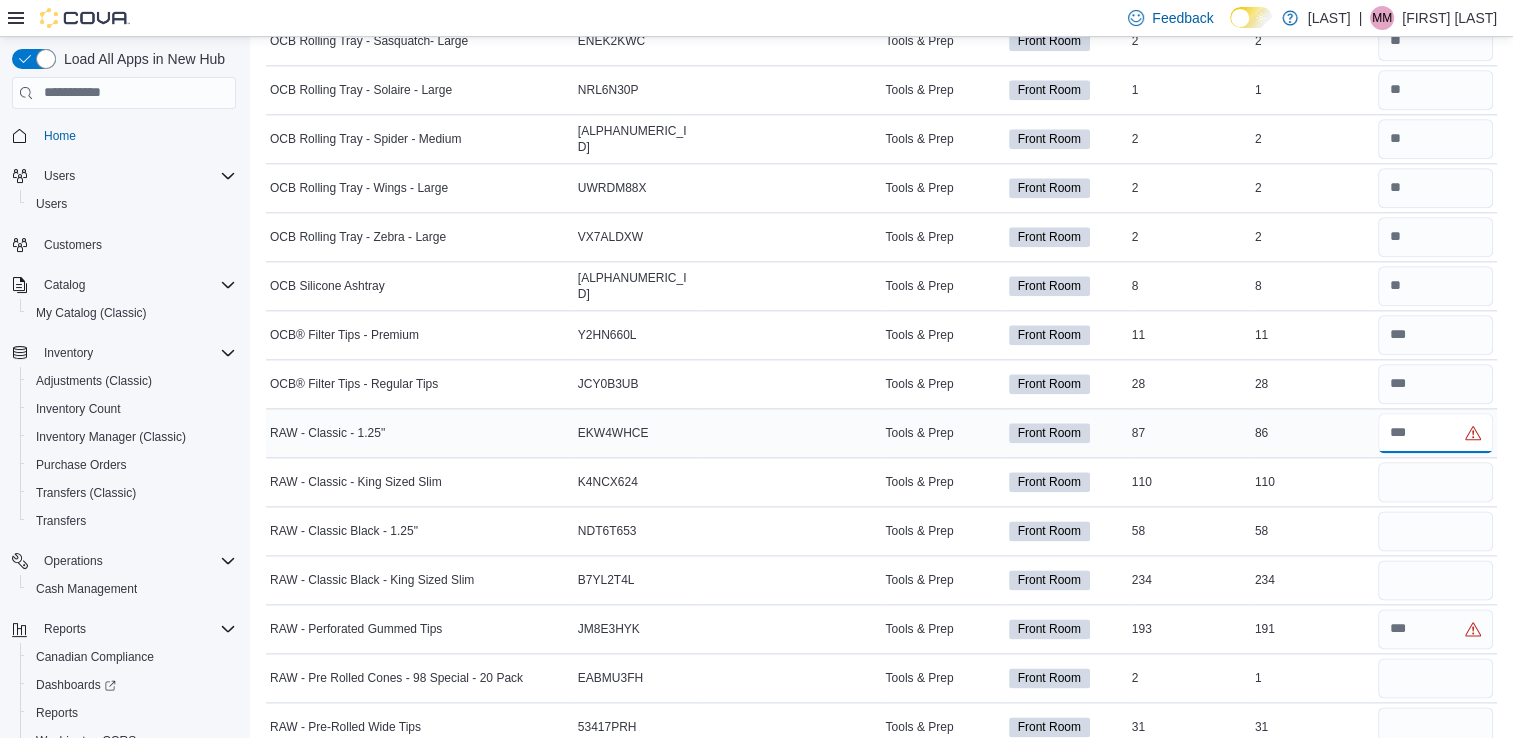 type on "**" 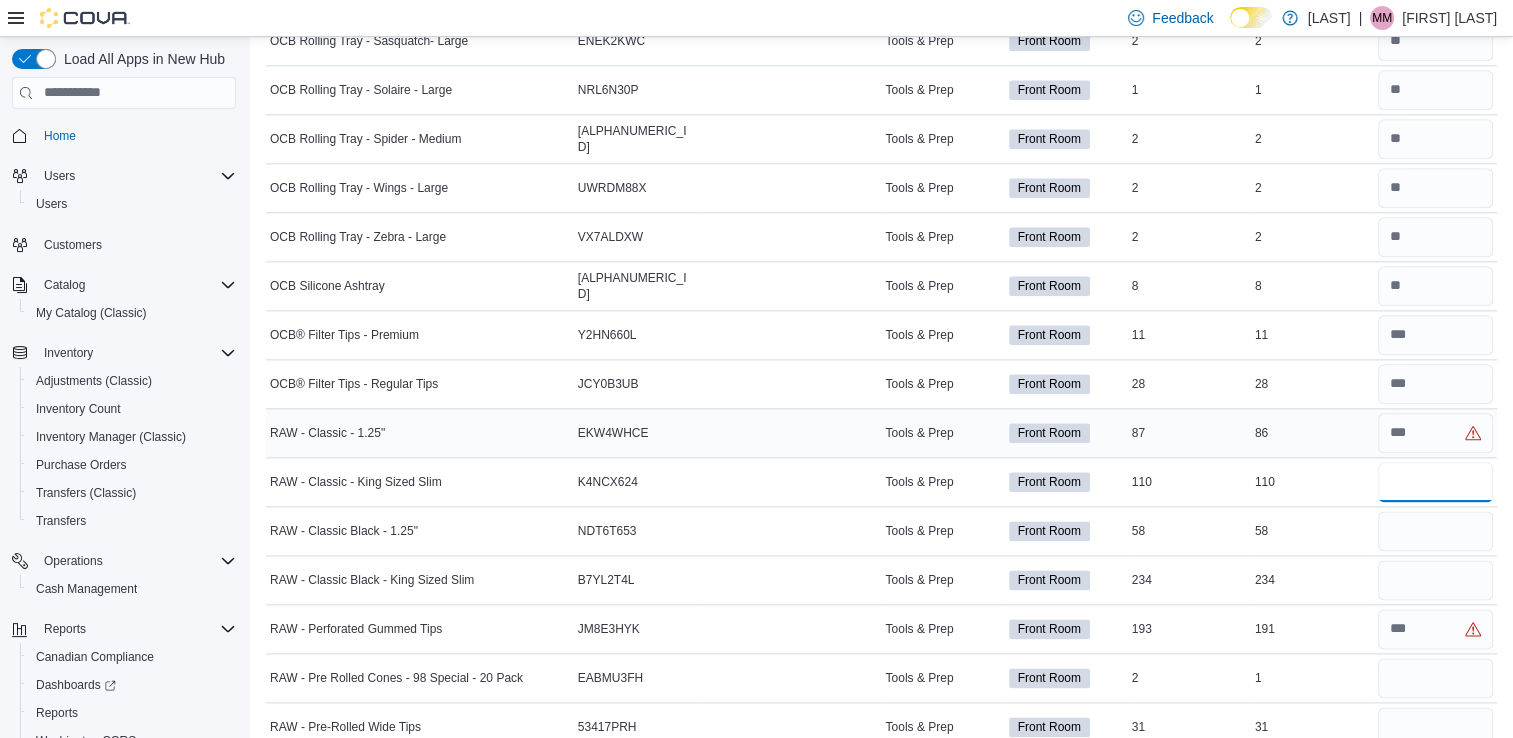 type 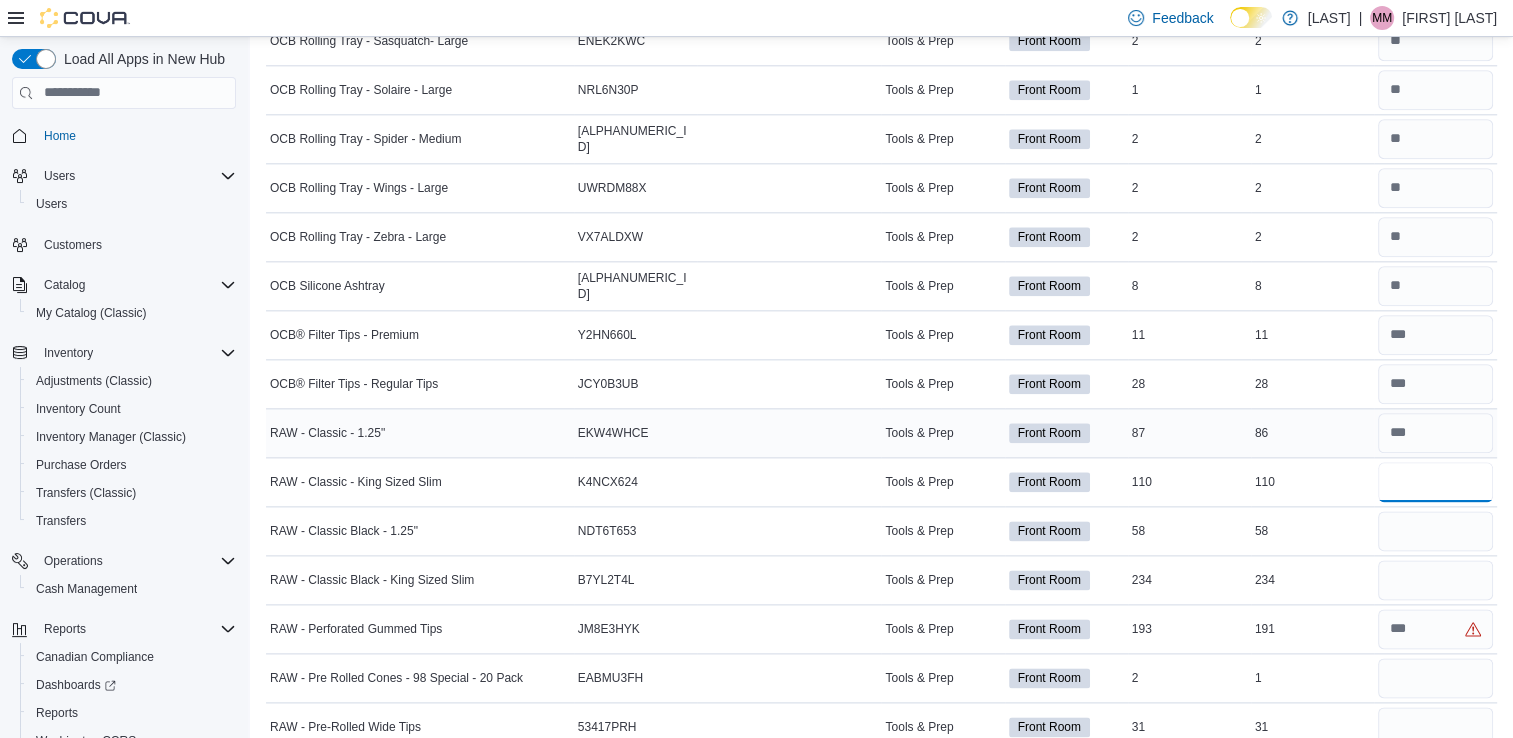 type on "***" 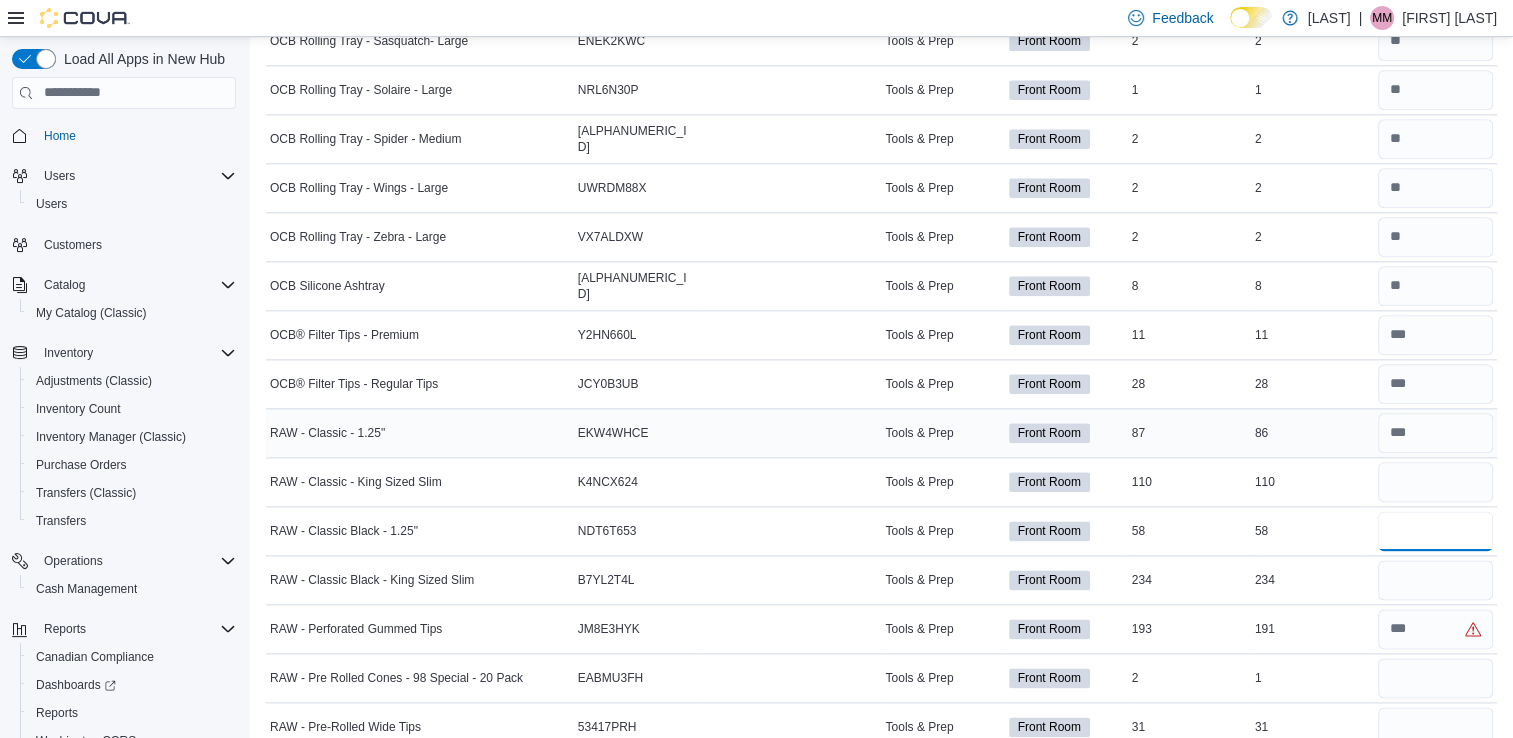 type 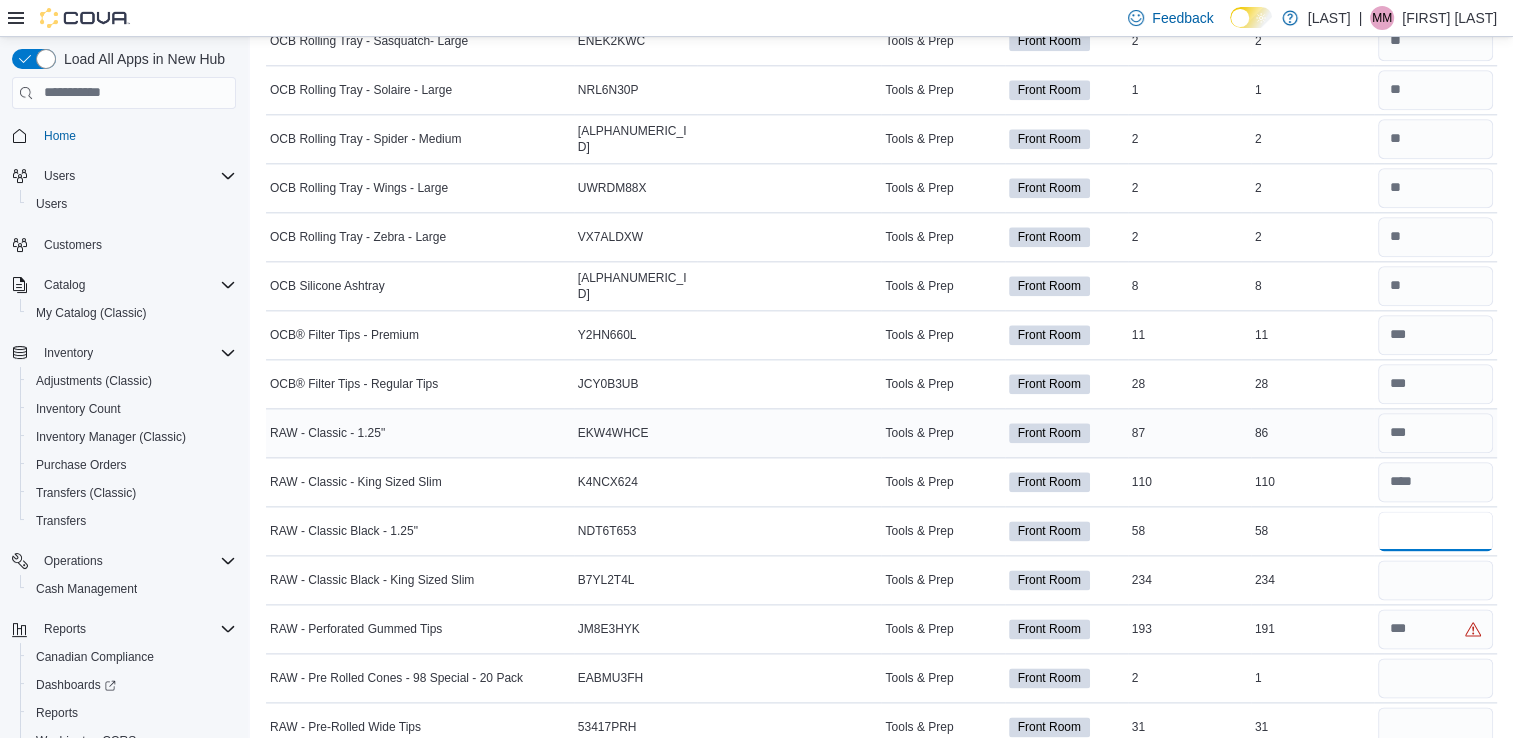type on "**" 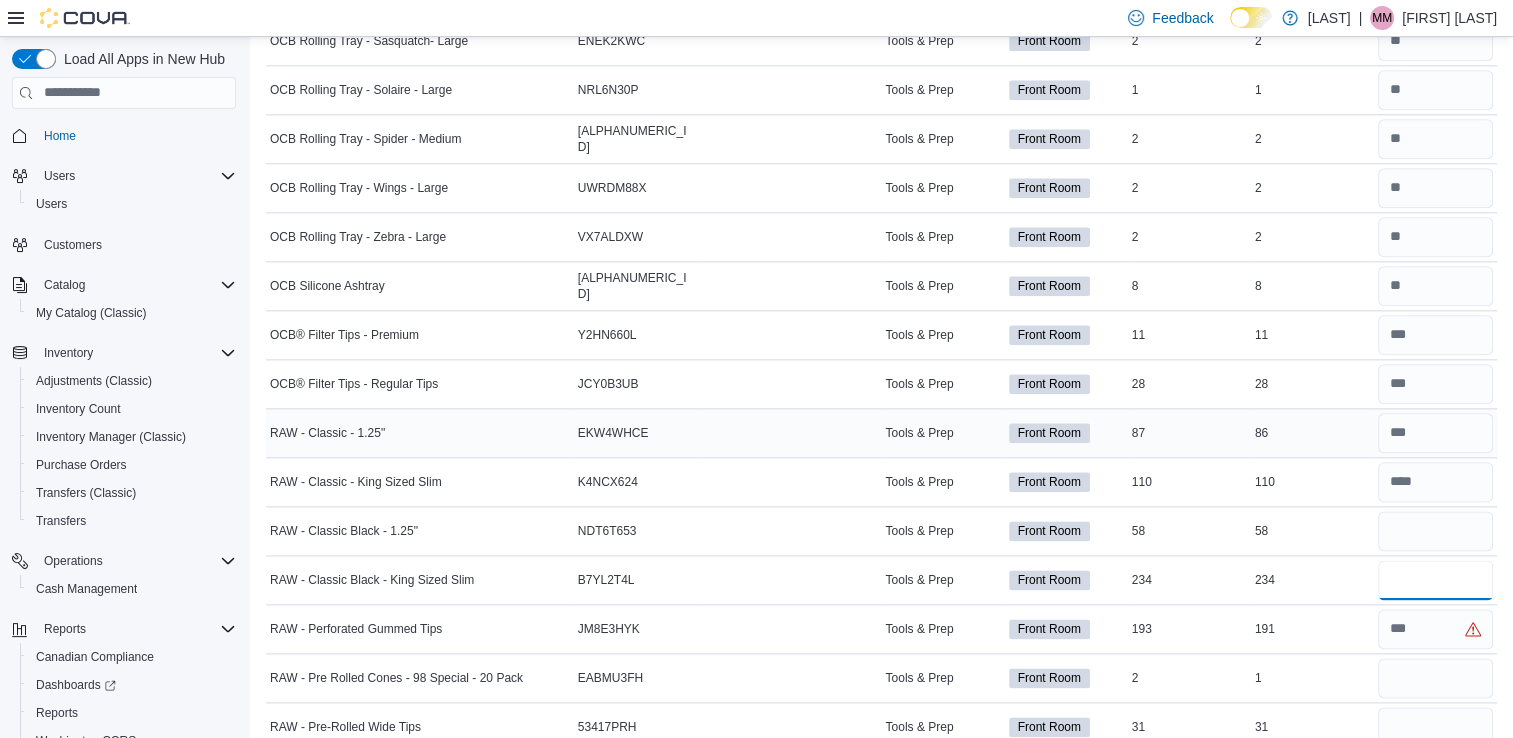 type 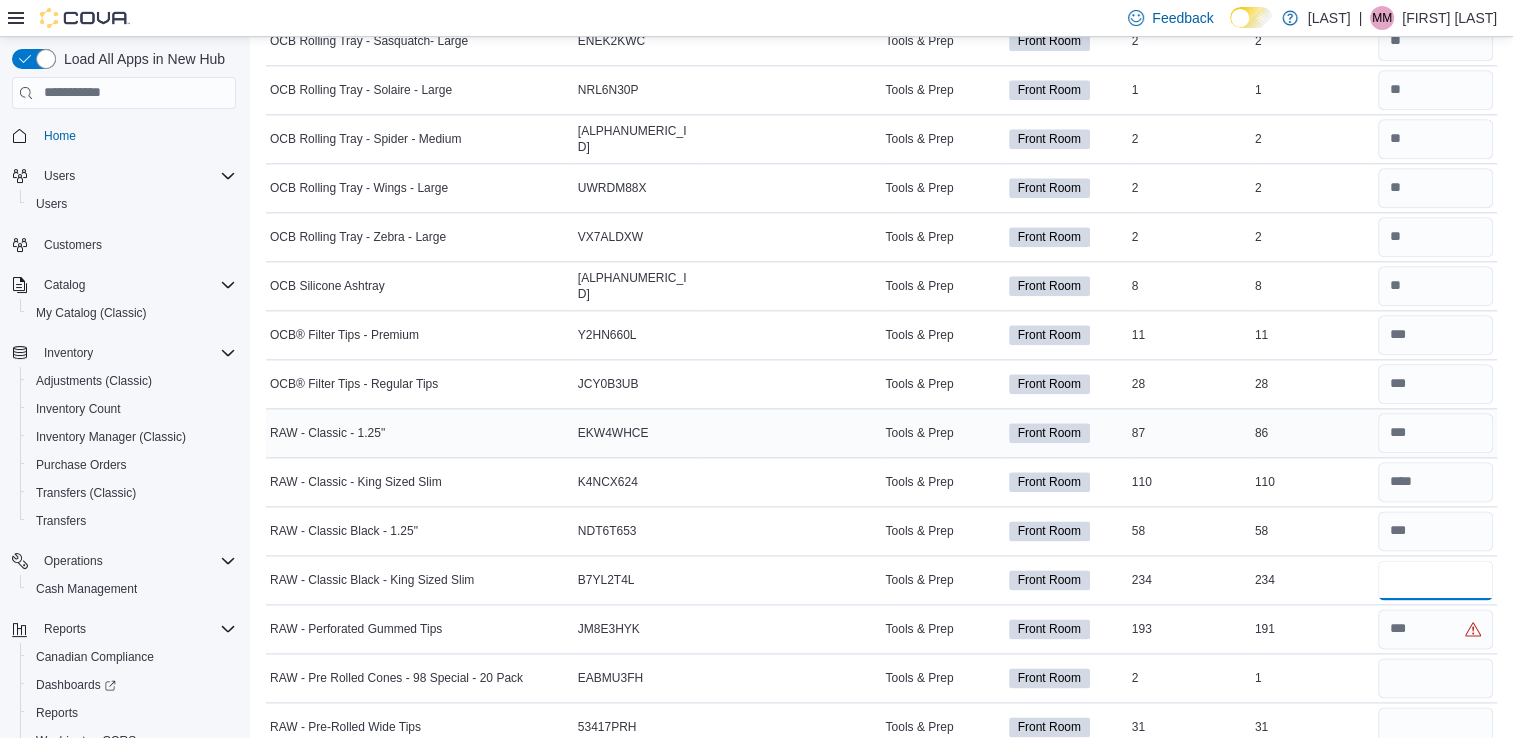 type on "***" 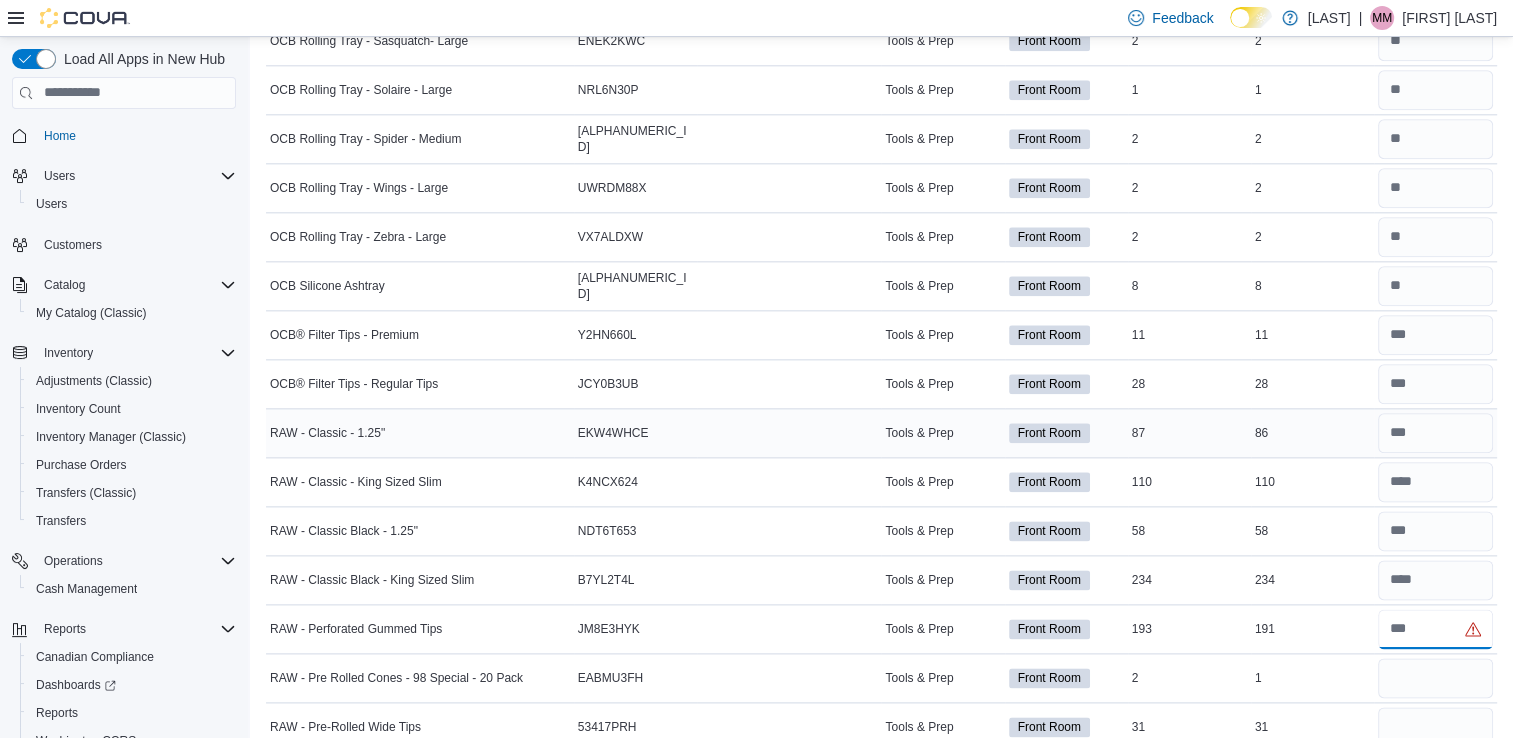 type 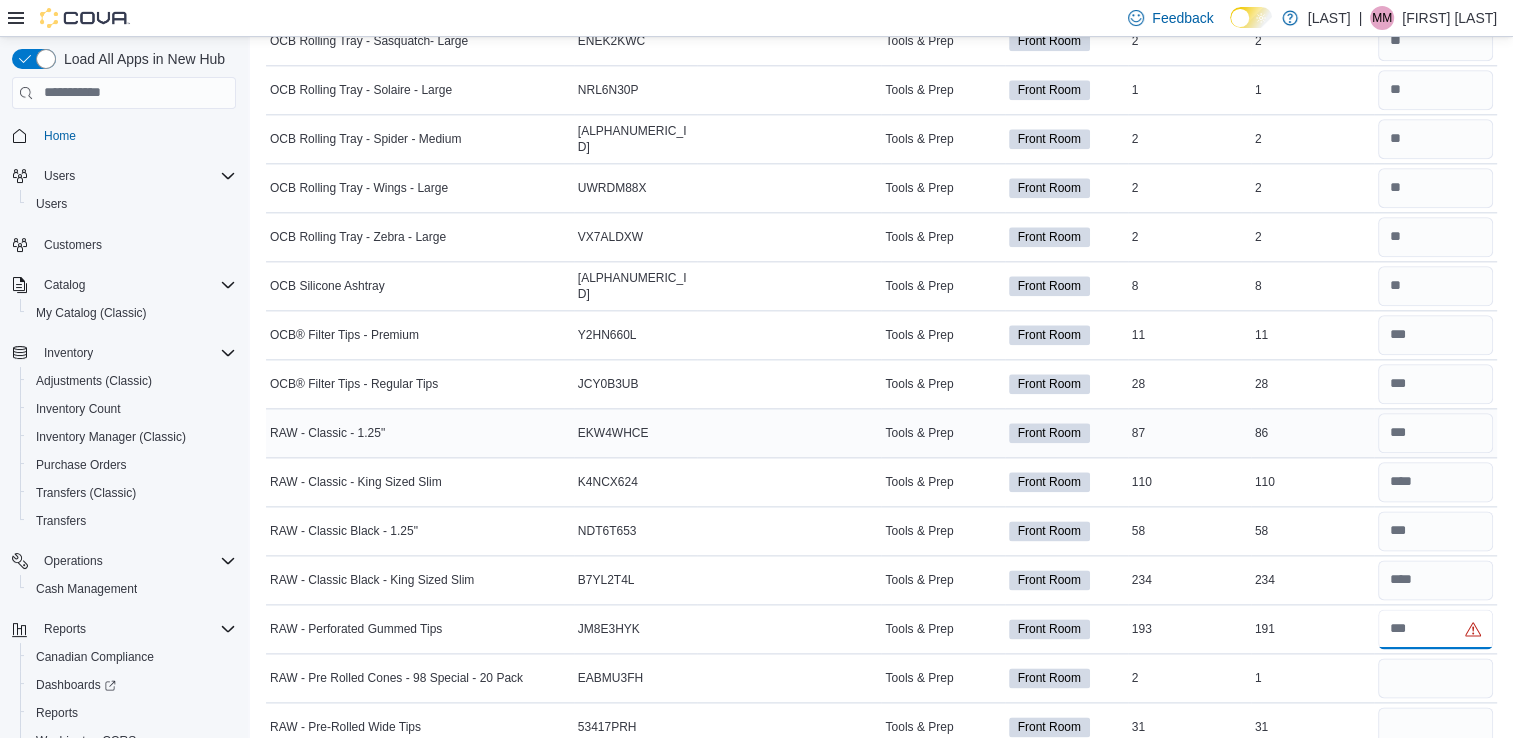 type on "***" 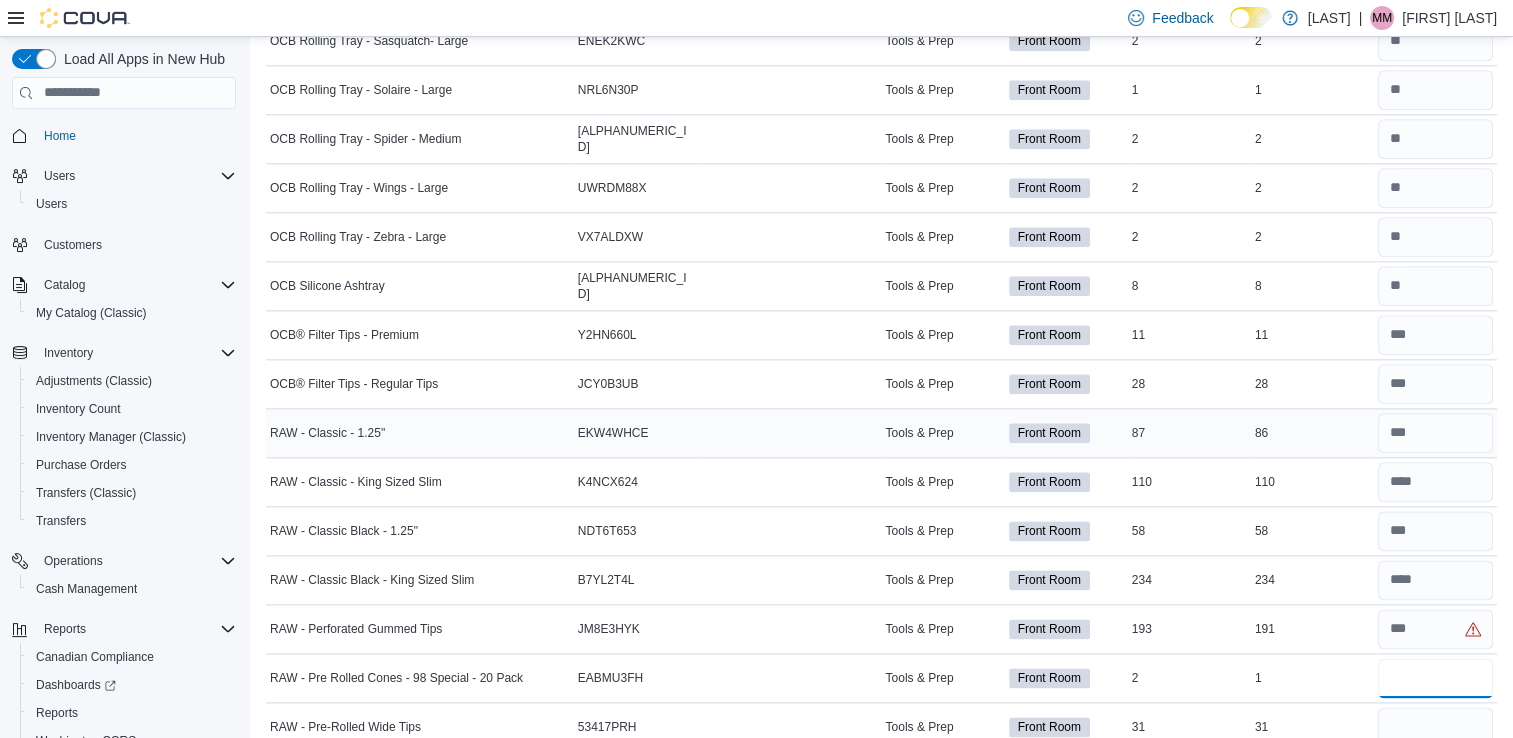 type 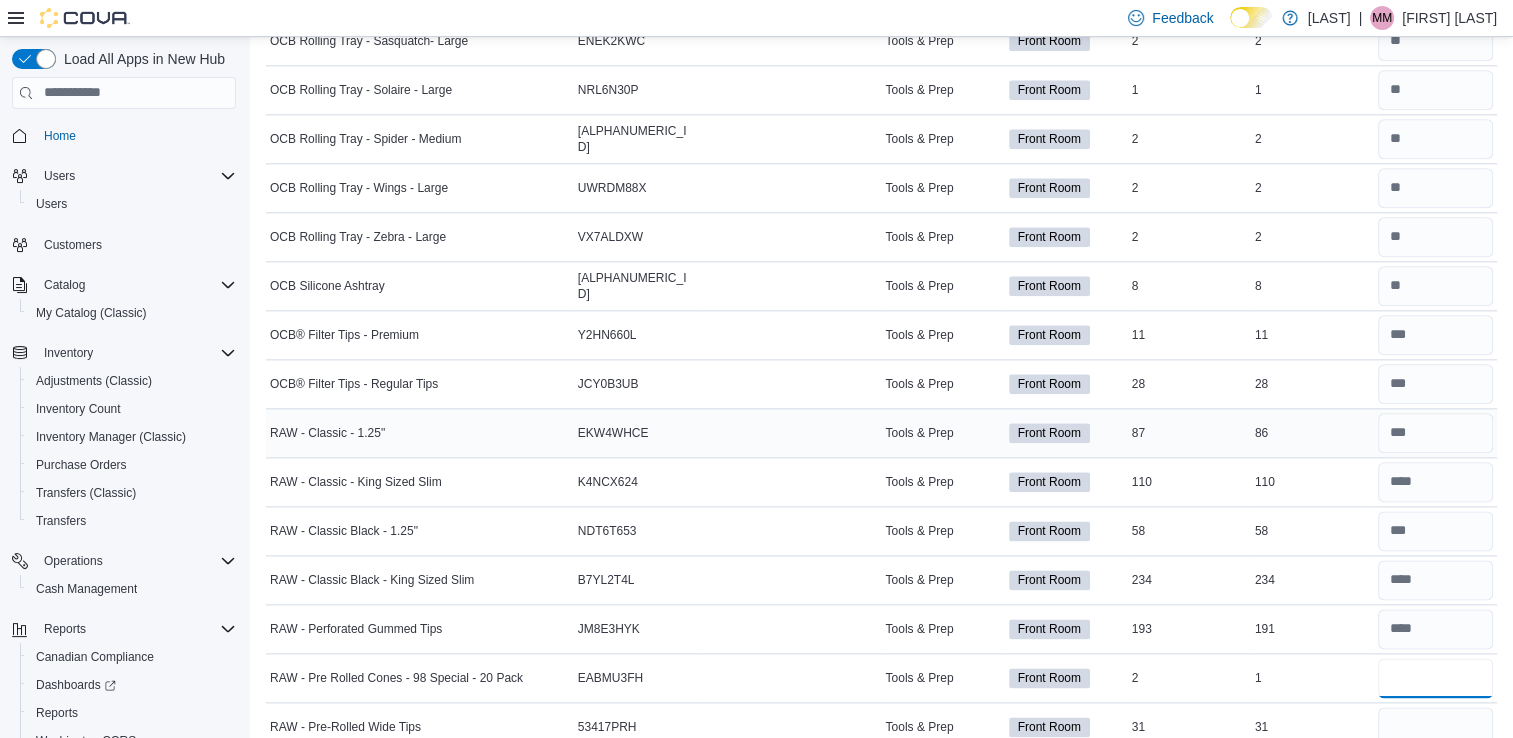 type on "*" 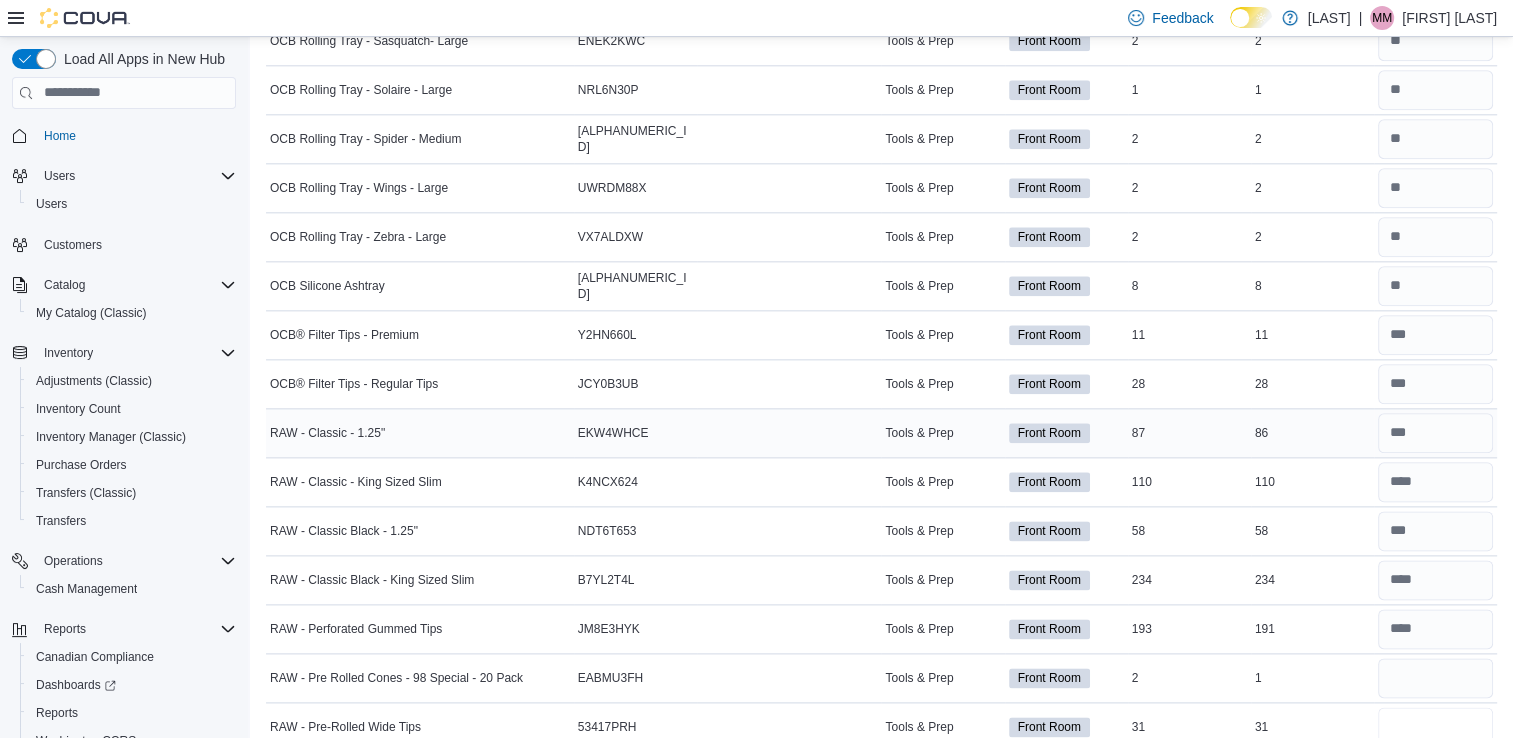 type 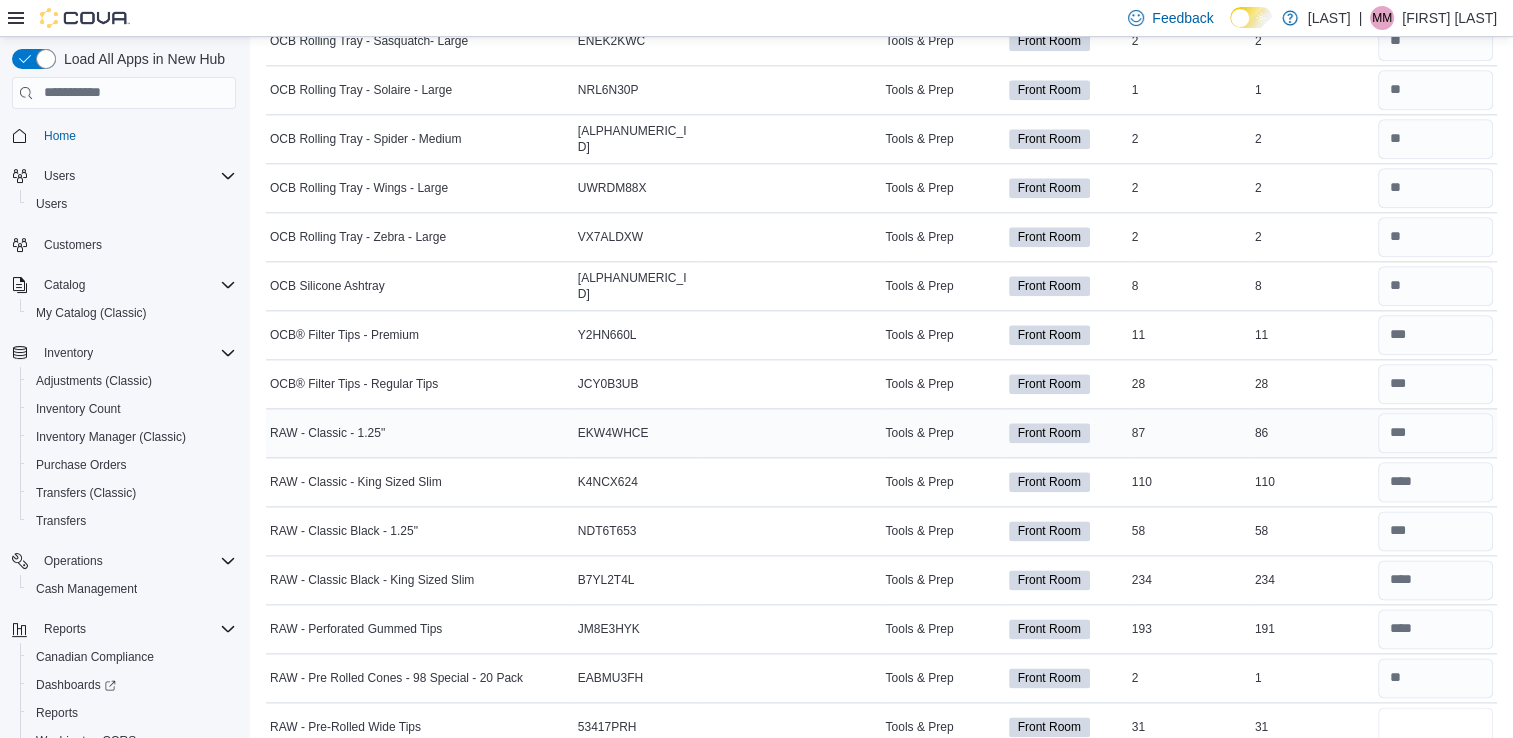 type on "**" 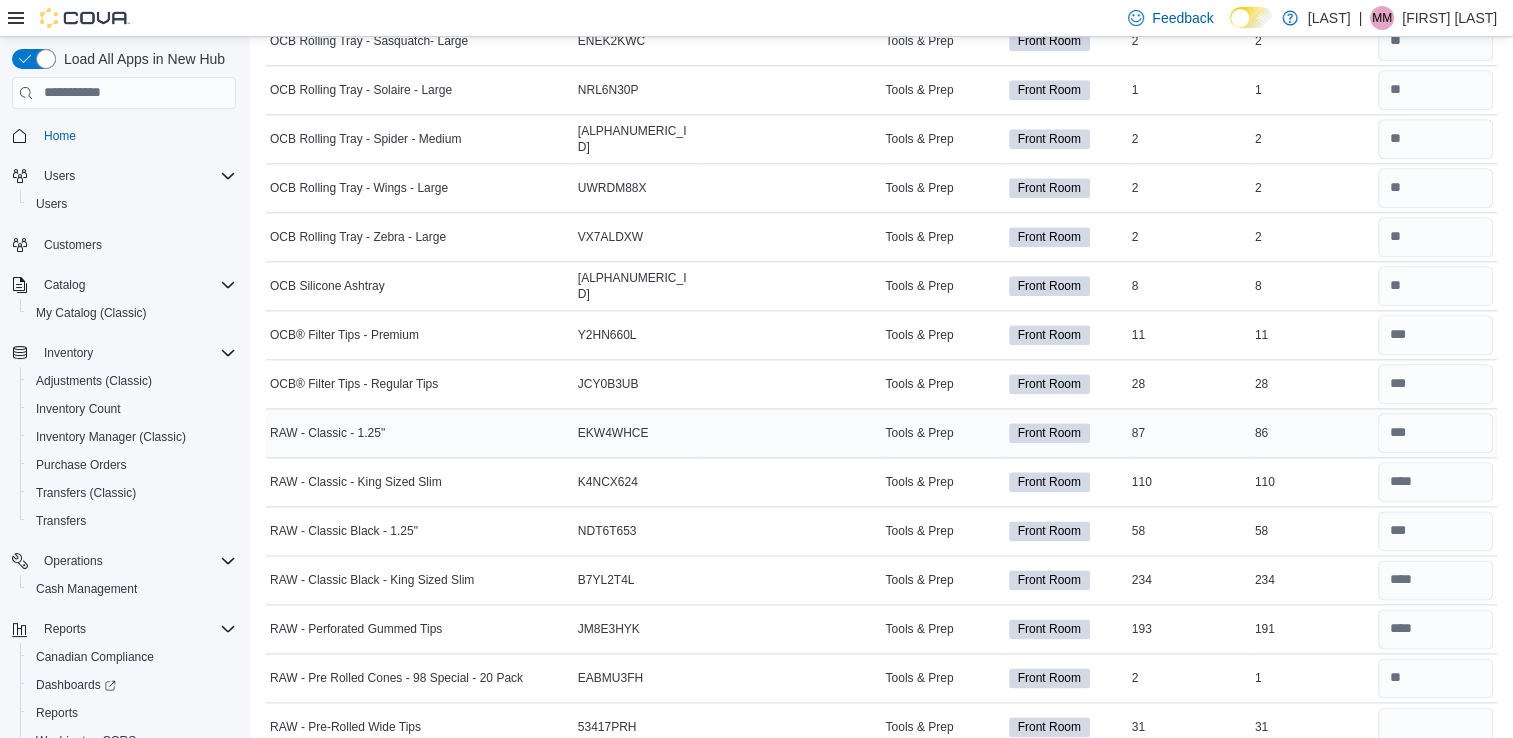 type 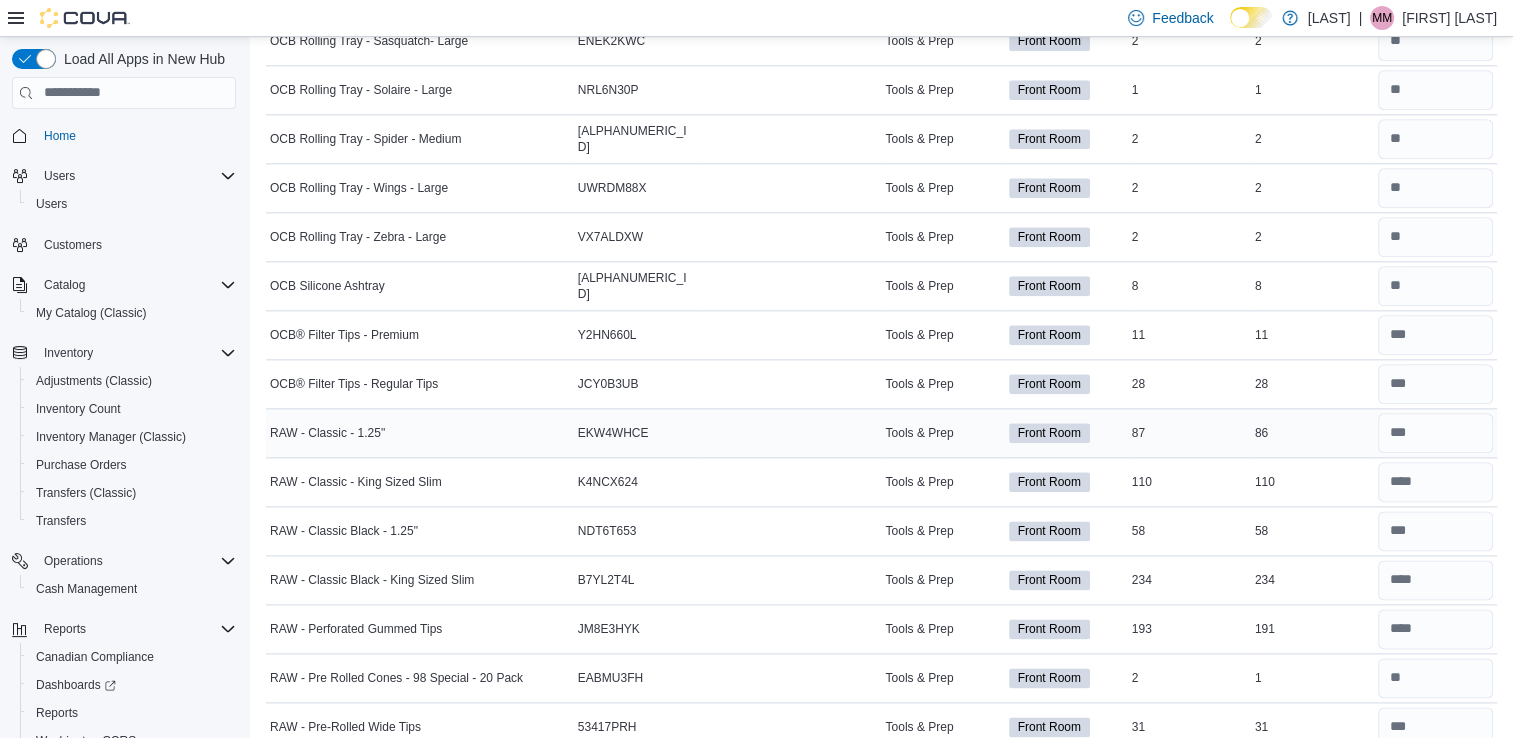 scroll, scrollTop: 2732, scrollLeft: 0, axis: vertical 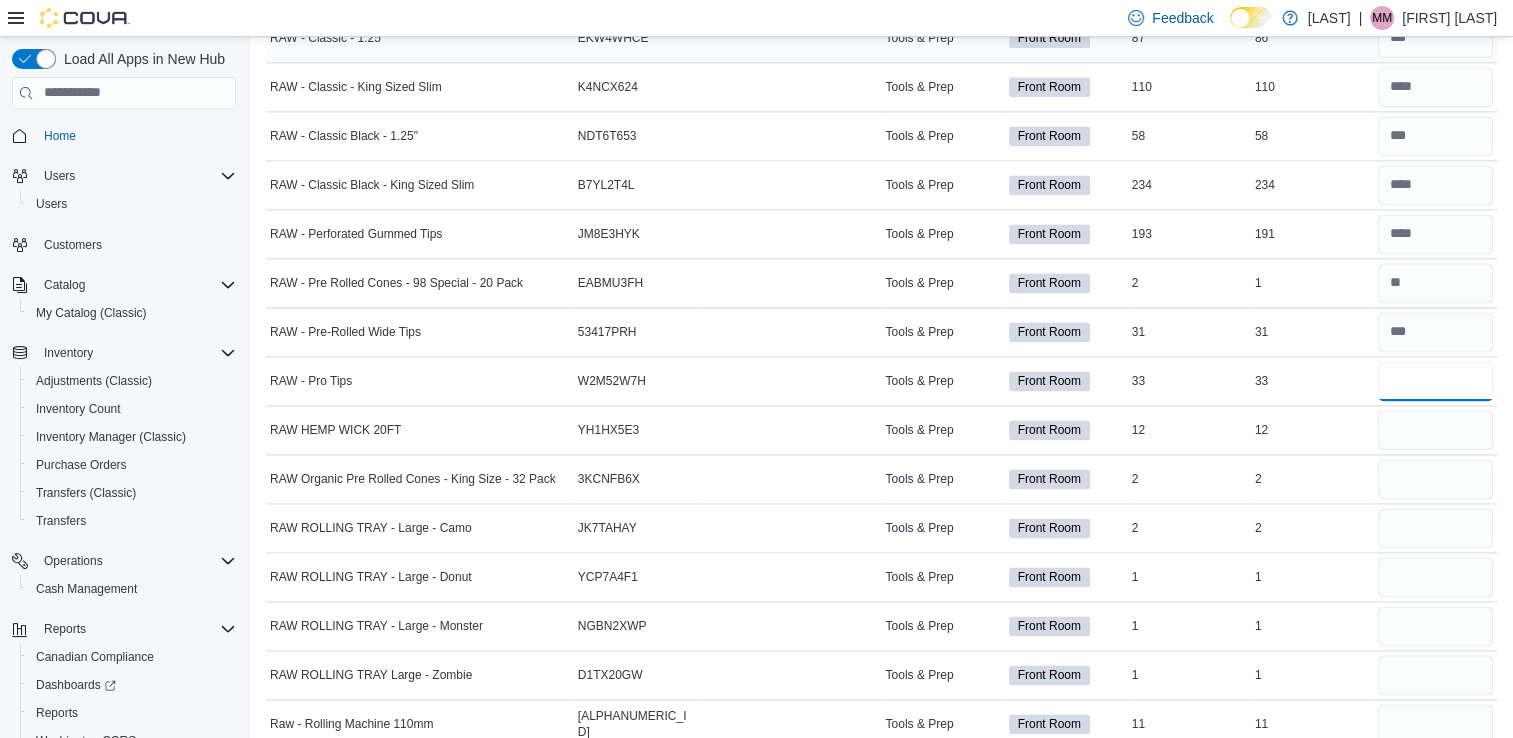 type on "**" 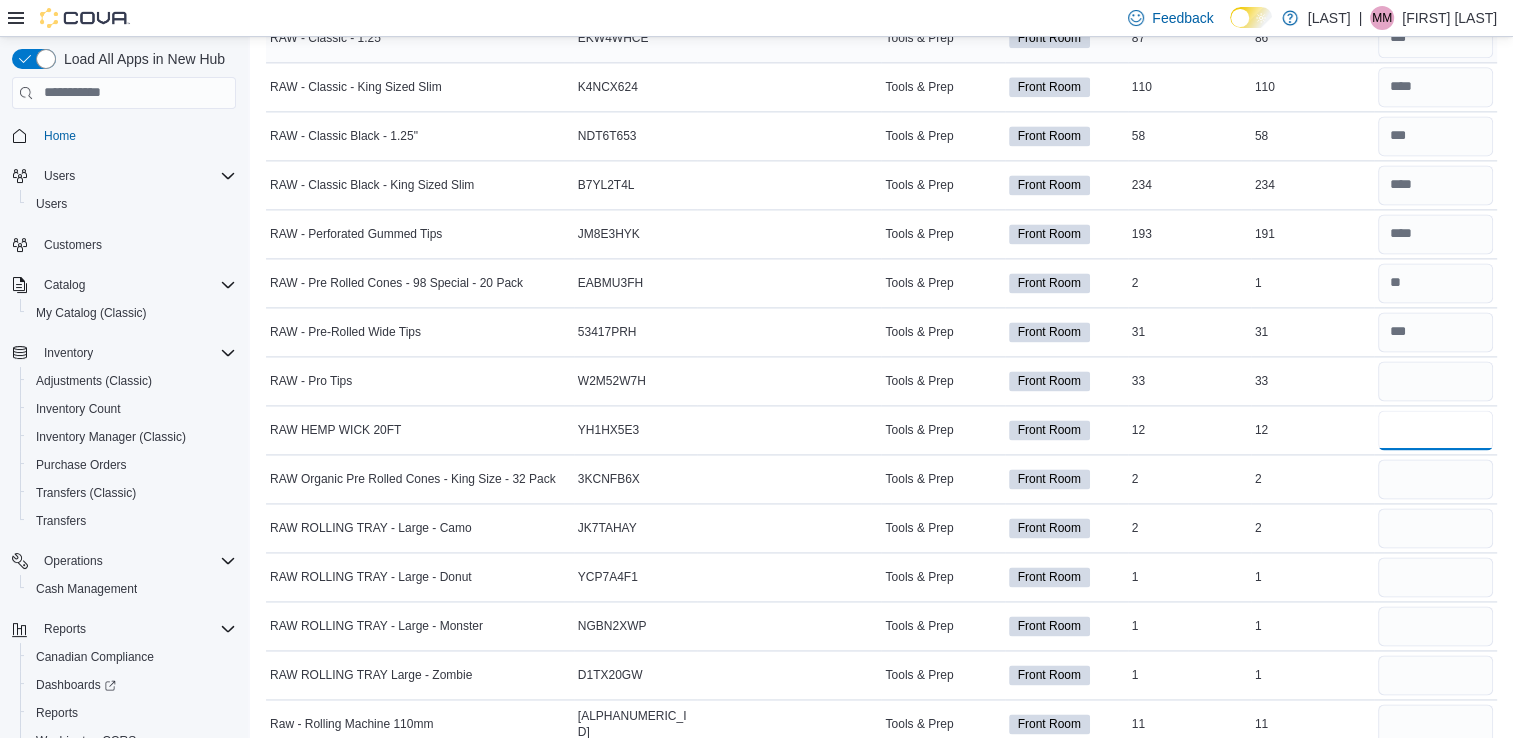 type 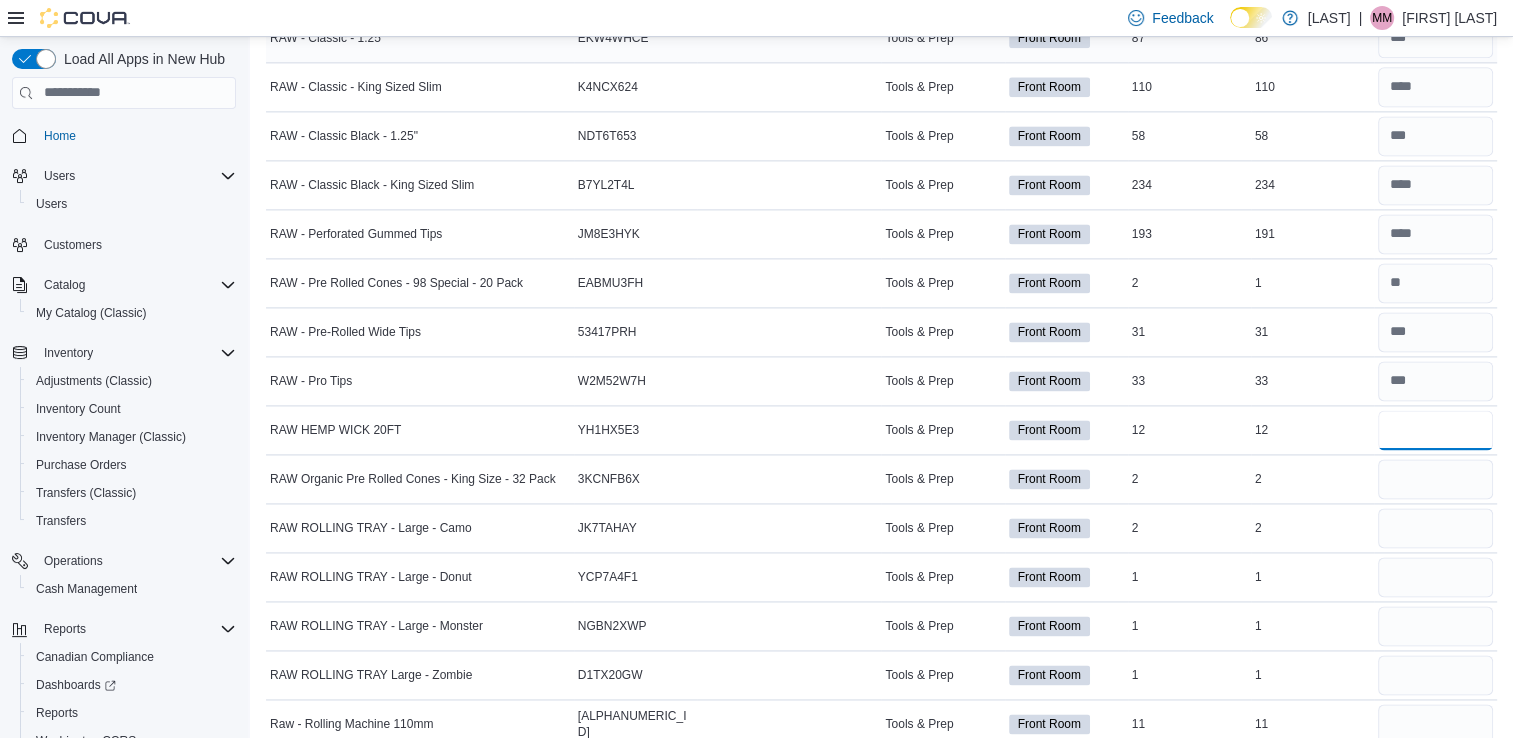 type on "*" 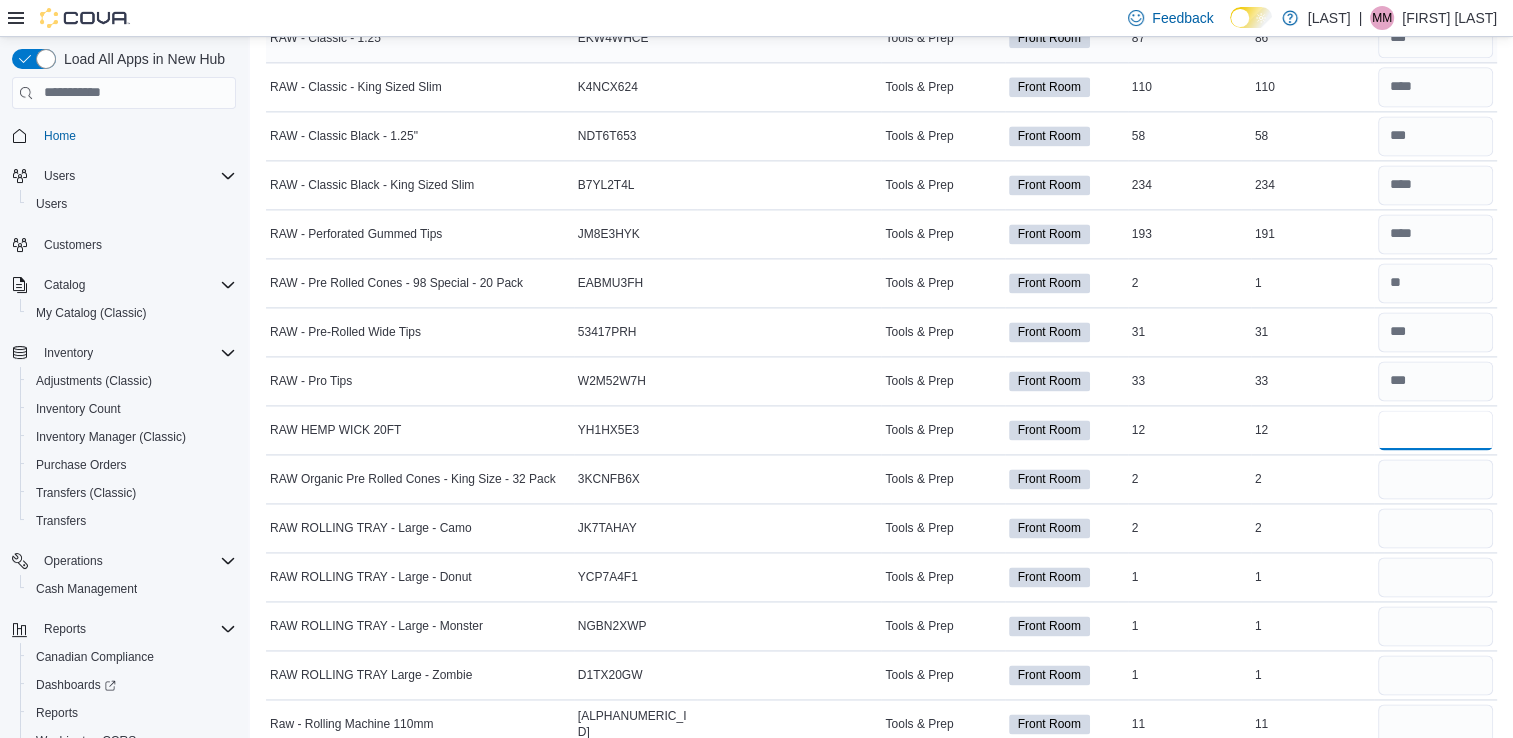 type on "**" 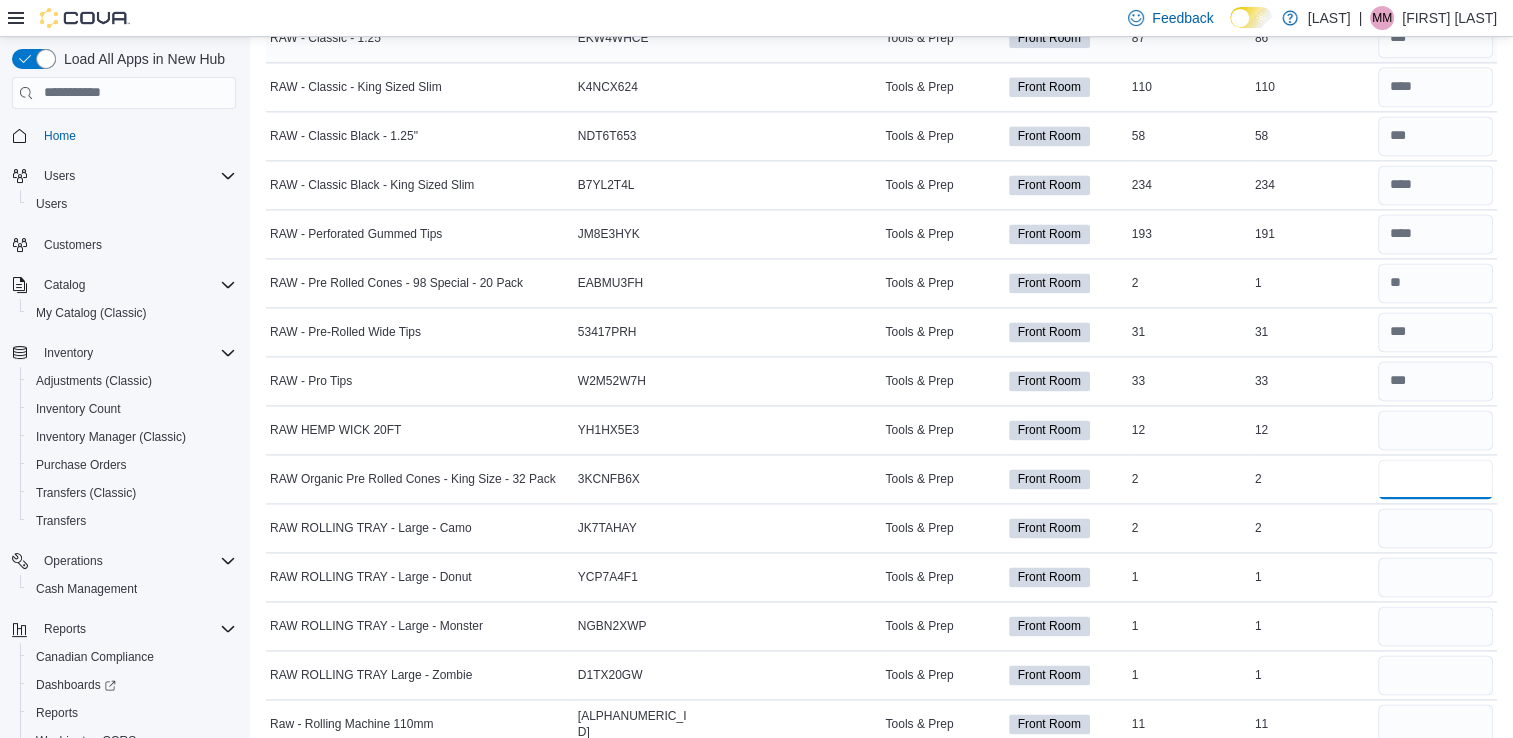 type 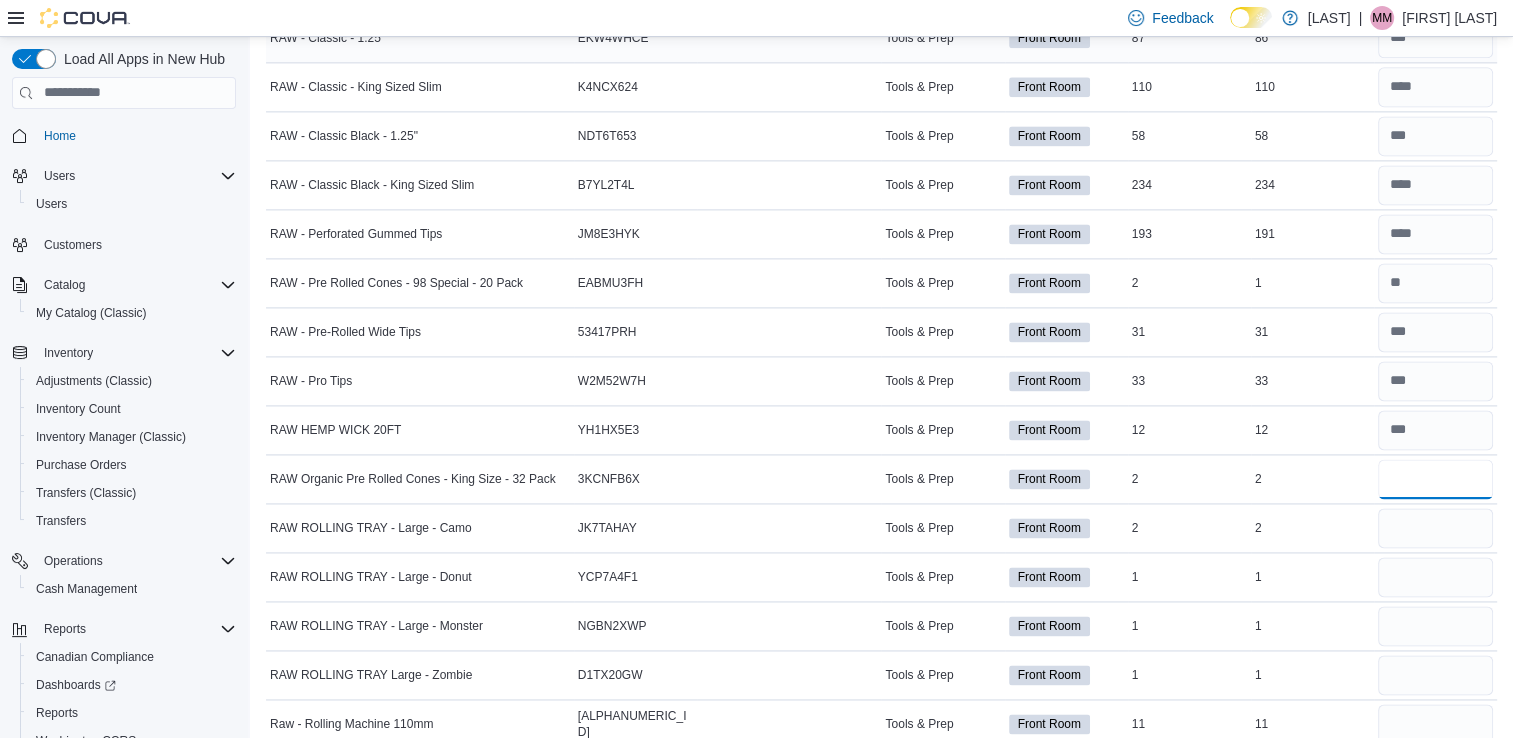 type on "*" 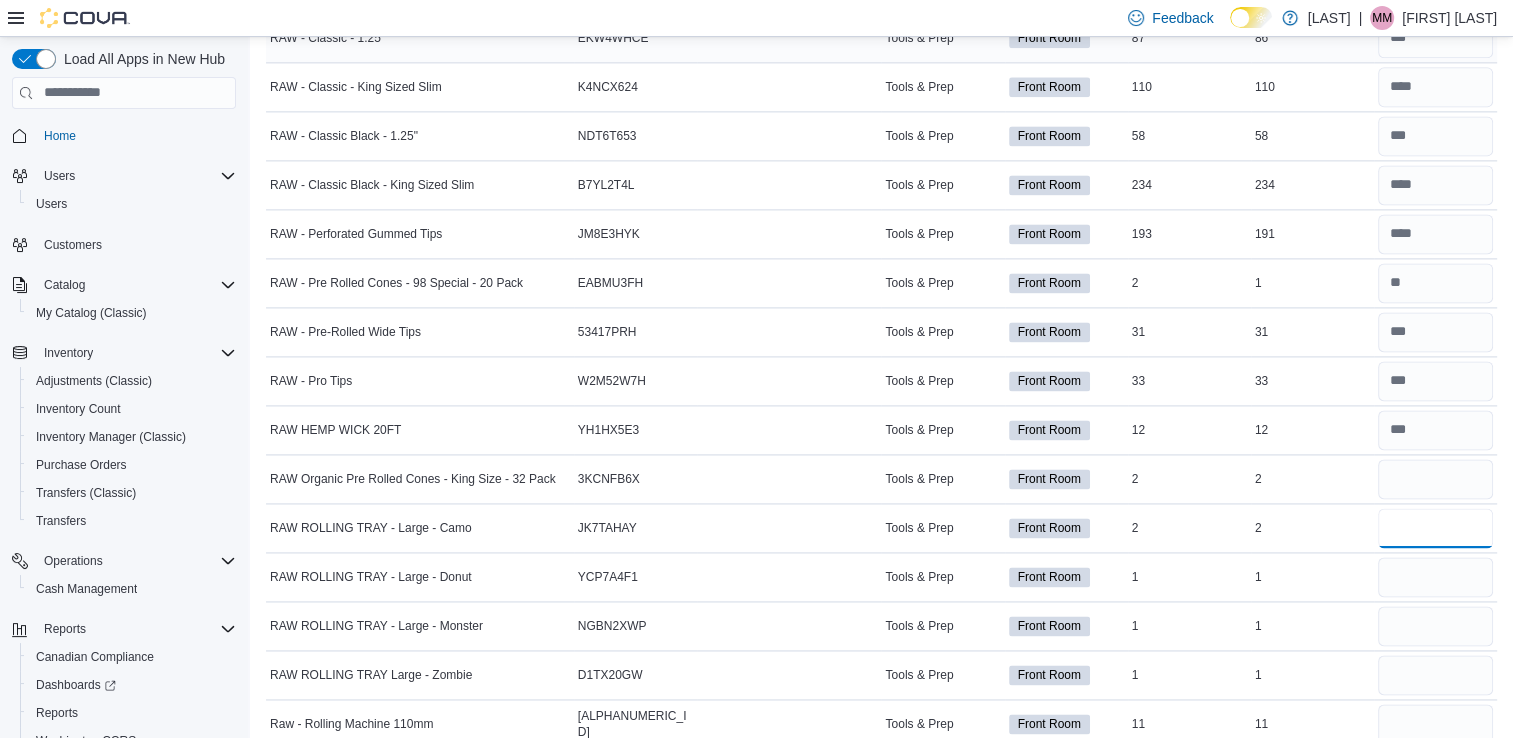 type 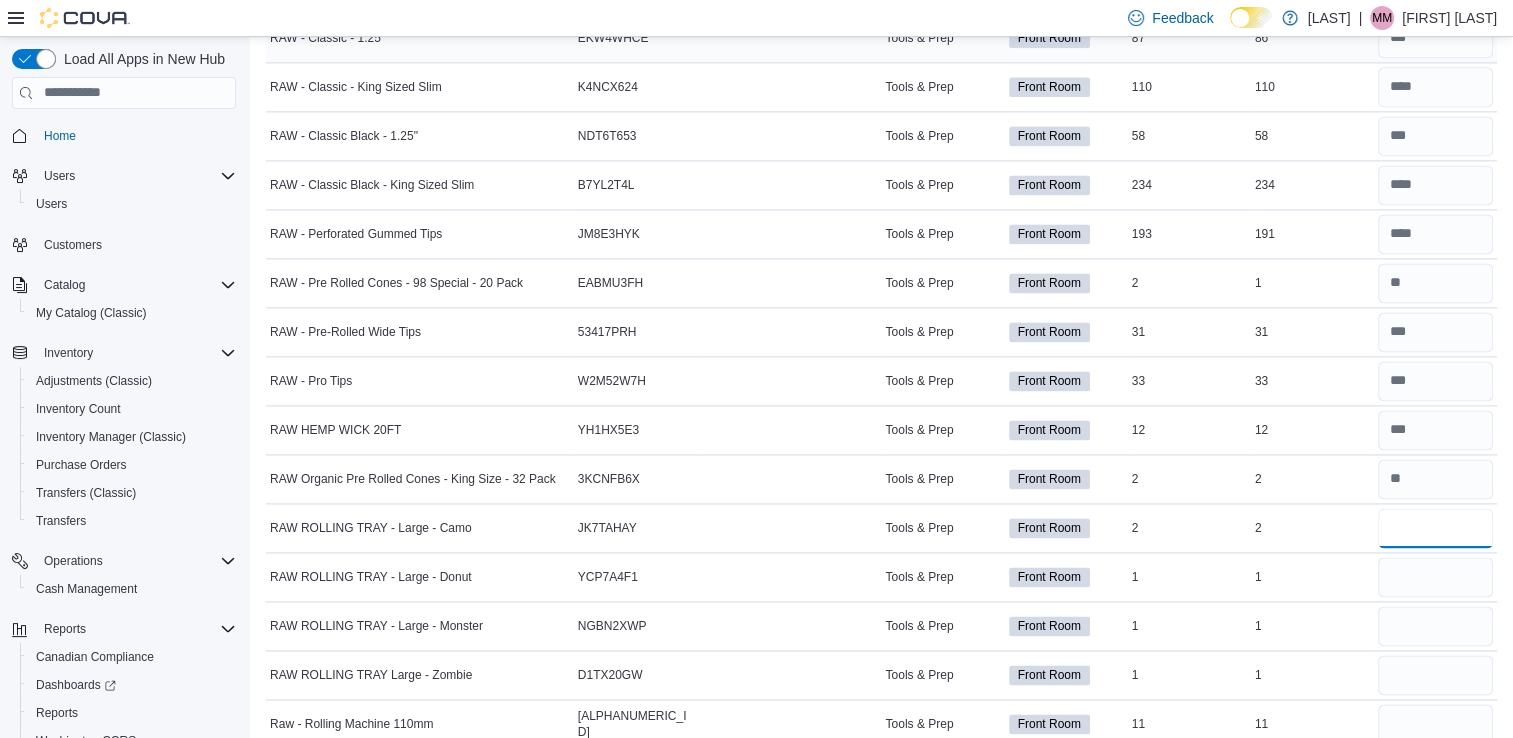 type on "*" 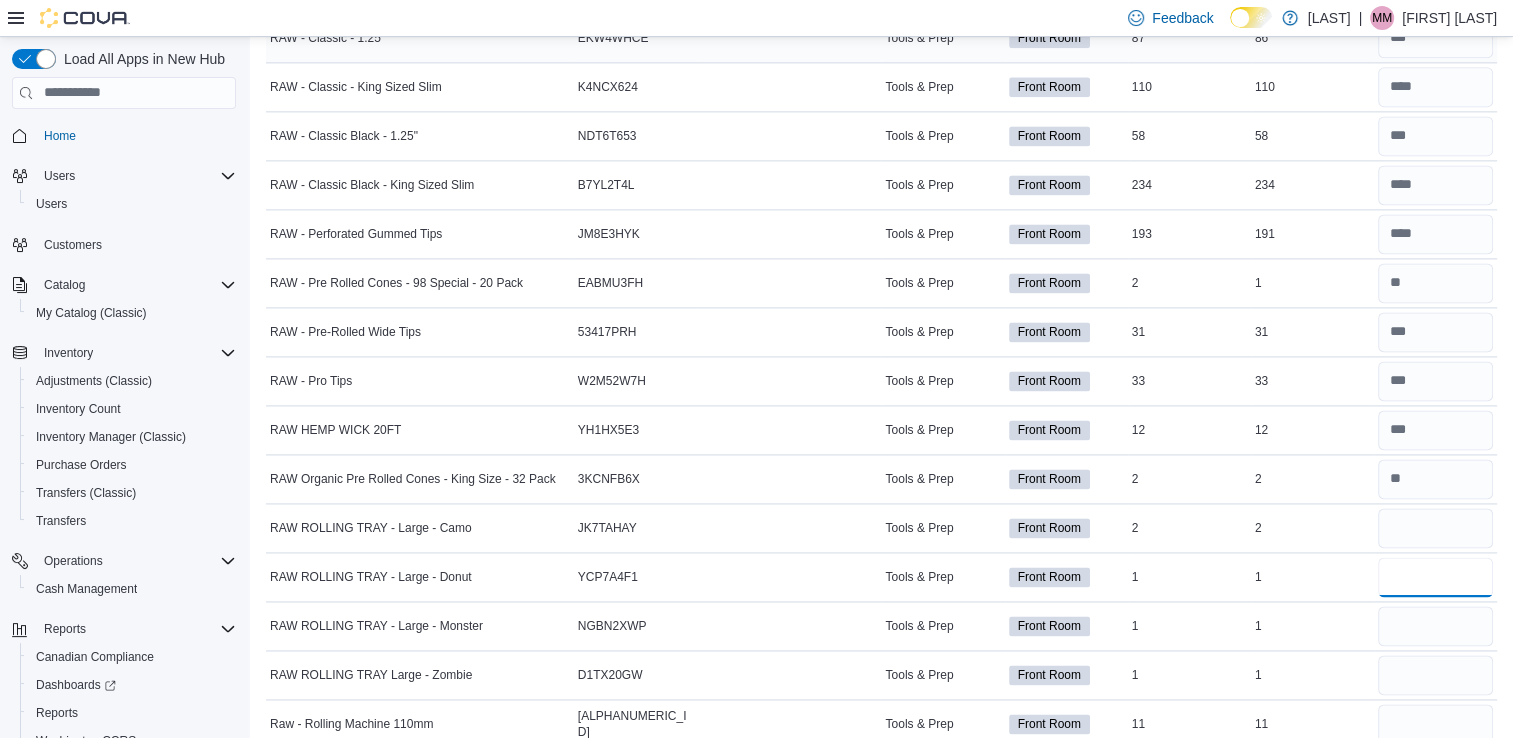 type 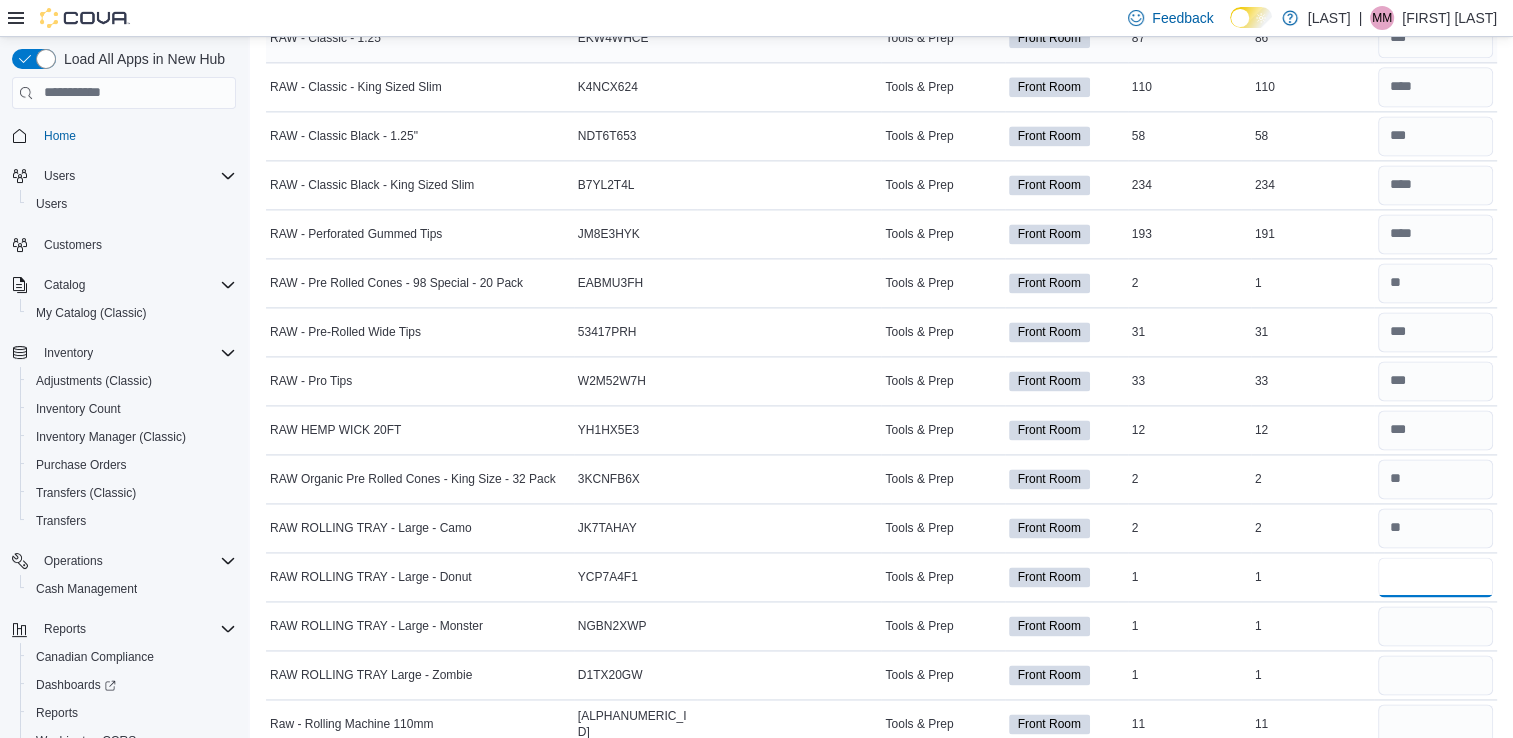 type on "*" 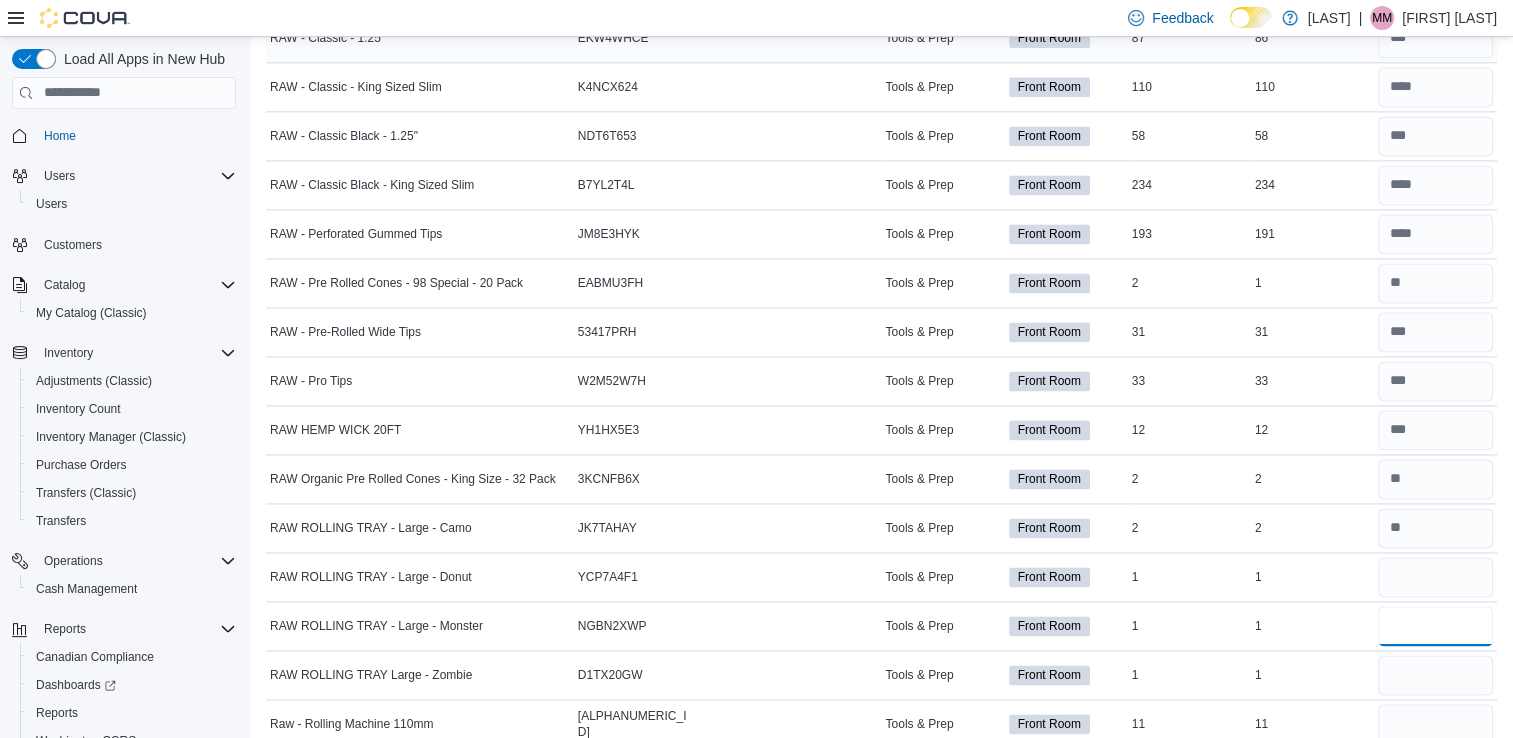 type 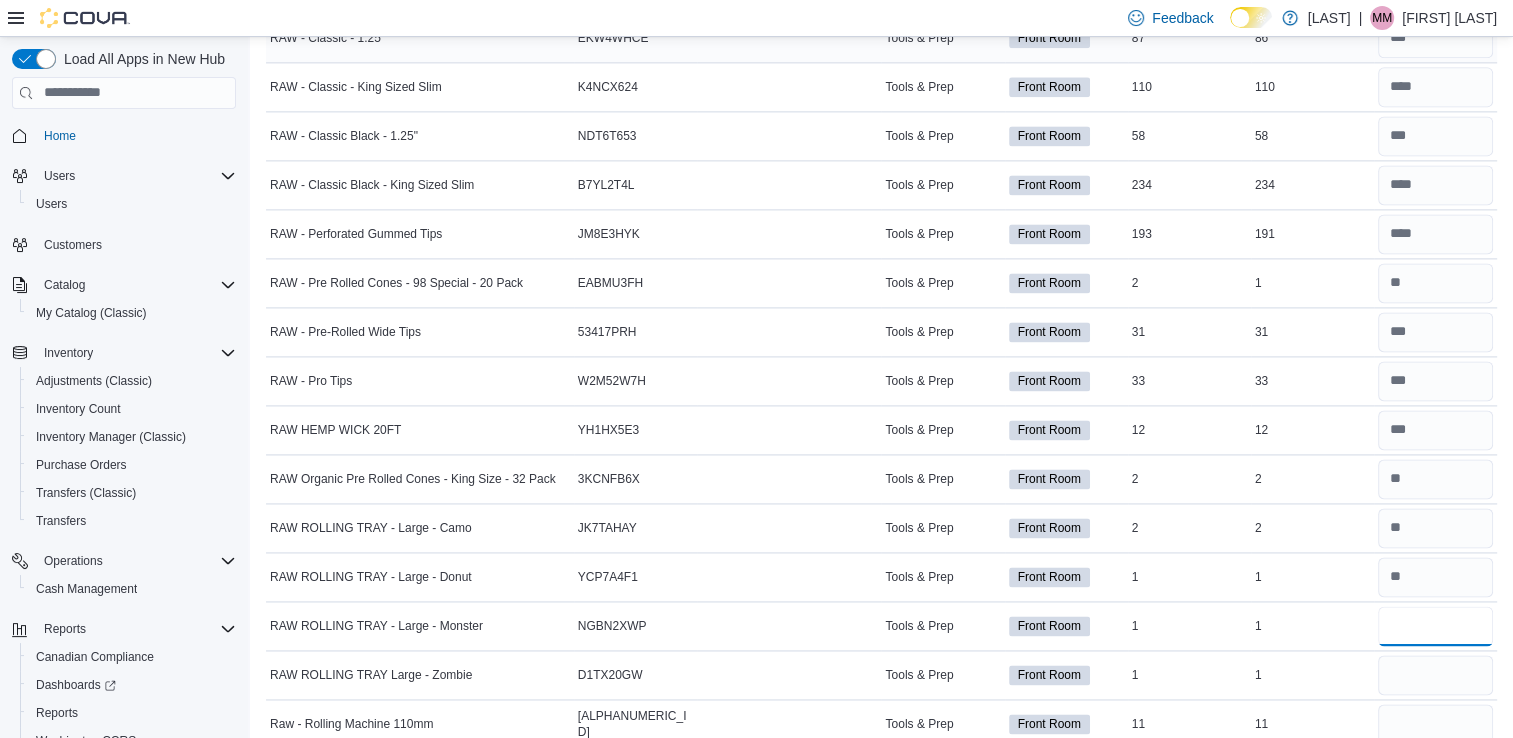 type on "*" 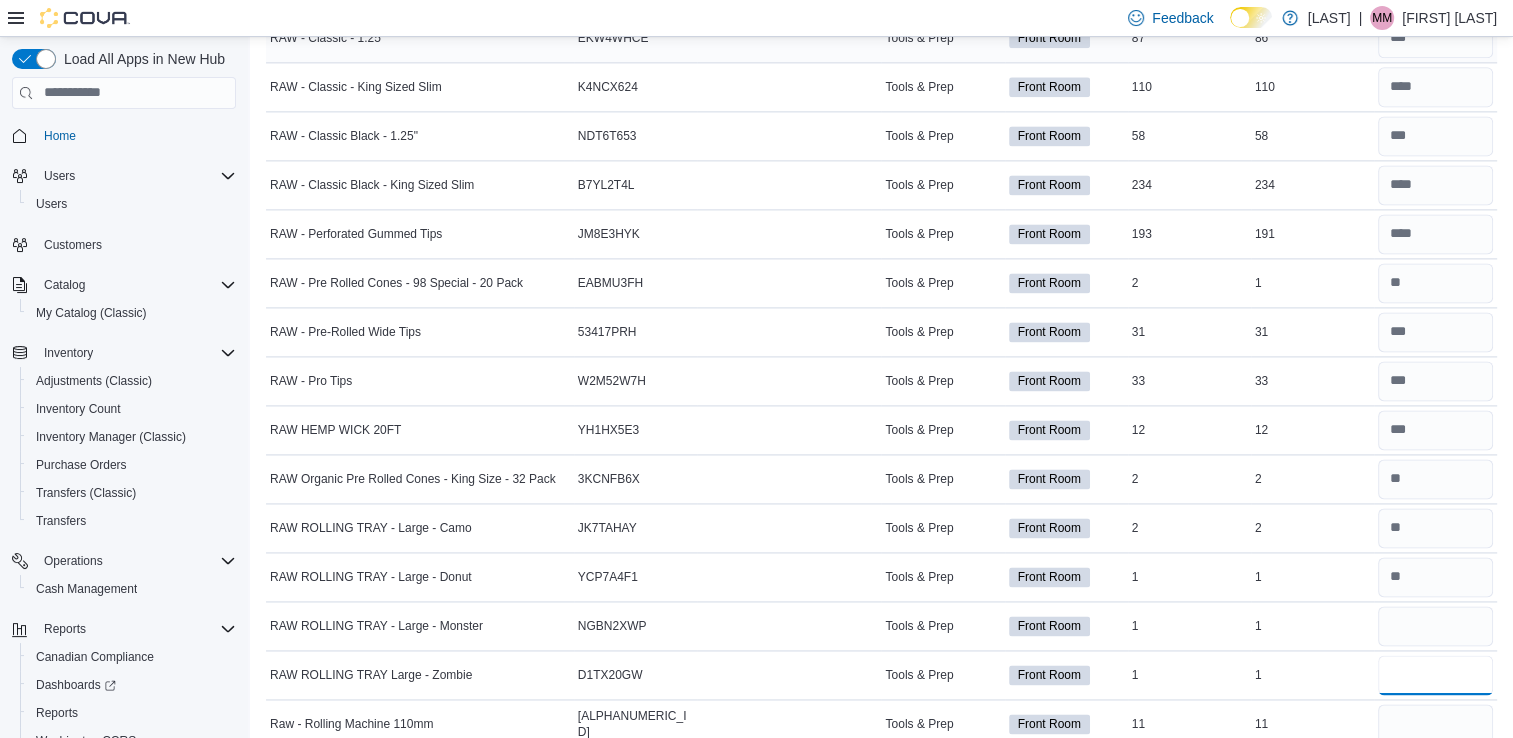 type 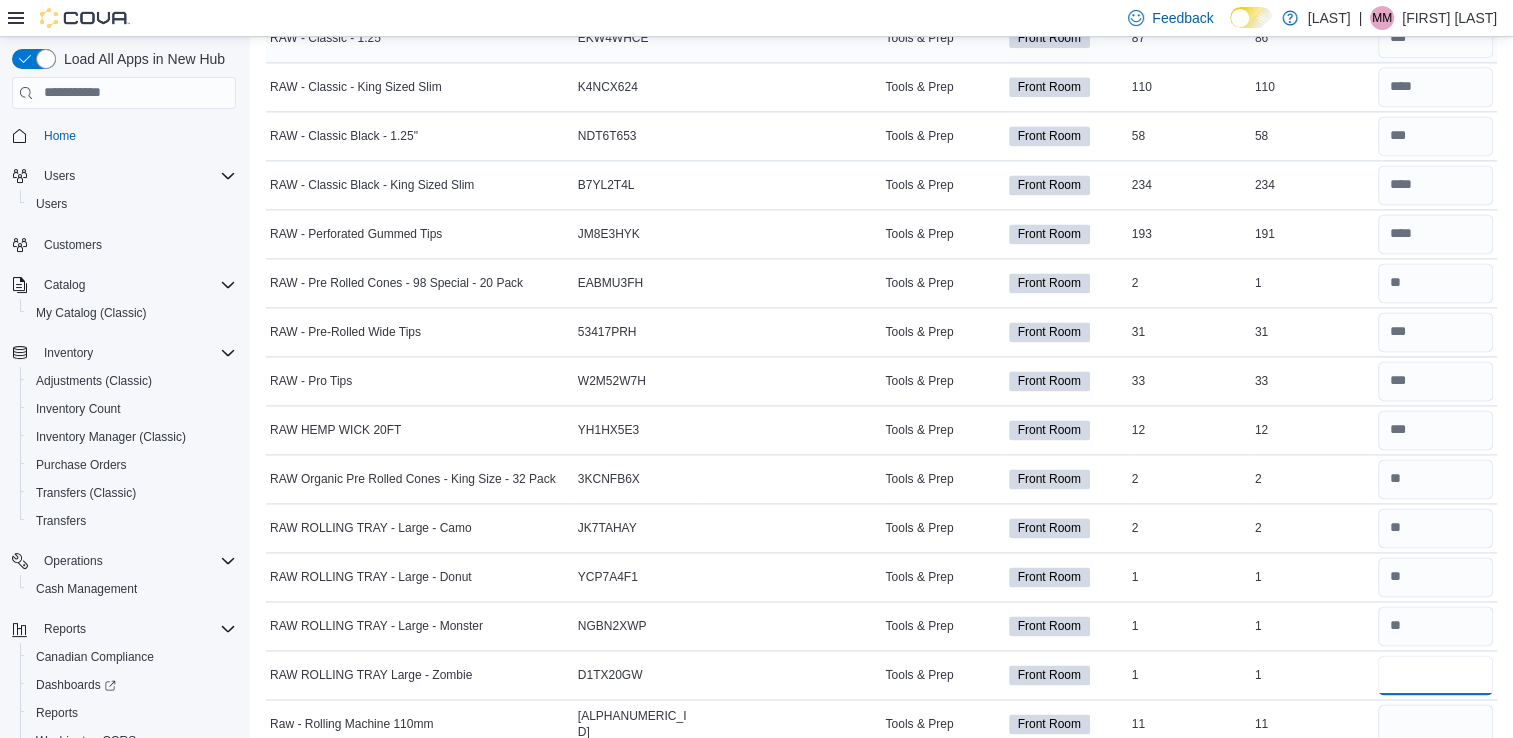 type on "*" 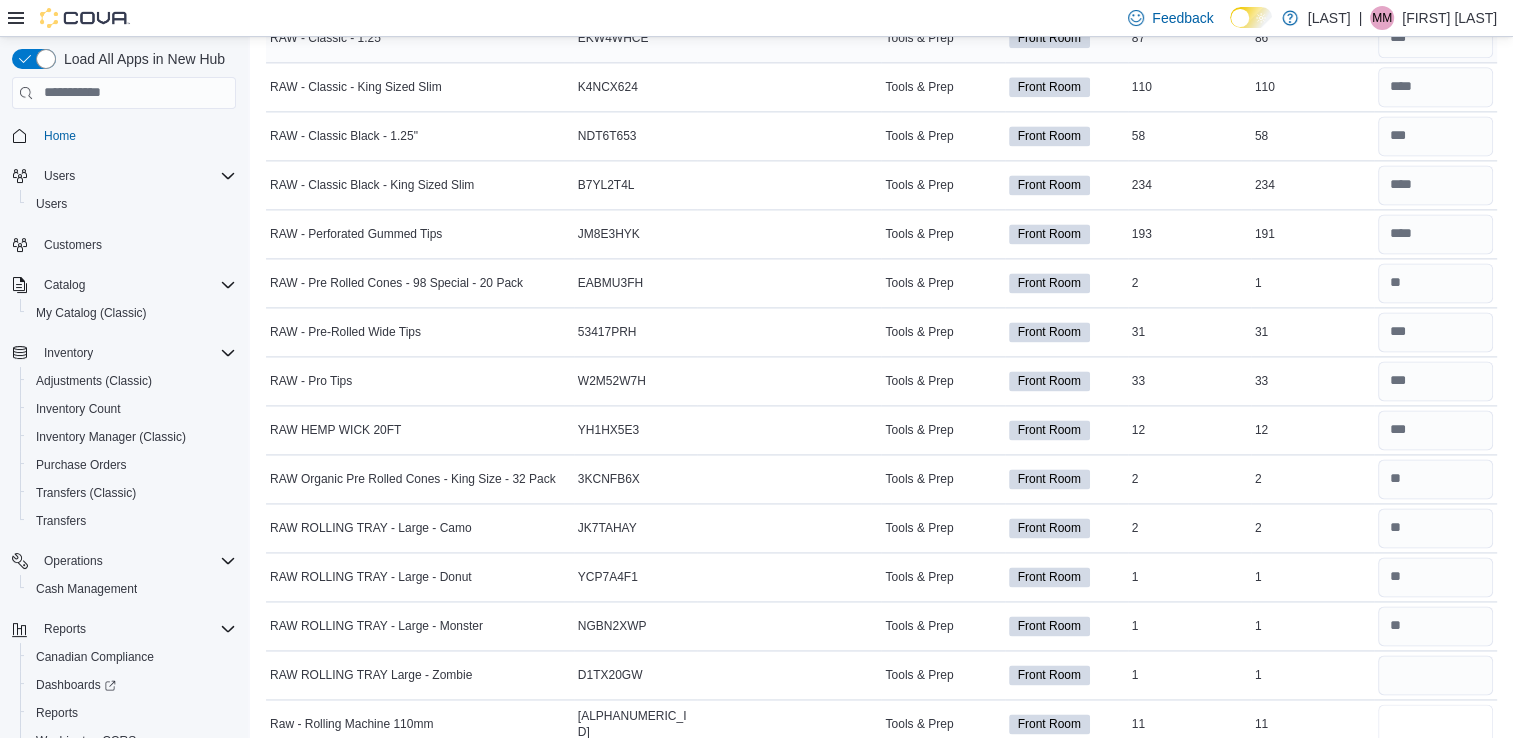 type 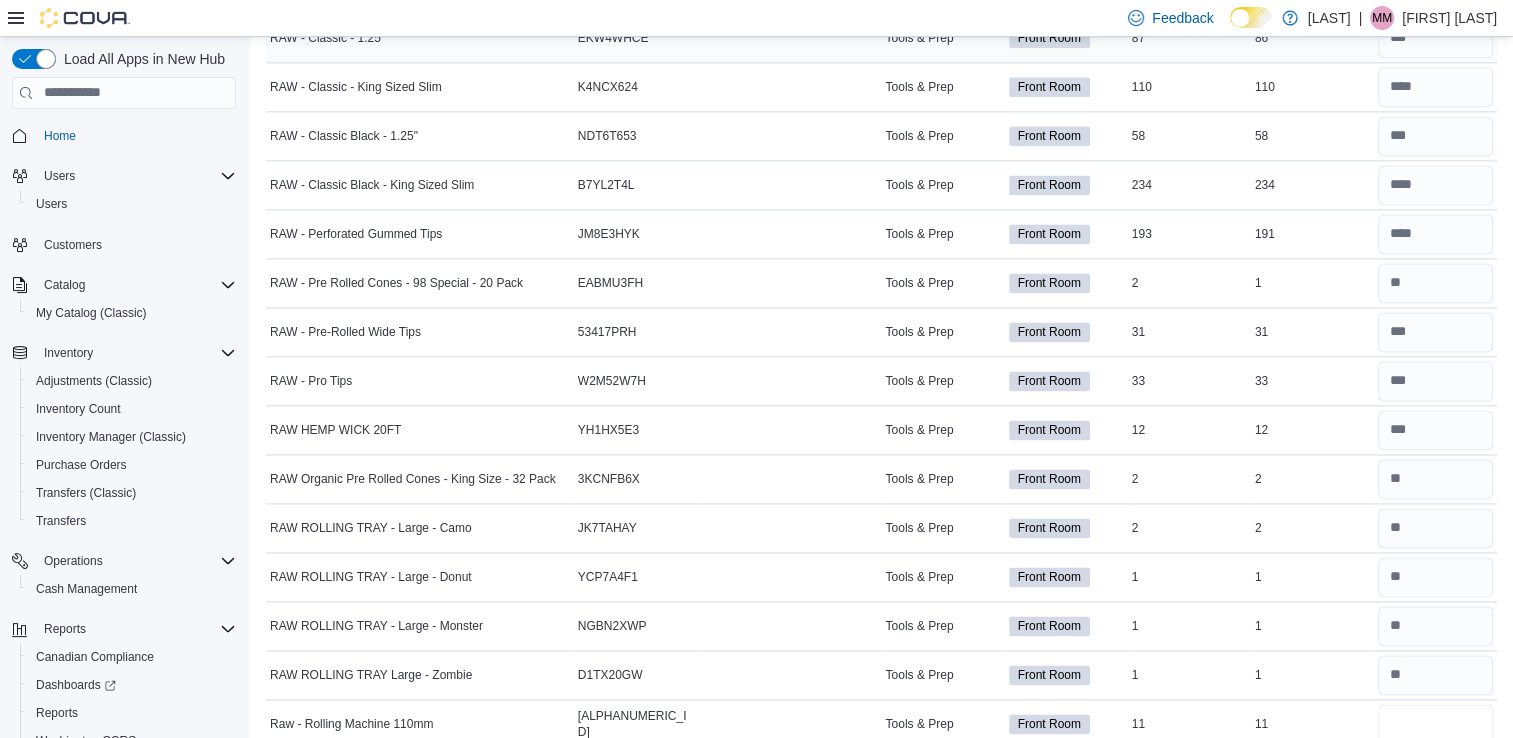 type on "**" 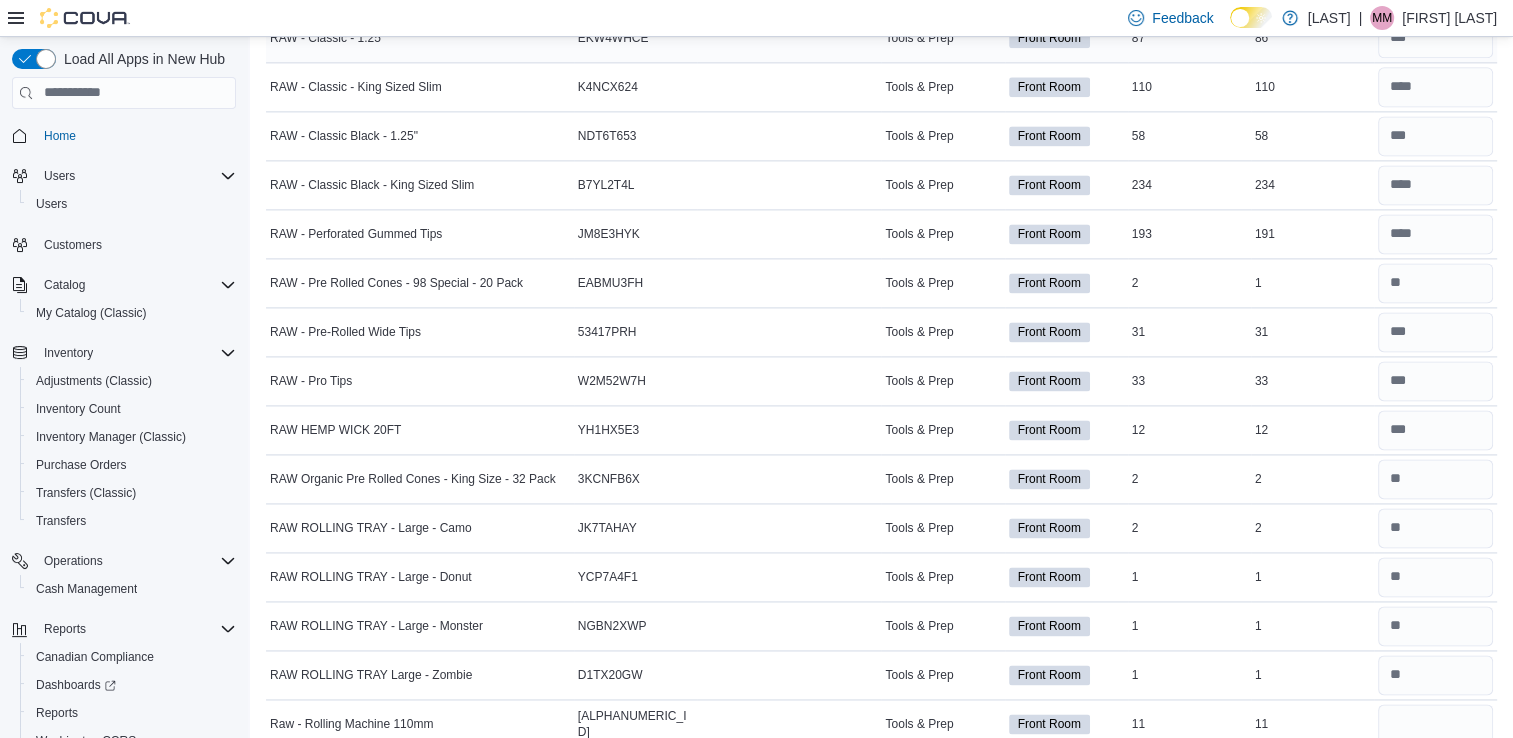 type 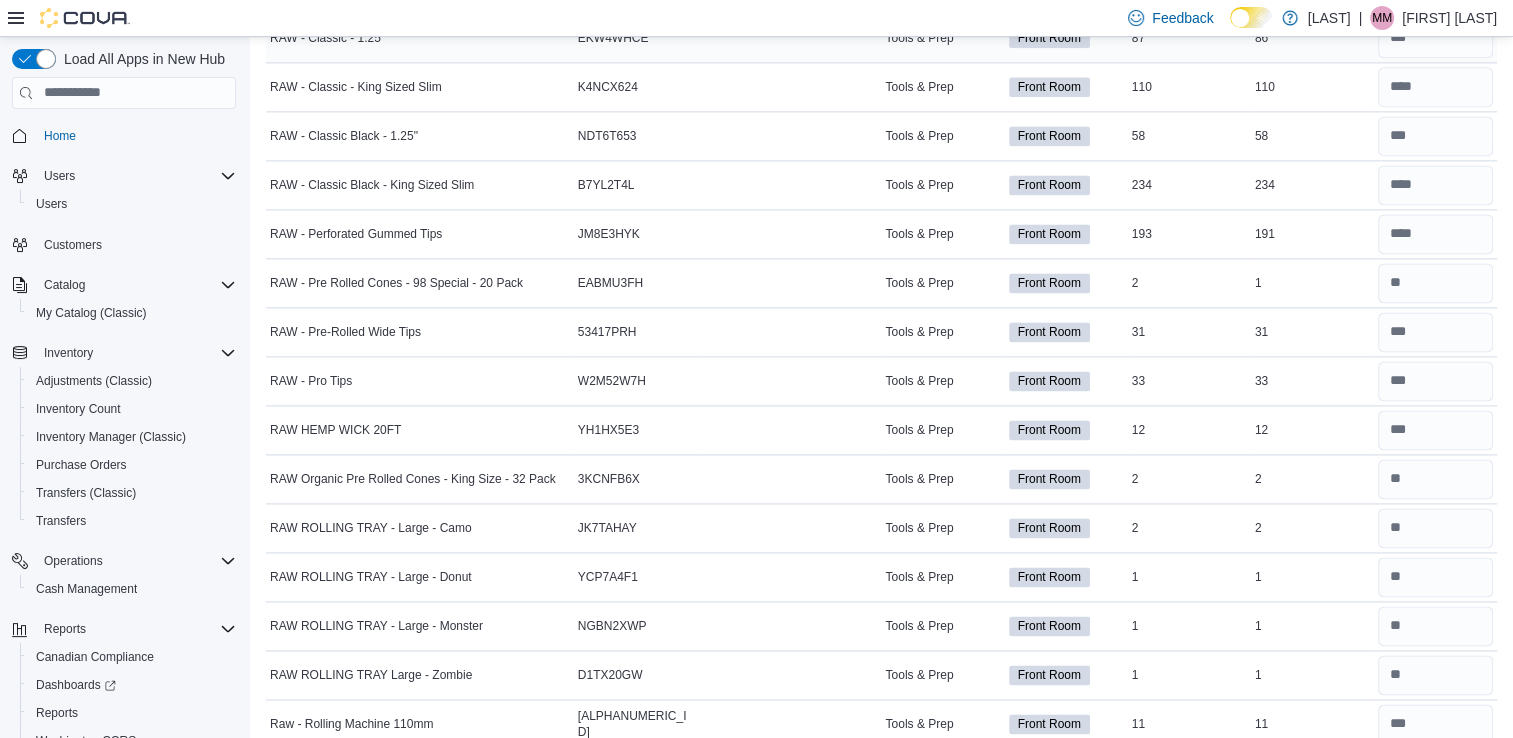 scroll, scrollTop: 3086, scrollLeft: 0, axis: vertical 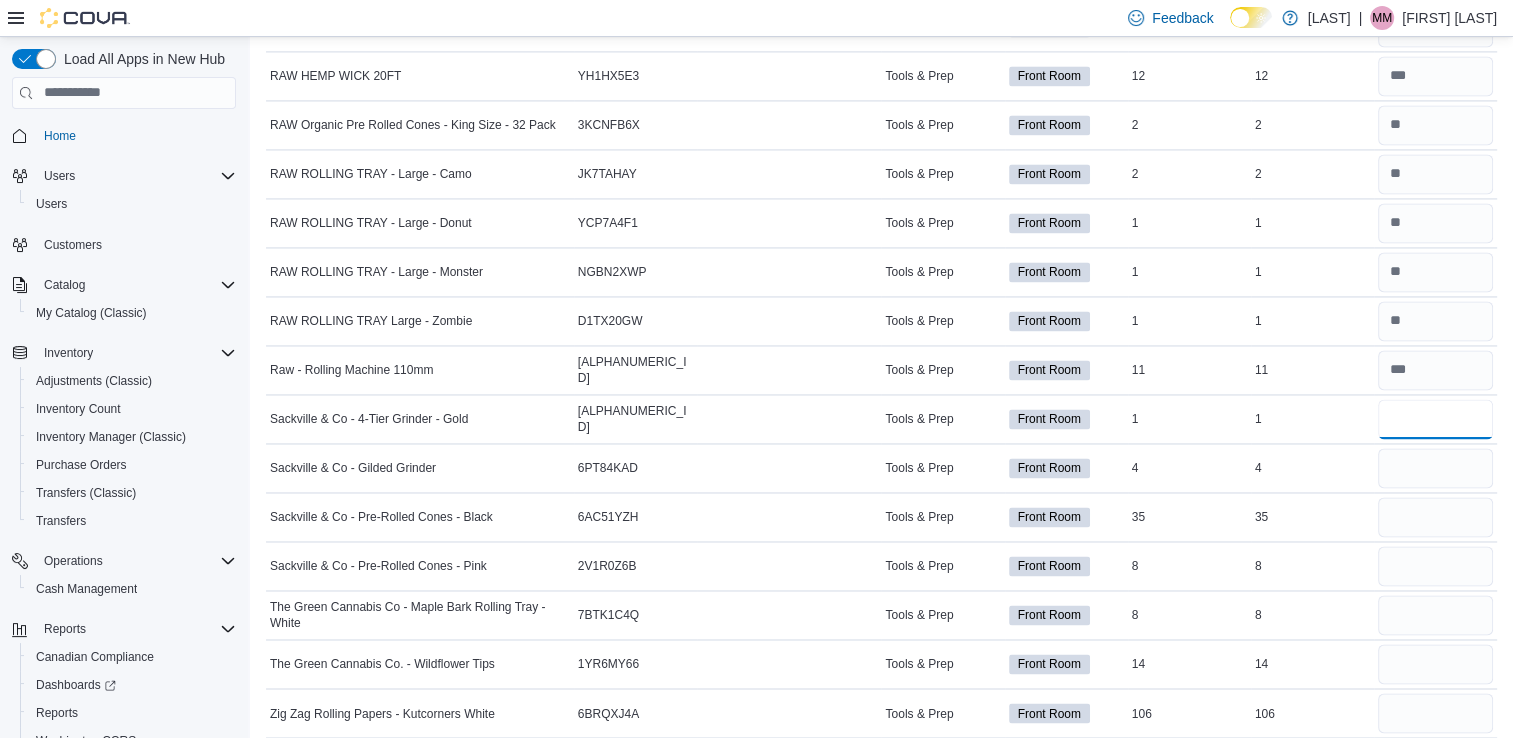 type on "*" 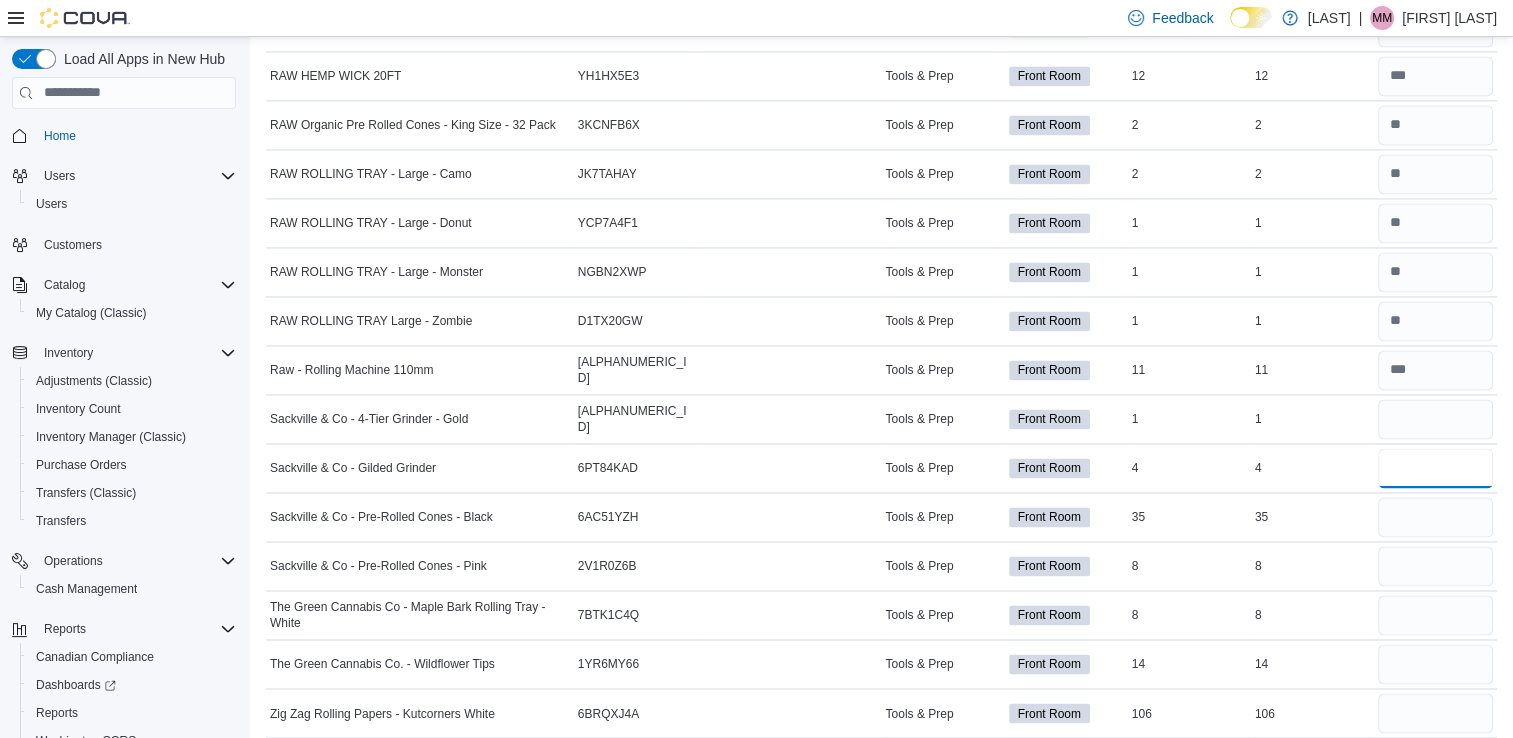 type 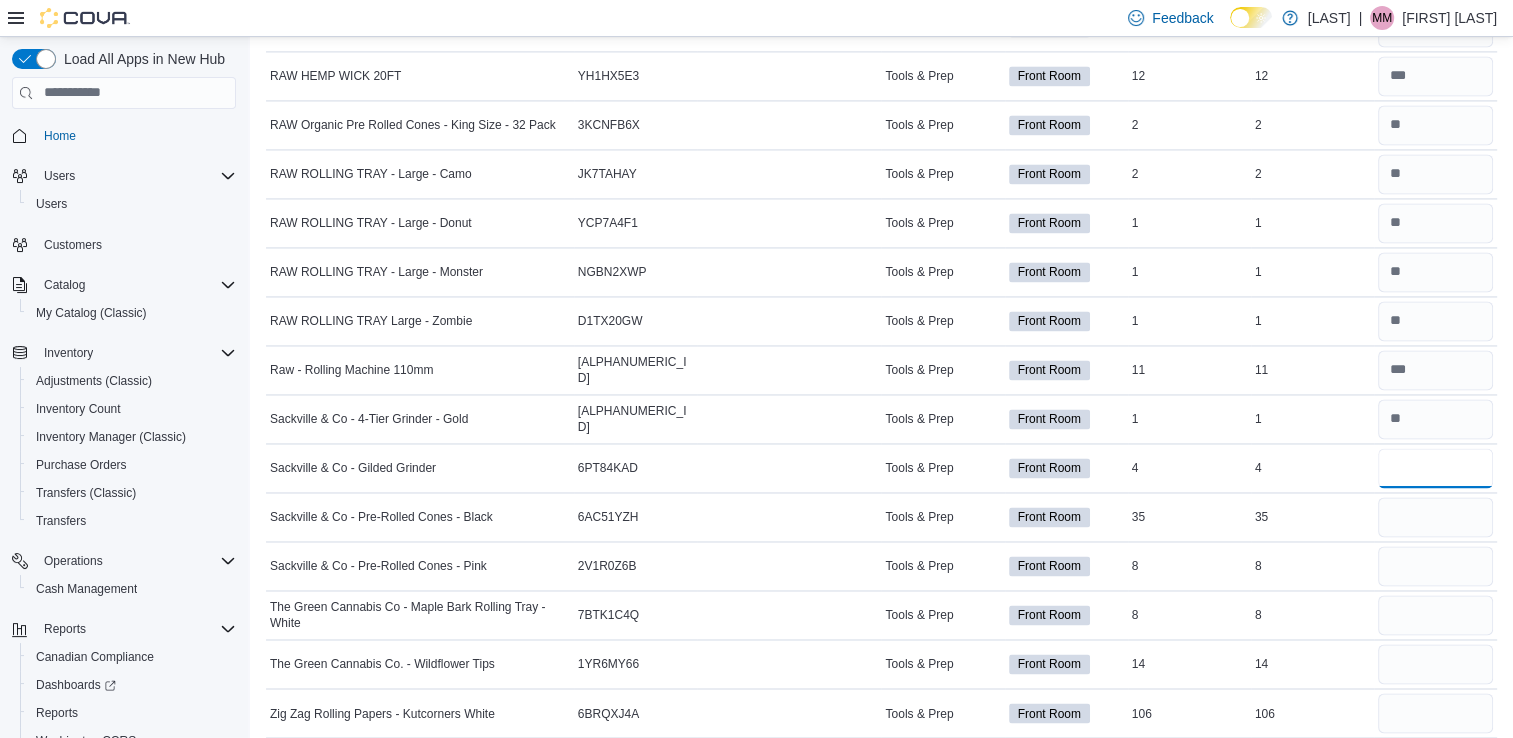 type on "*" 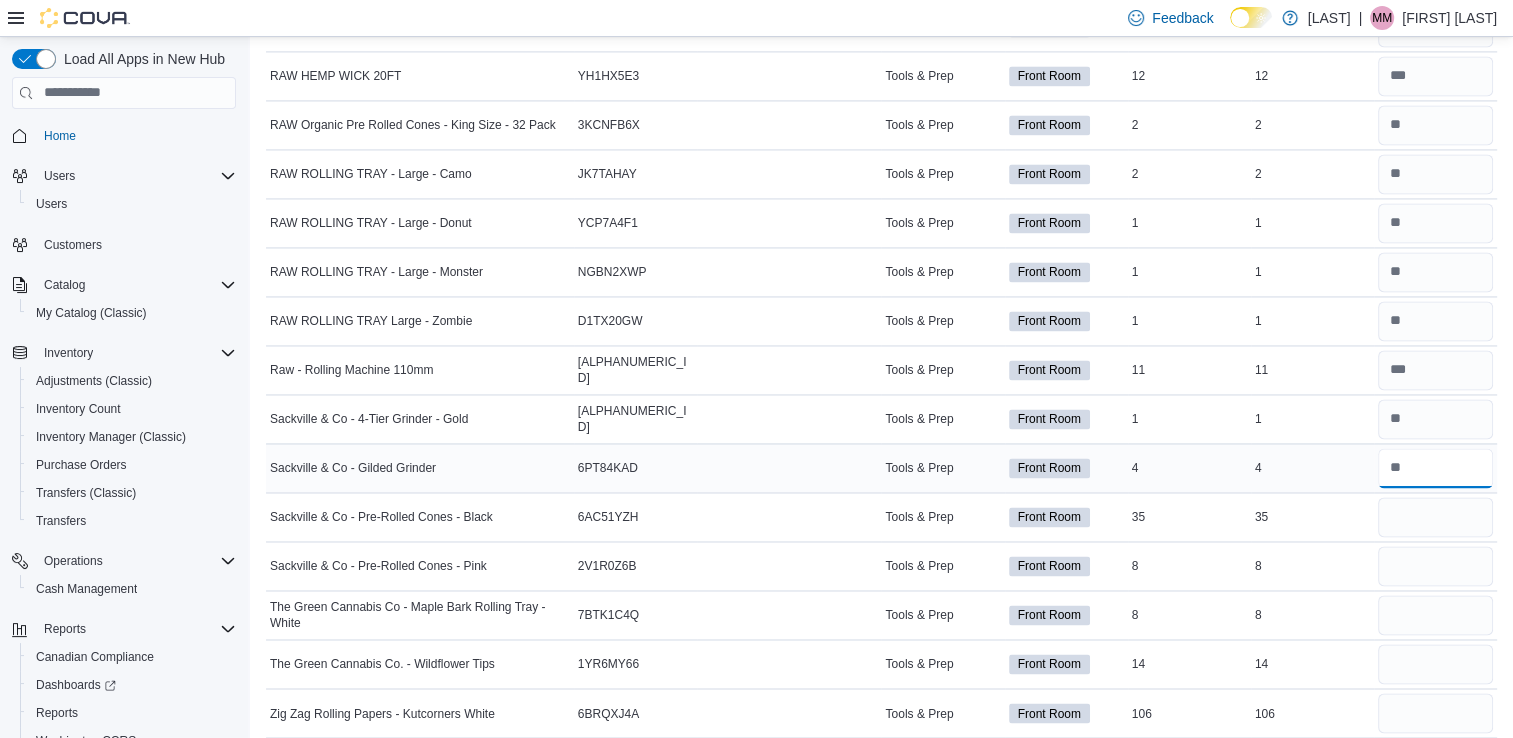 click at bounding box center [1435, 468] 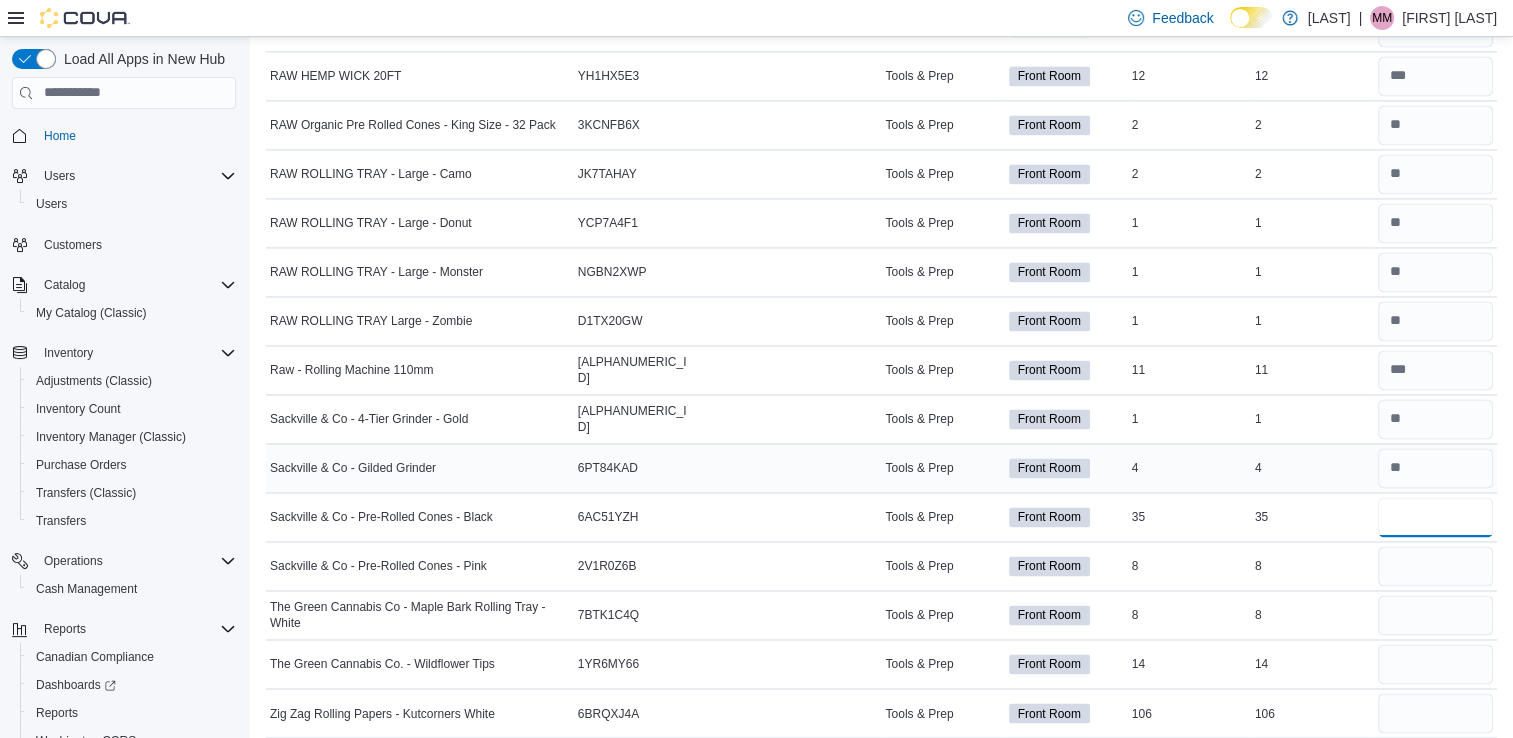 type 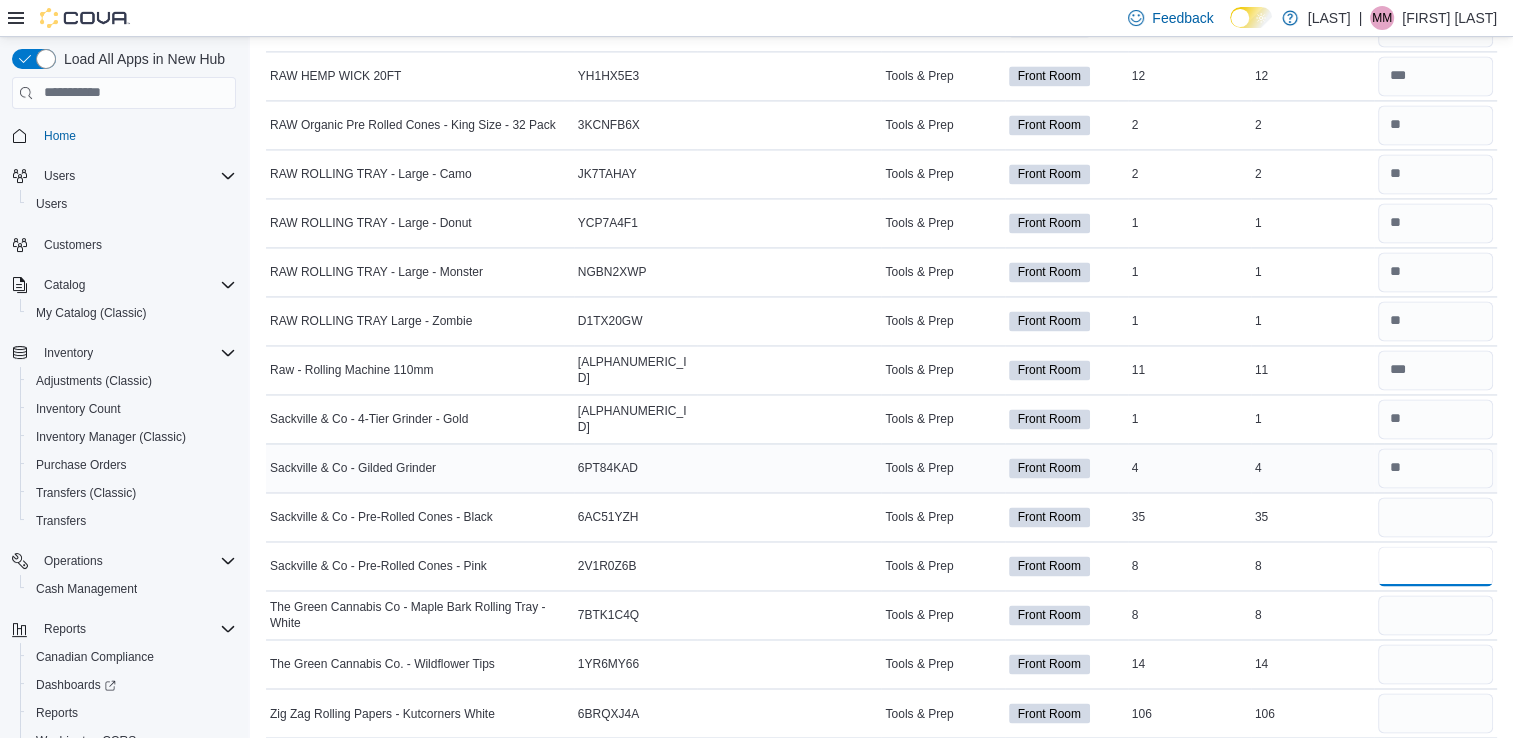 type 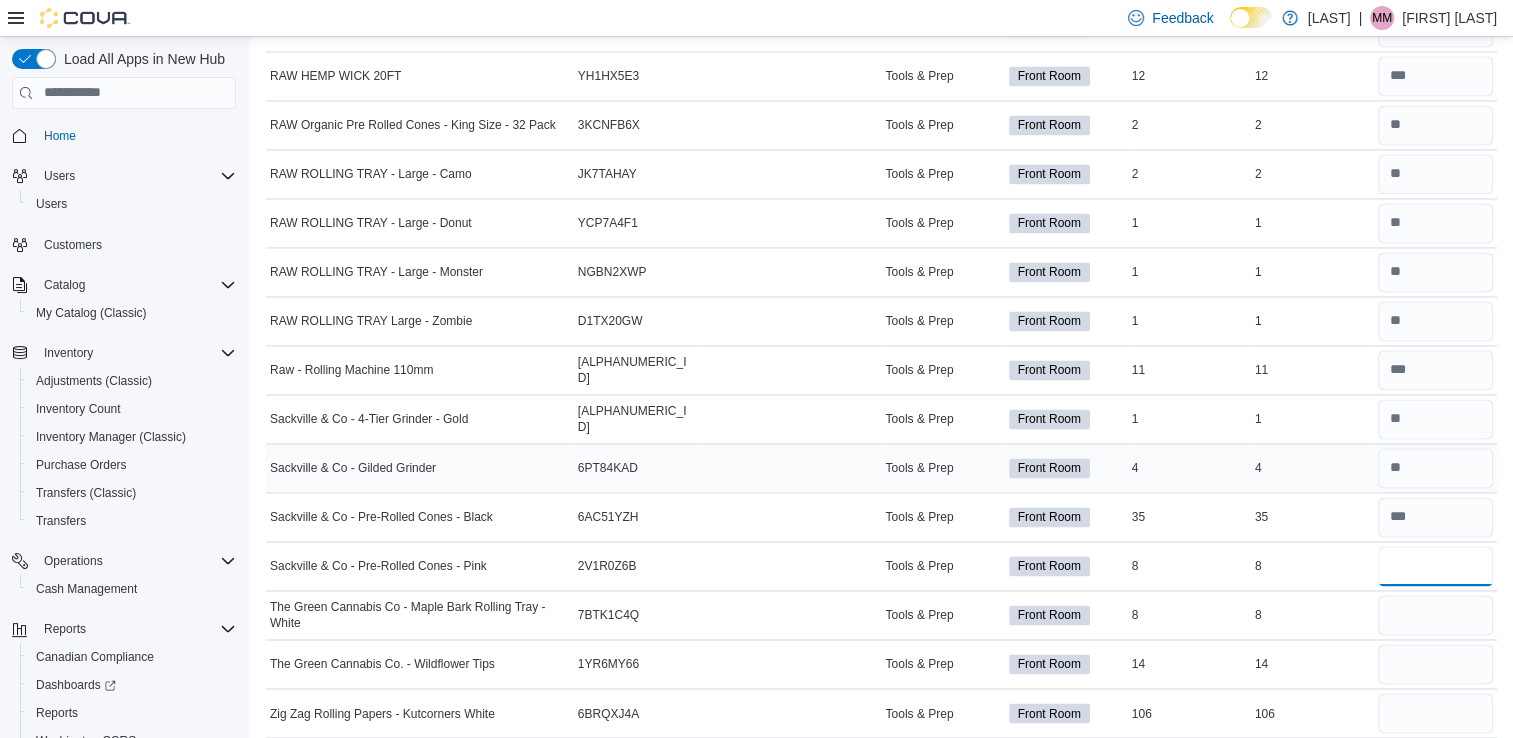 type on "*" 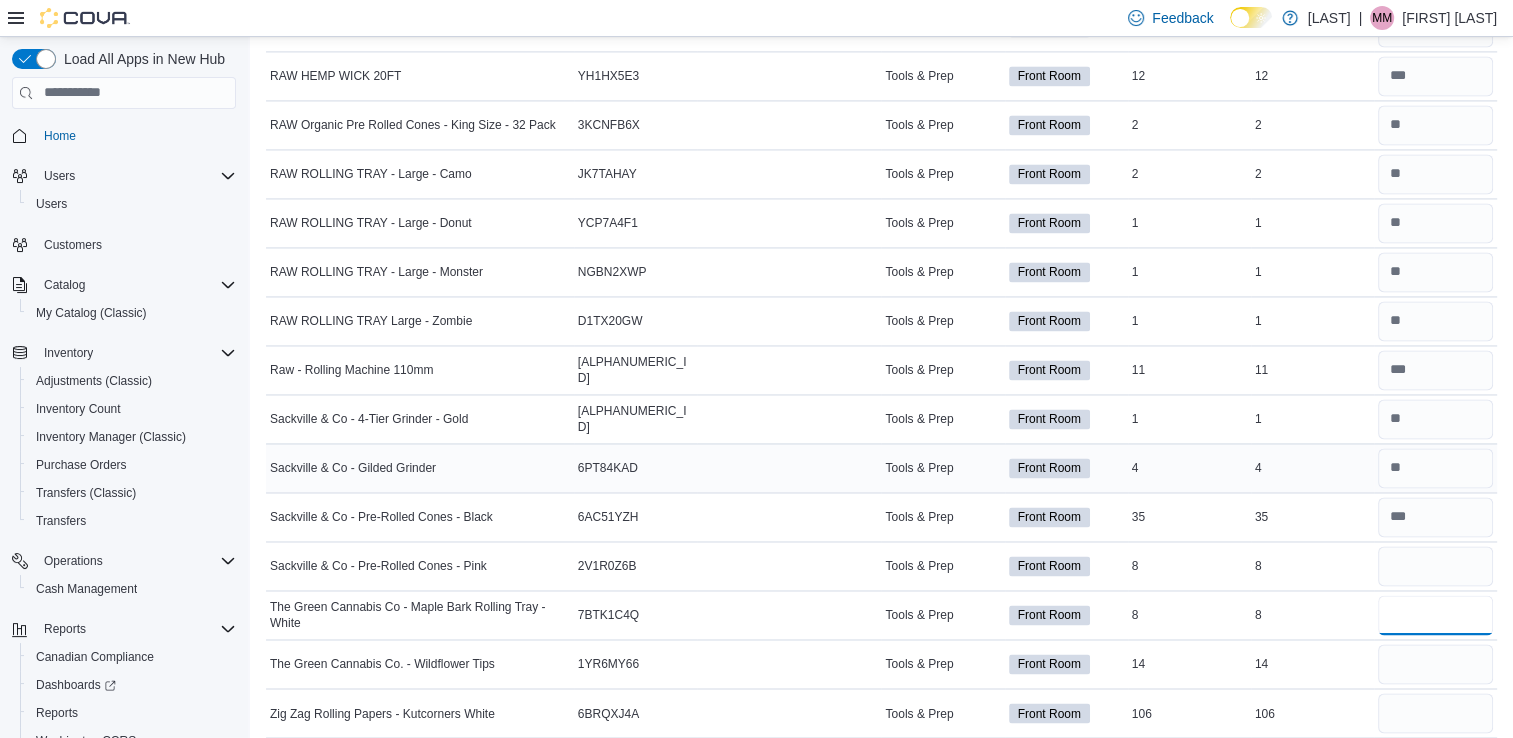 type 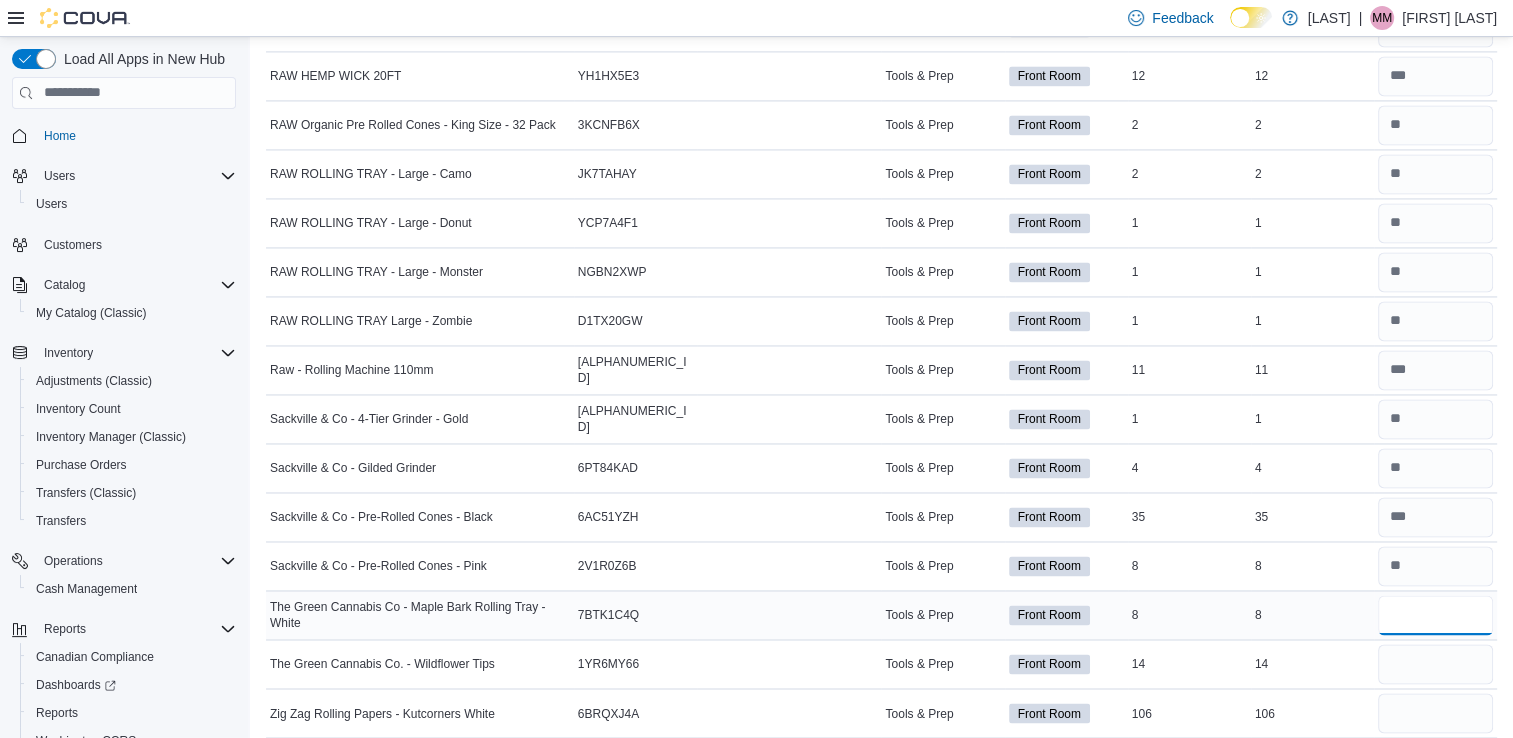 type on "*" 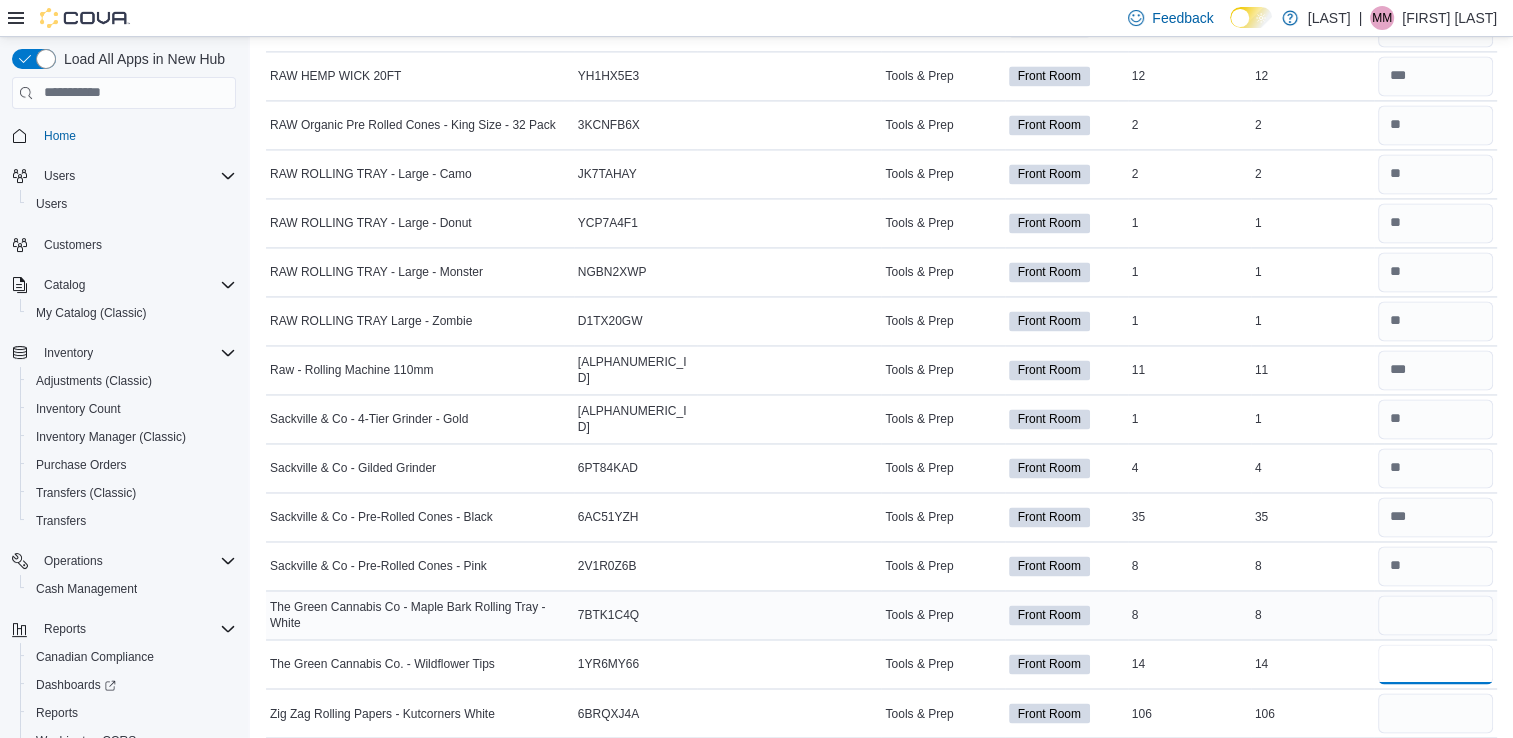 type 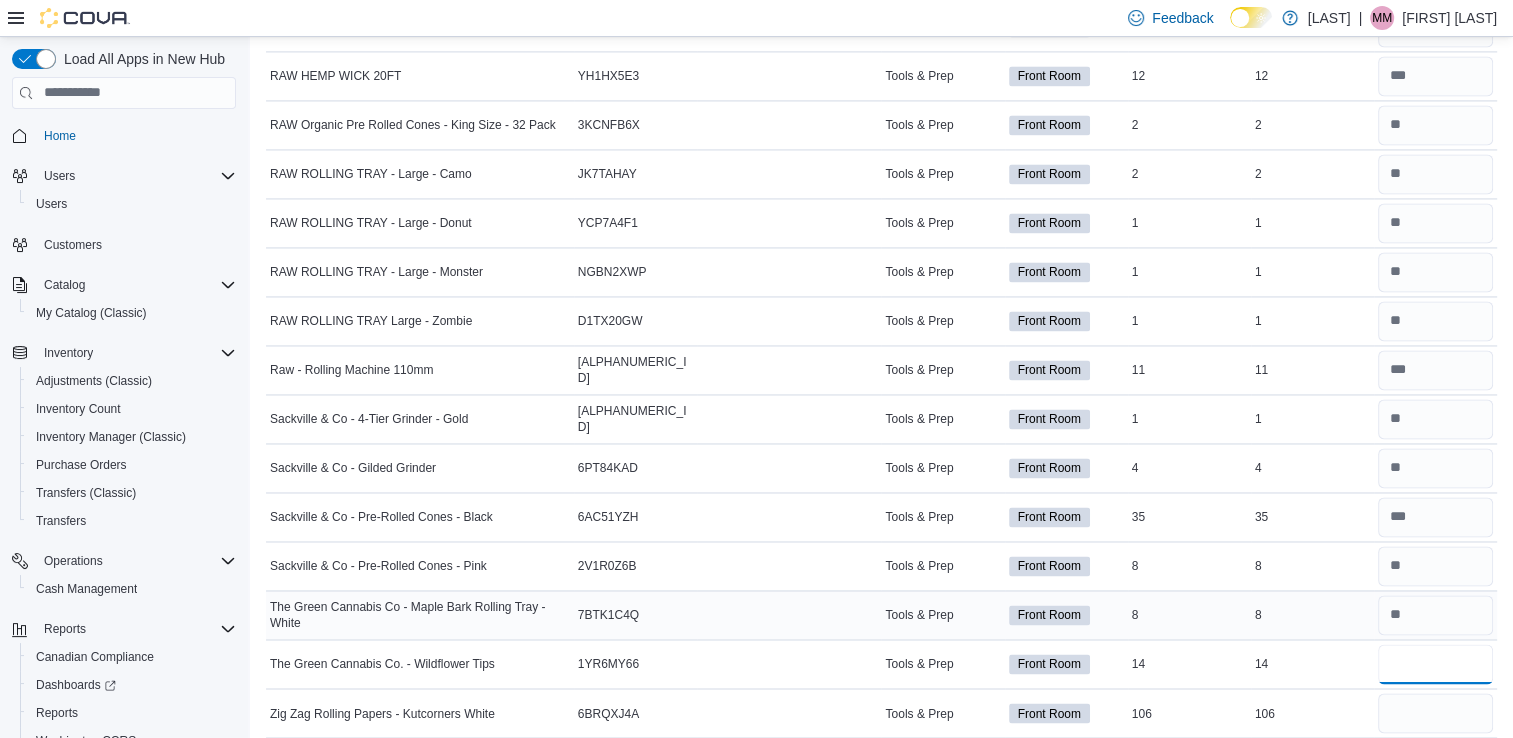 type on "**" 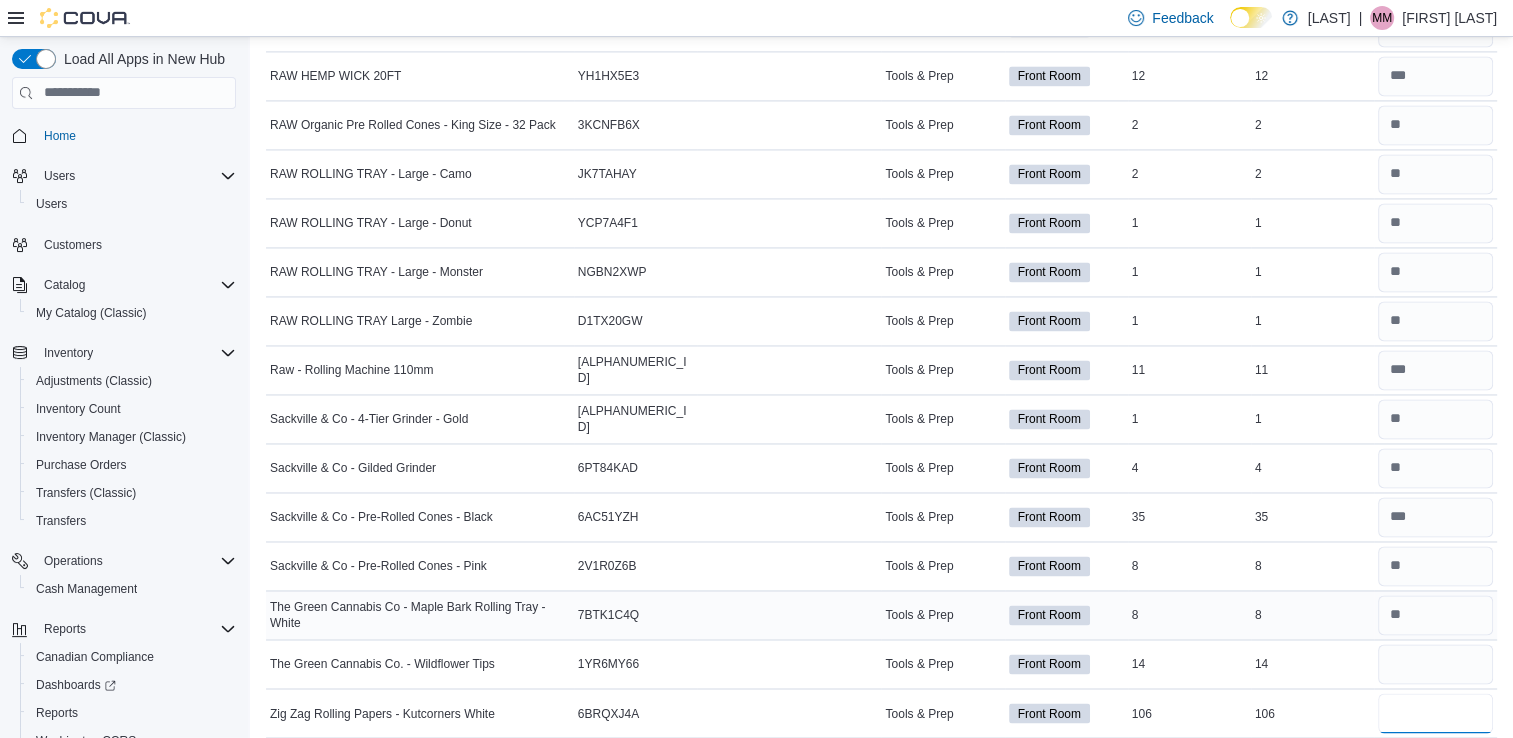 type 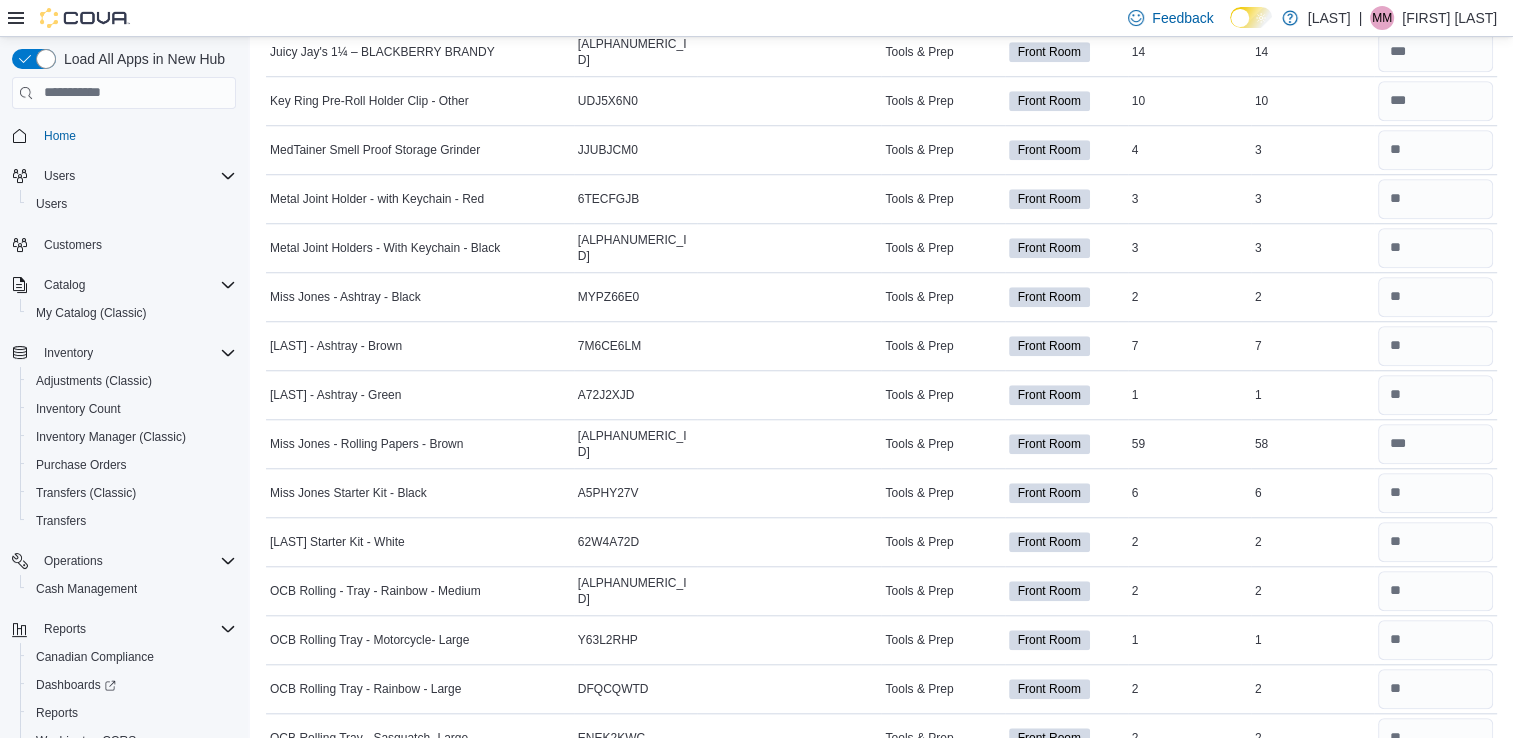 scroll, scrollTop: 0, scrollLeft: 0, axis: both 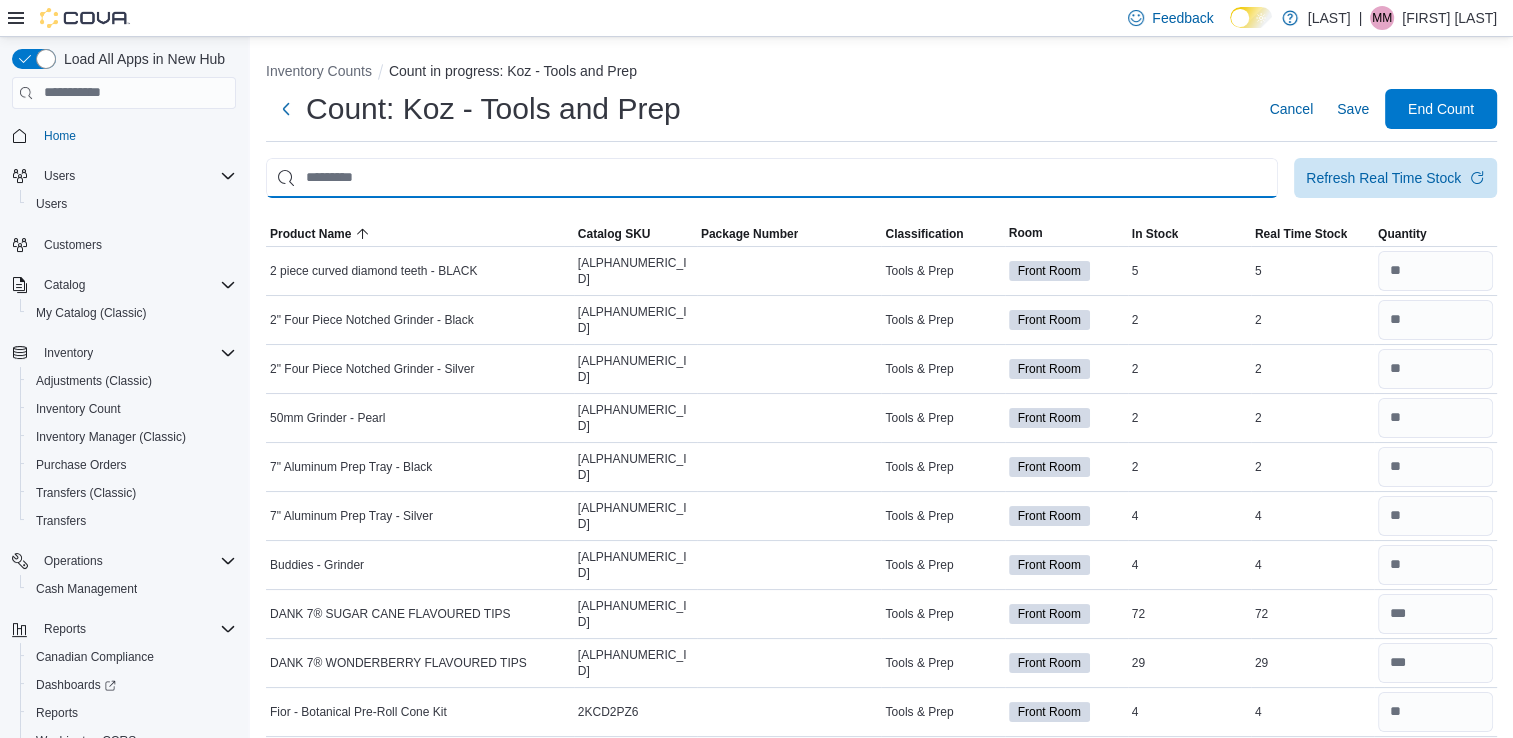 click at bounding box center (772, 178) 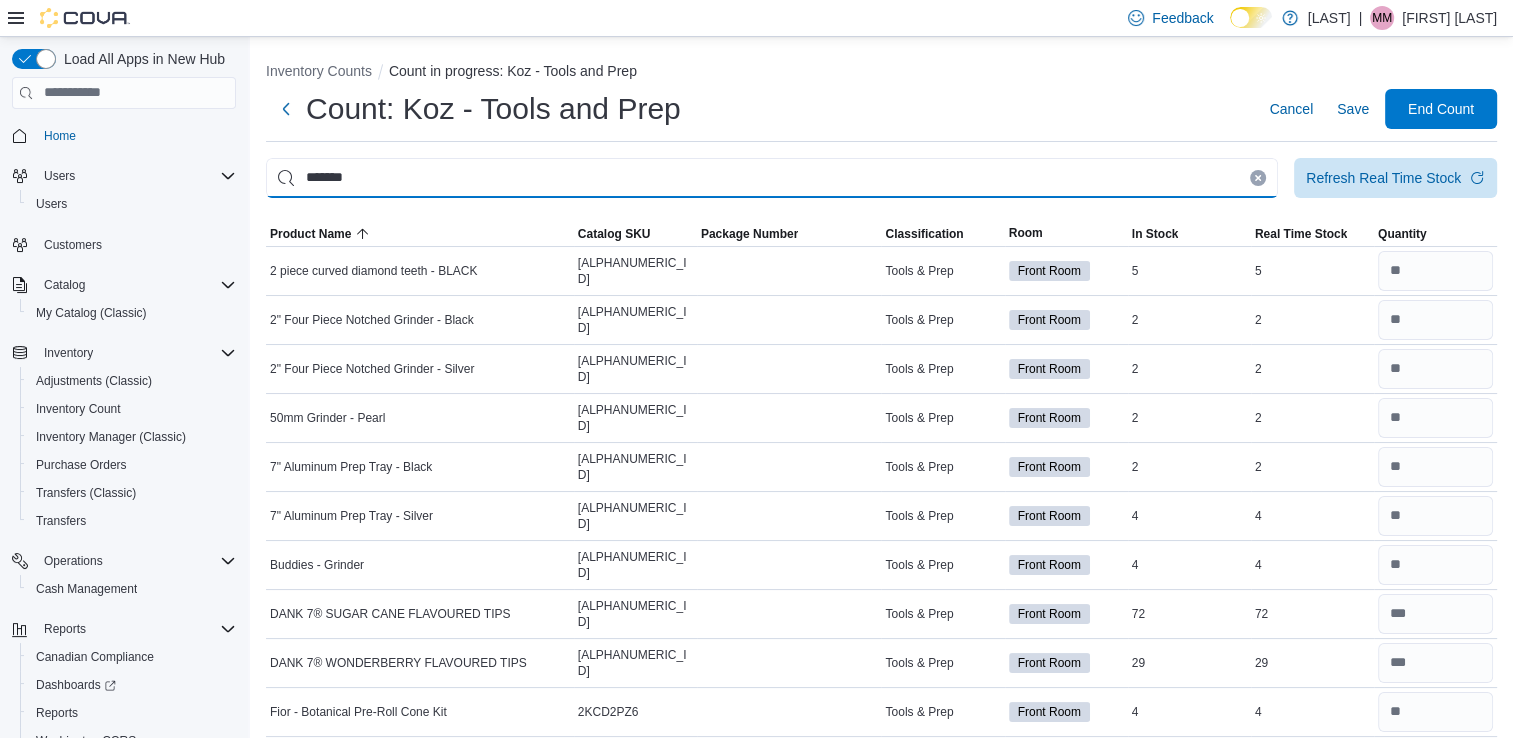 type on "*******" 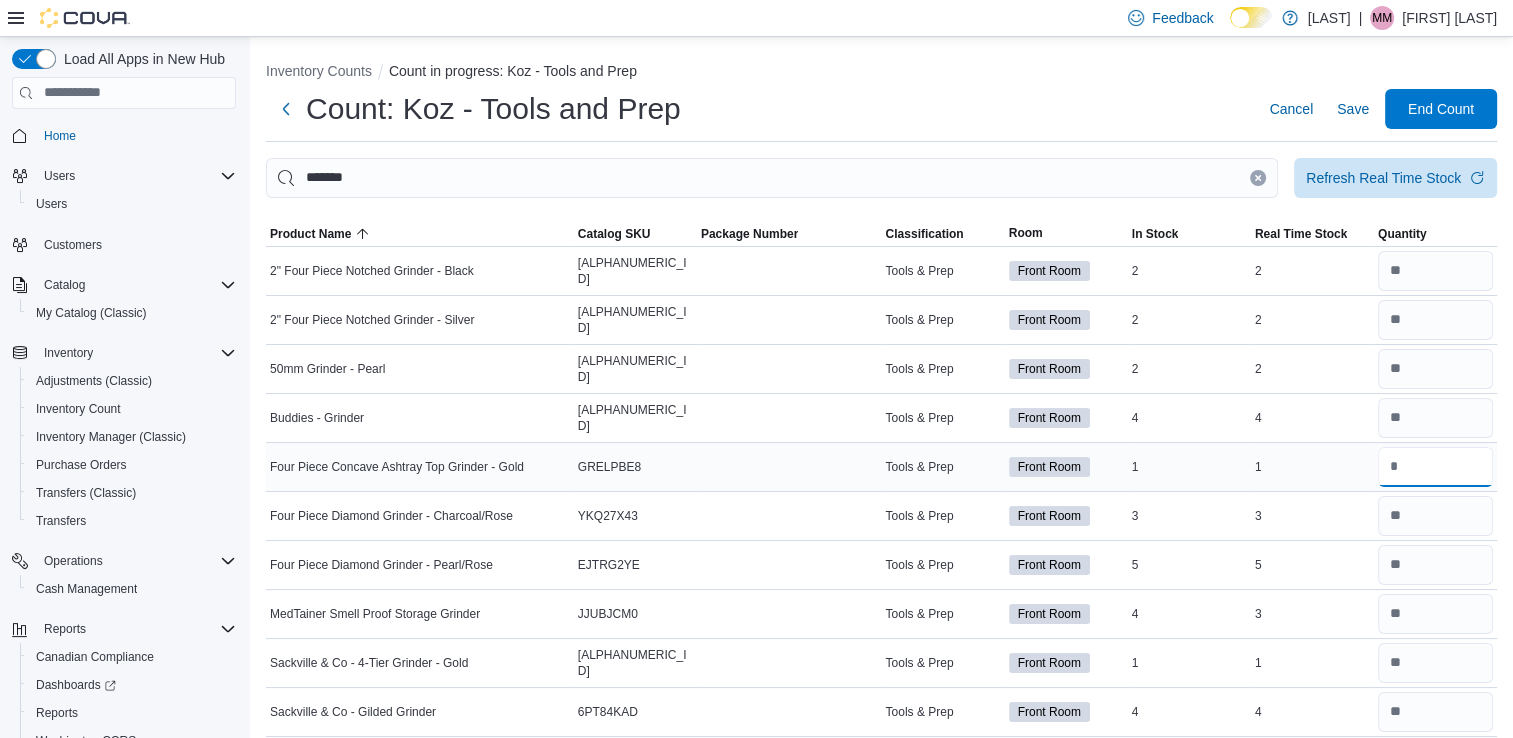 click at bounding box center (1435, 467) 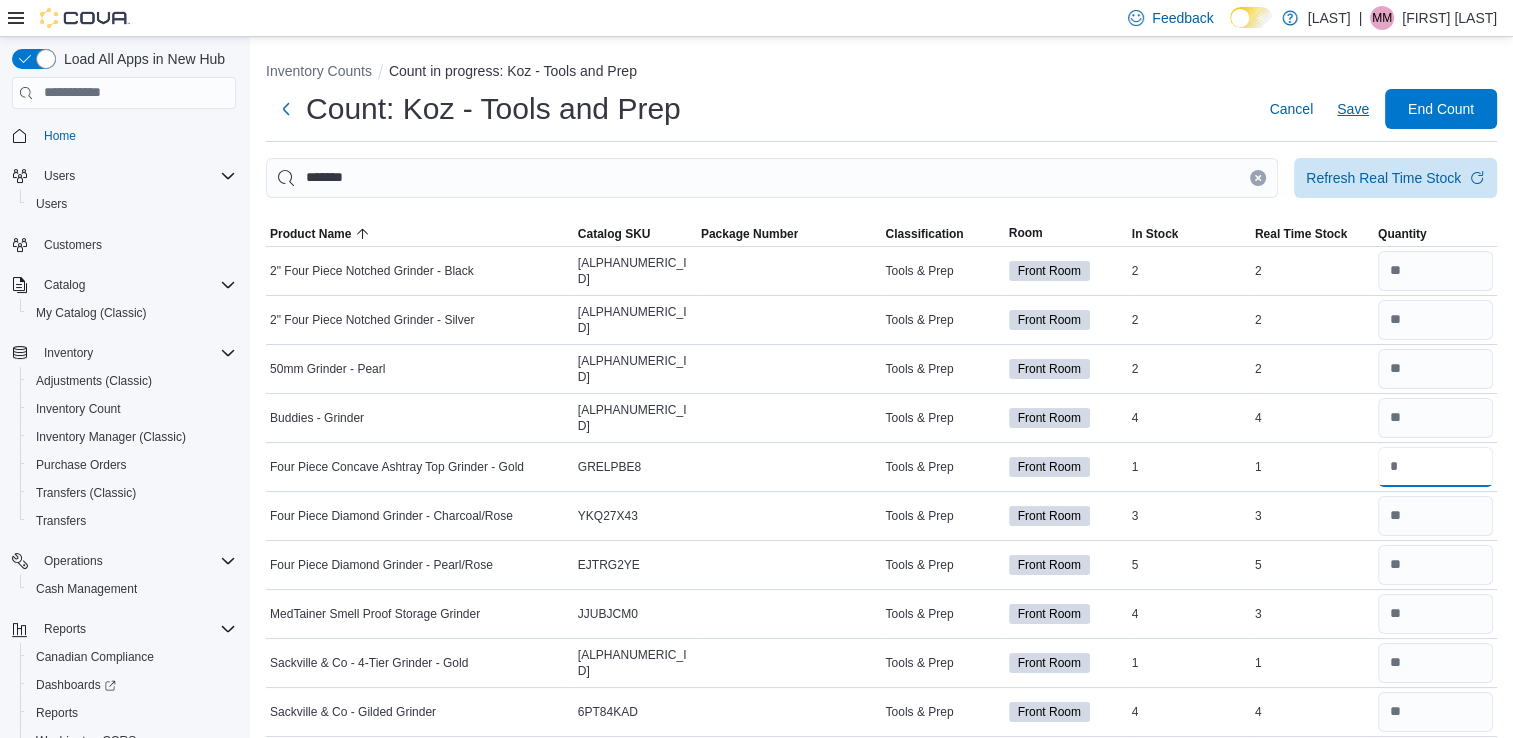 type on "*" 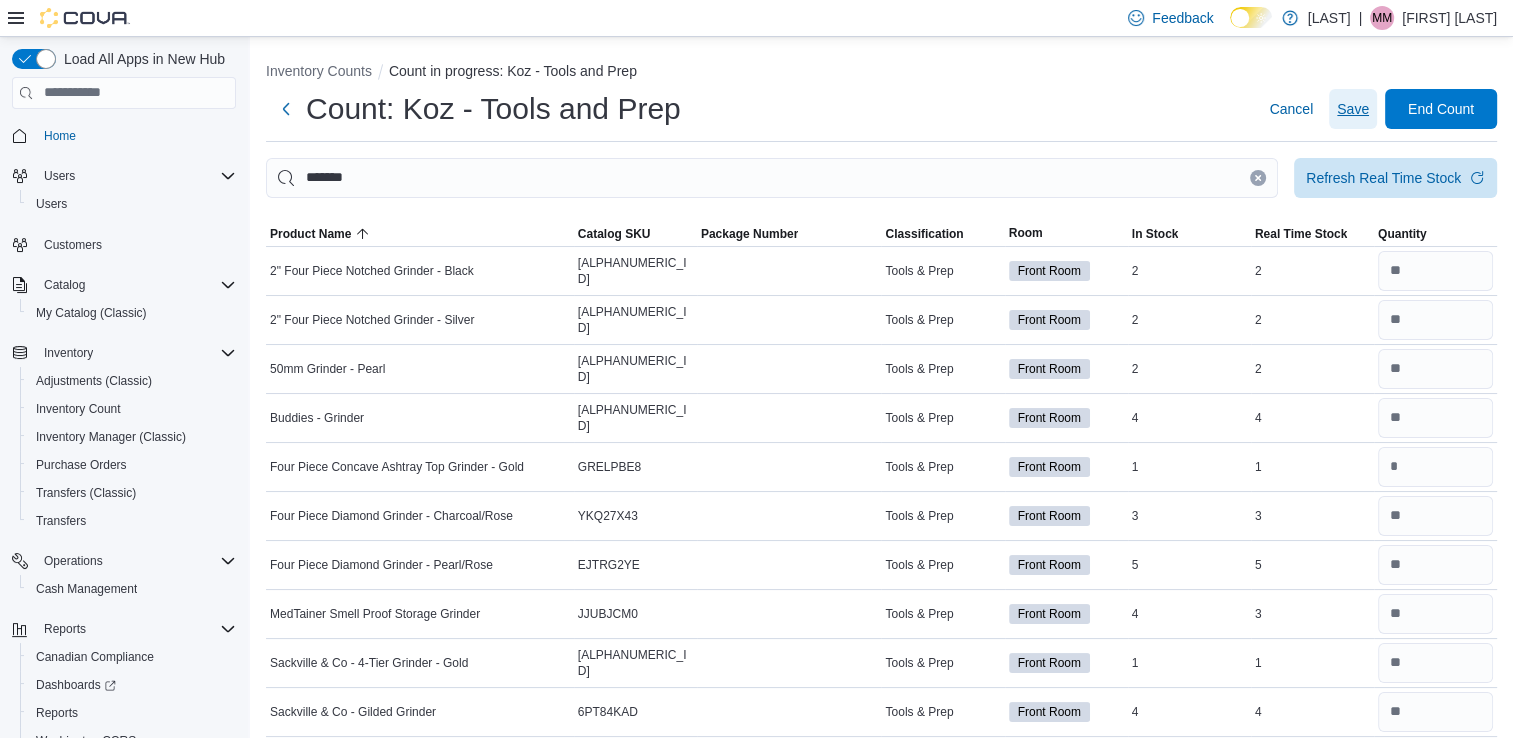 type 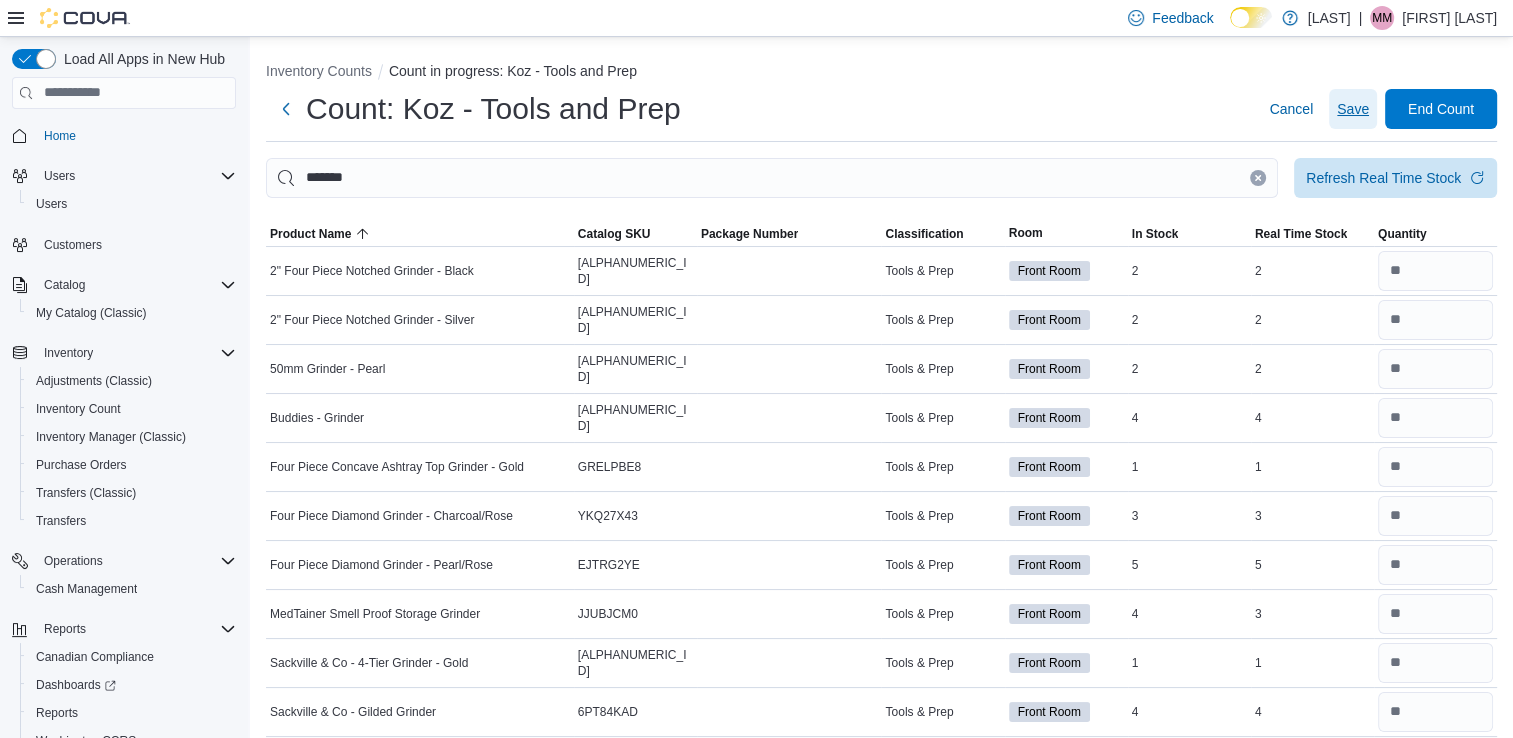 click on "Save" at bounding box center (1353, 109) 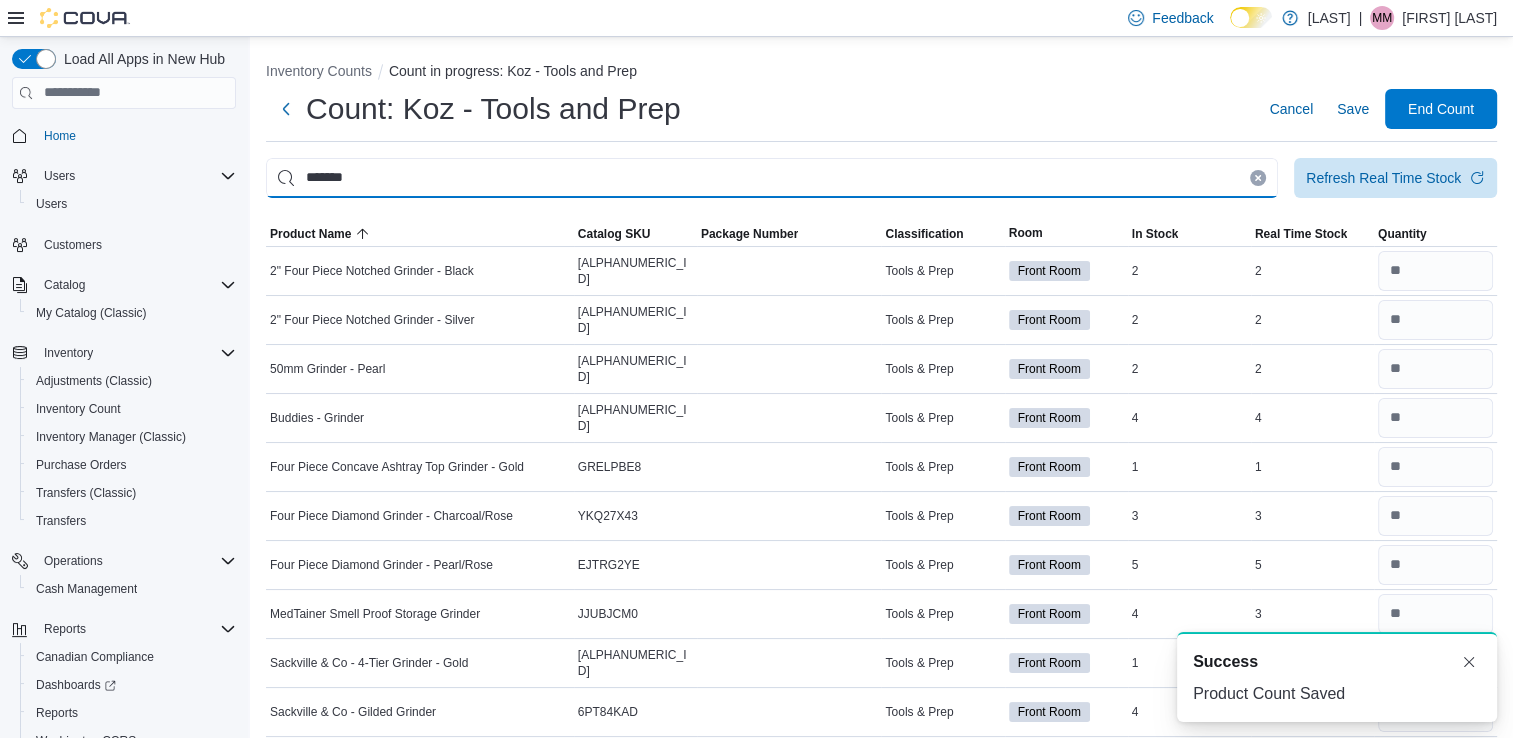 click on "*******" at bounding box center [772, 178] 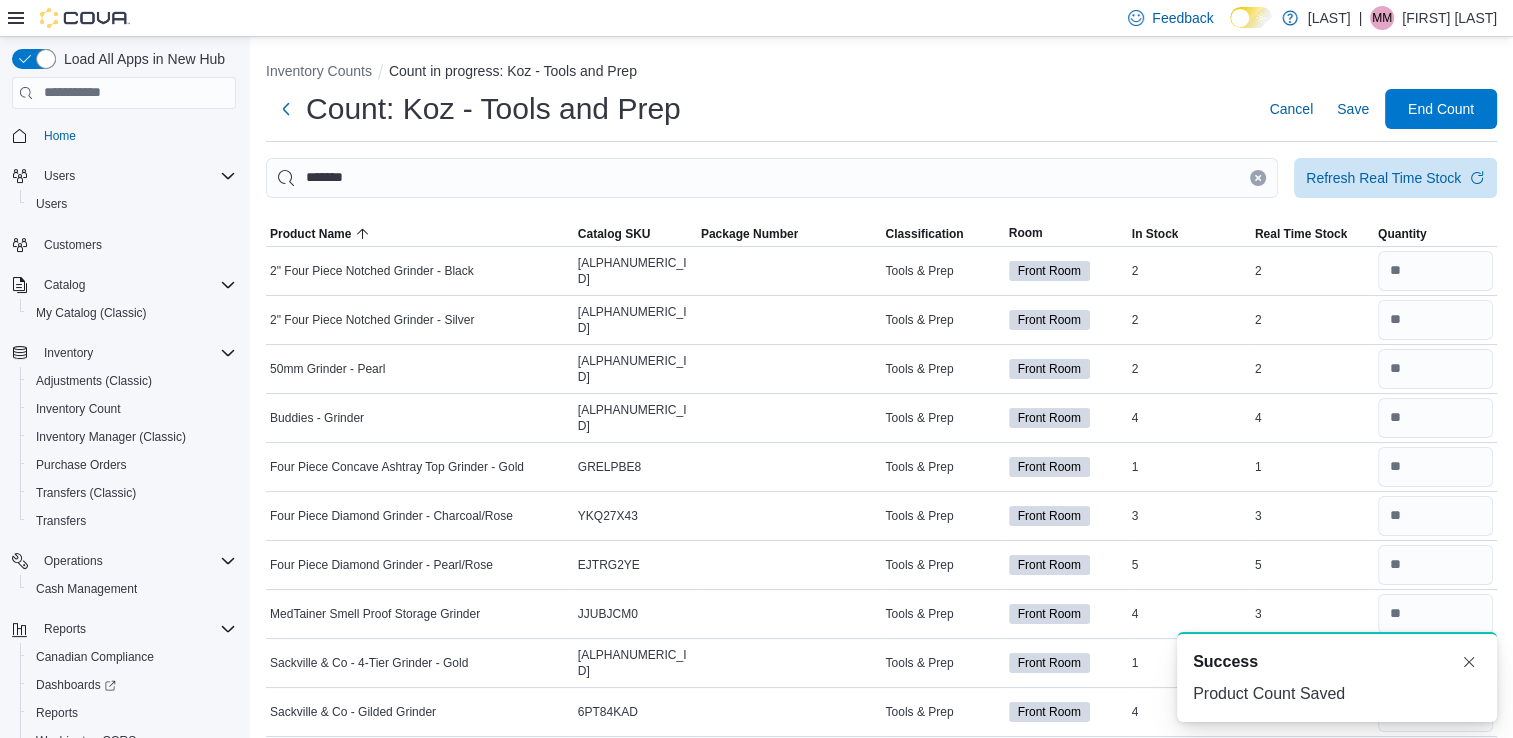 click 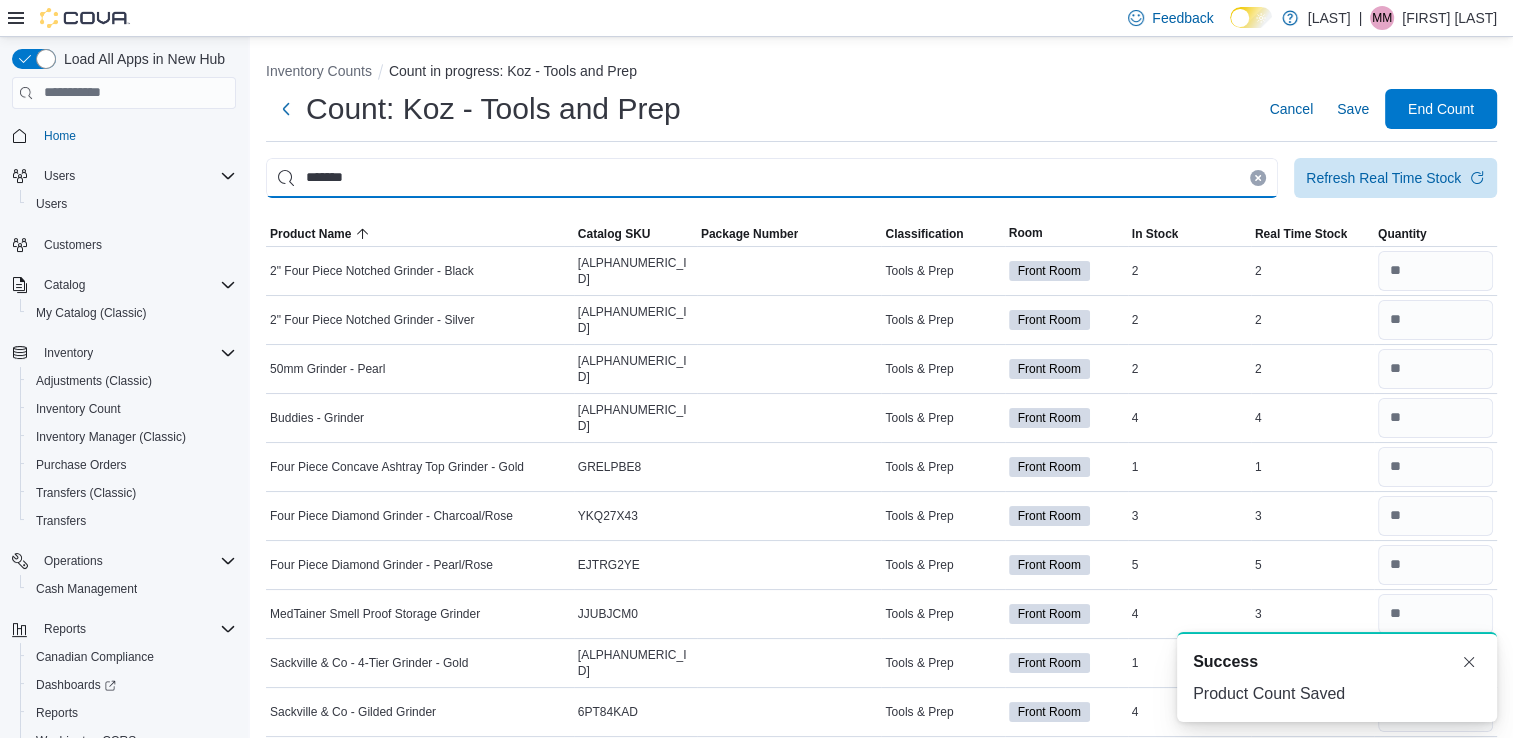 type 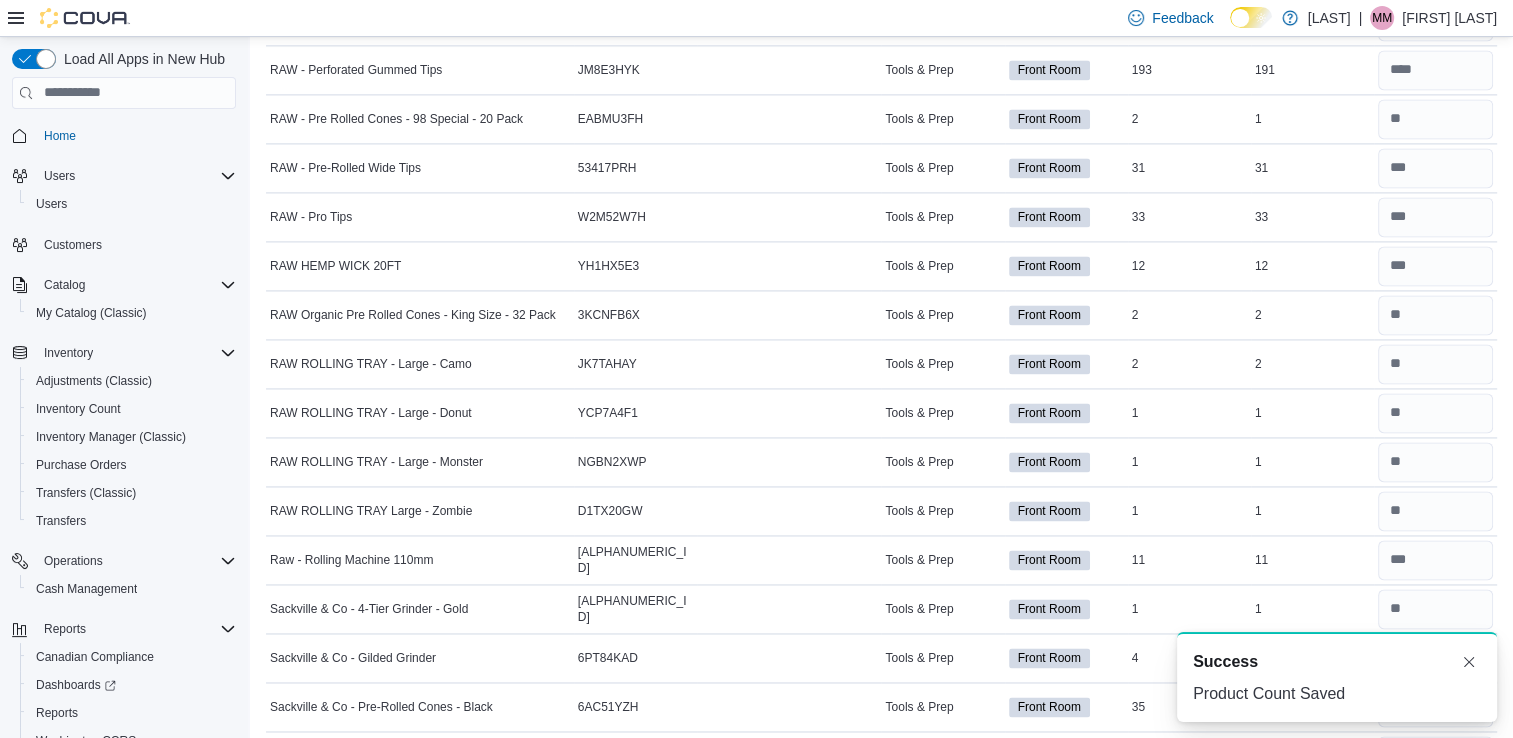 scroll, scrollTop: 3086, scrollLeft: 0, axis: vertical 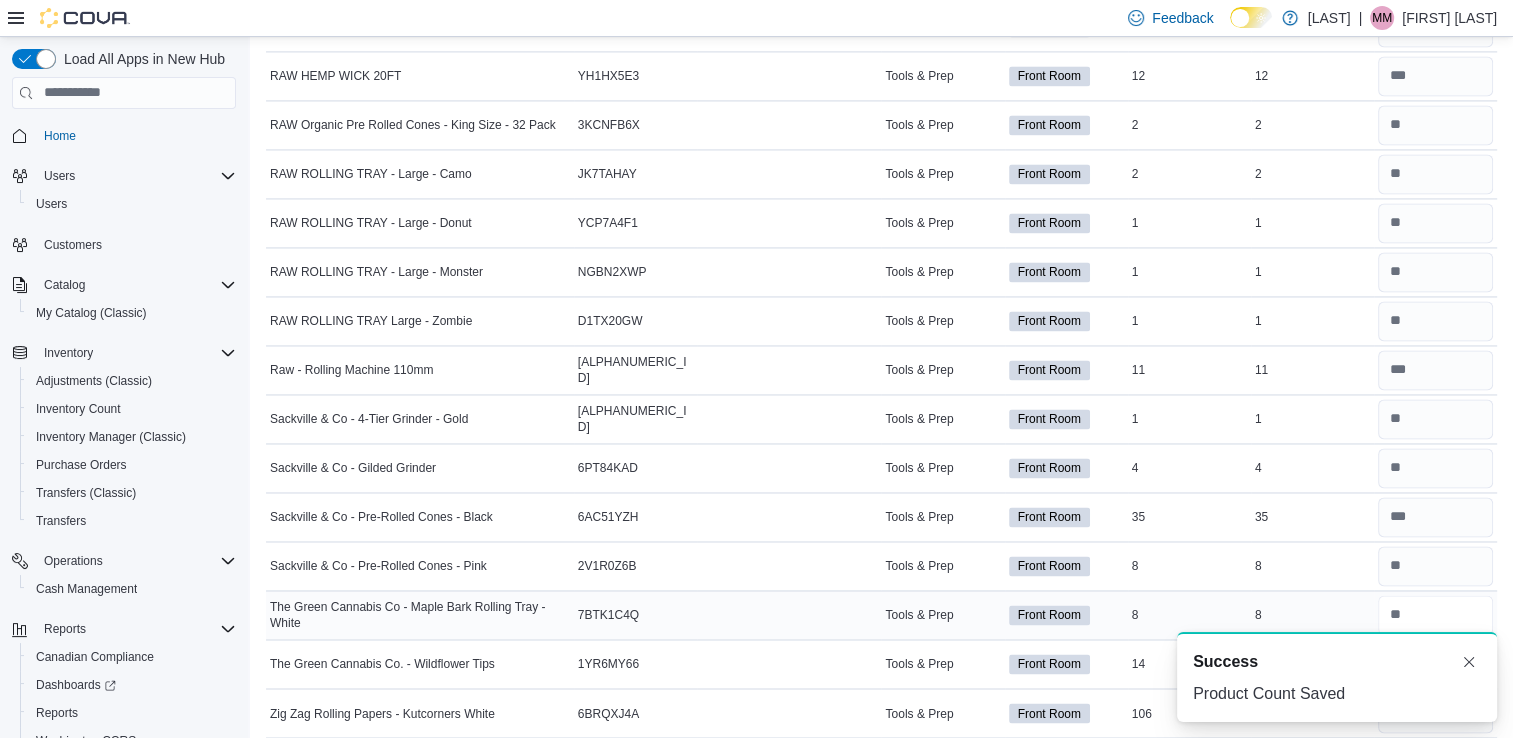 click at bounding box center [1435, 615] 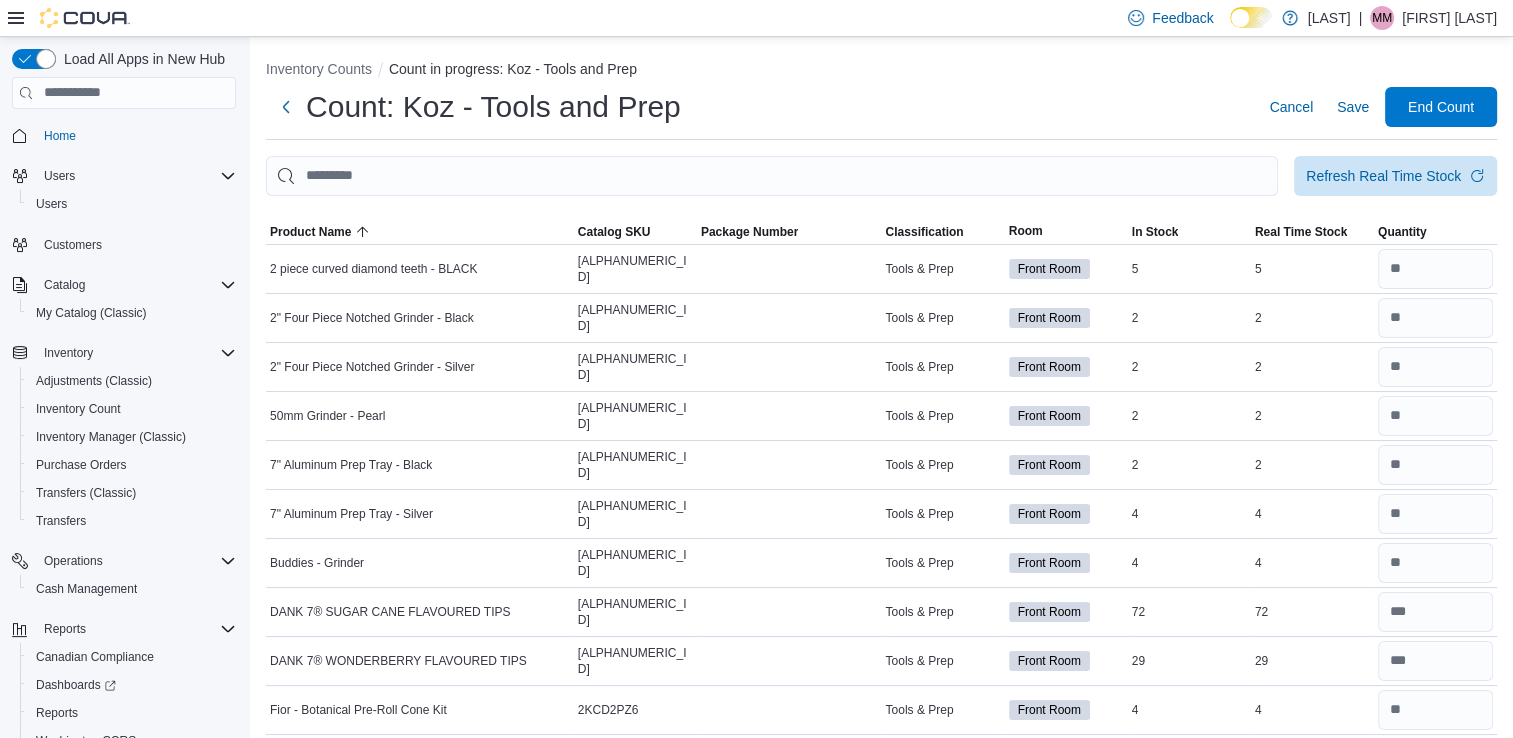 scroll, scrollTop: 0, scrollLeft: 0, axis: both 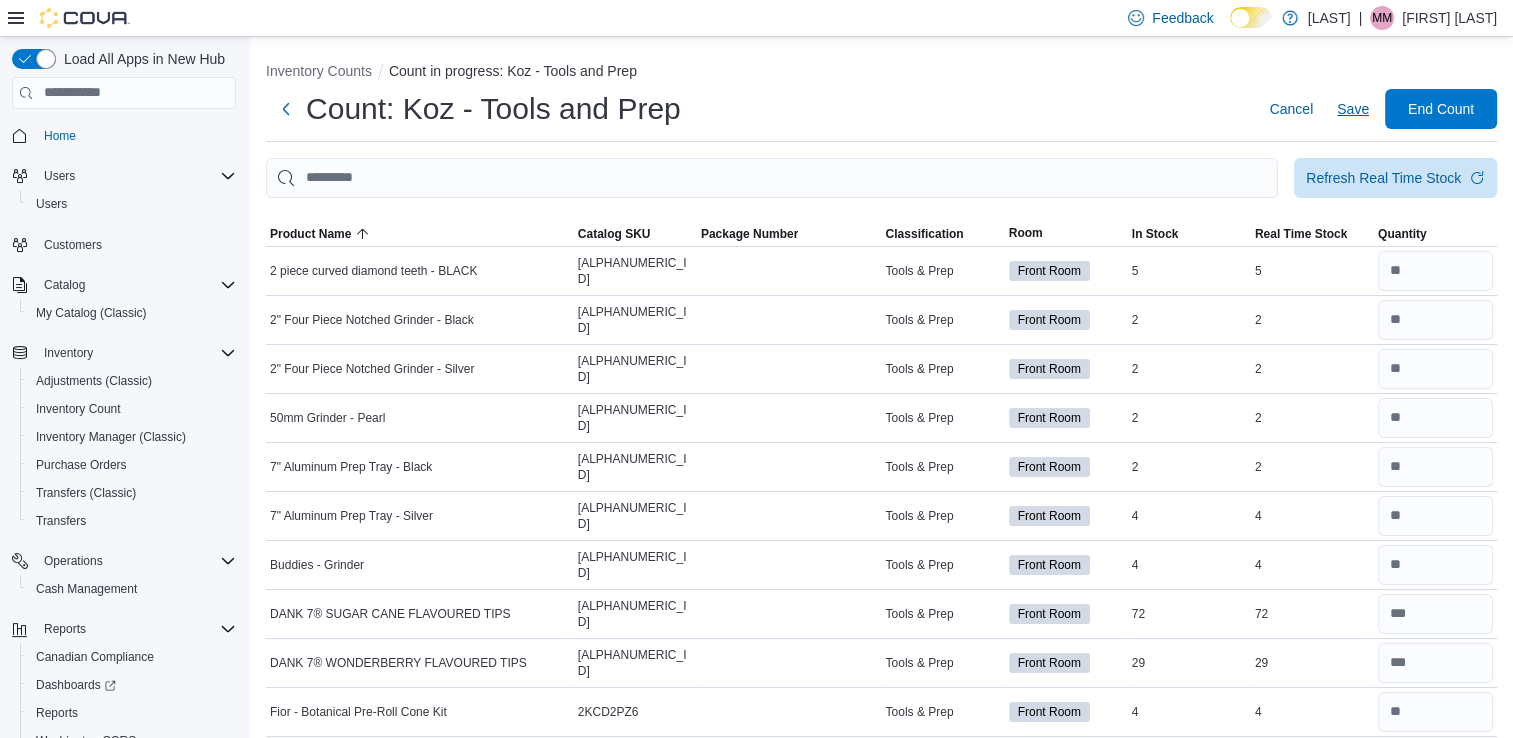 type on "***" 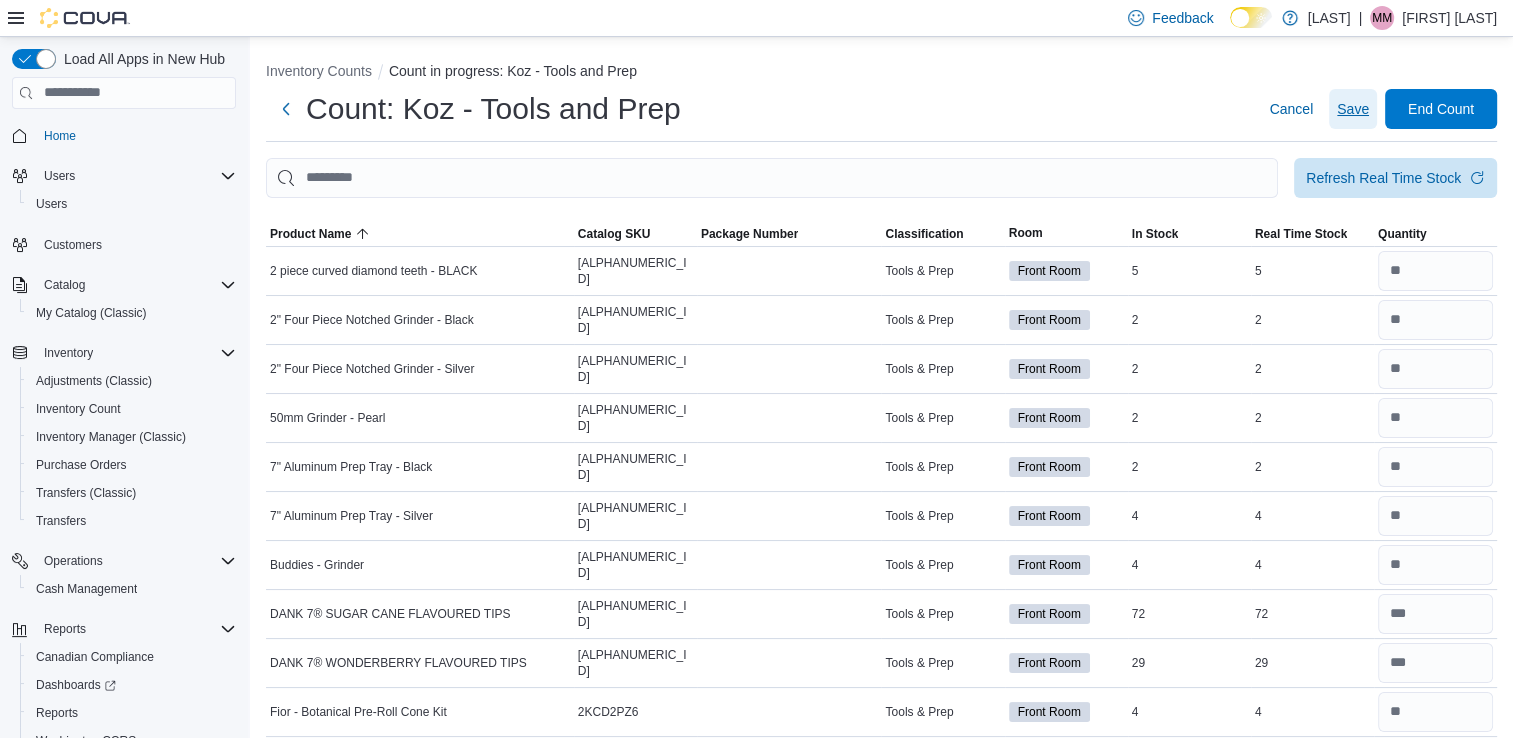 click on "Save" at bounding box center (1353, 109) 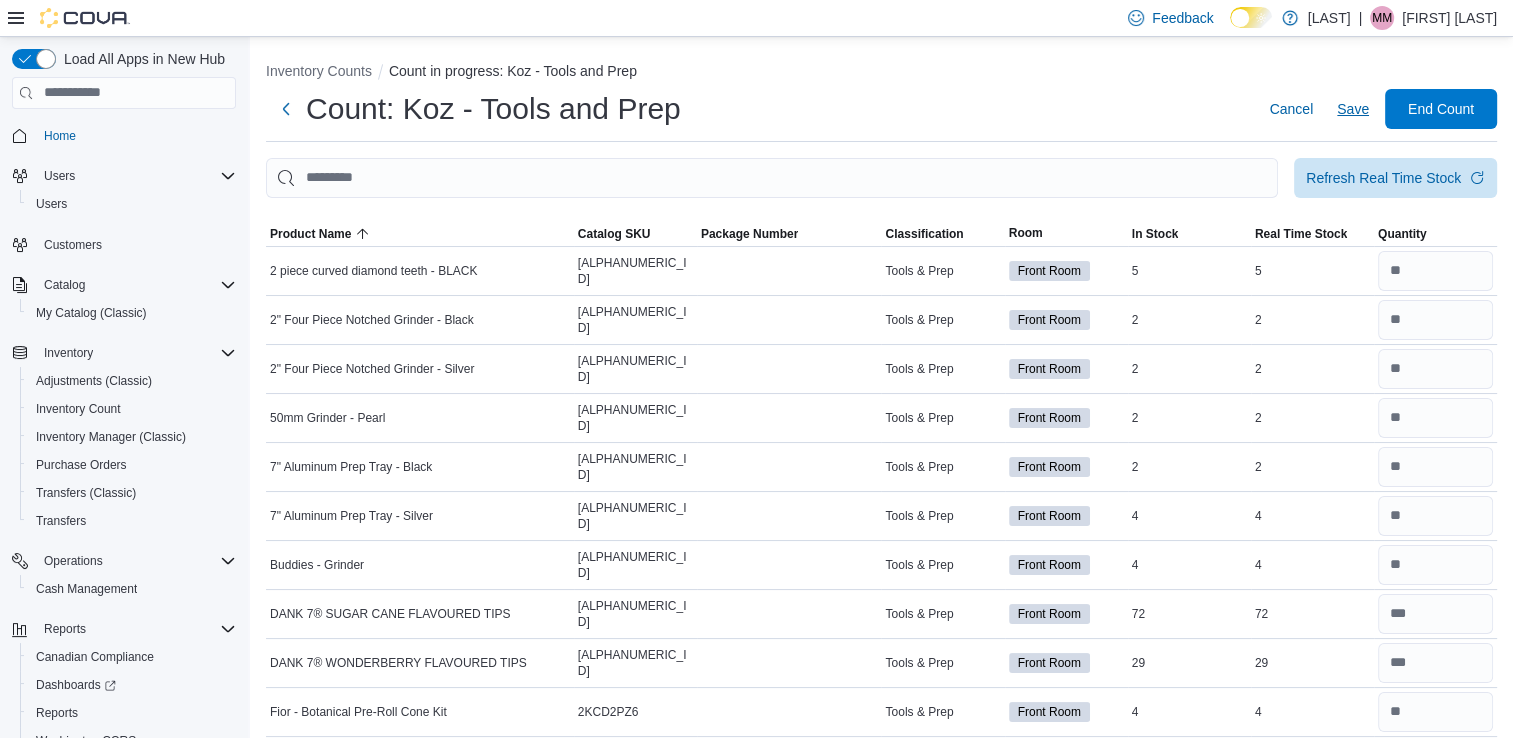 type 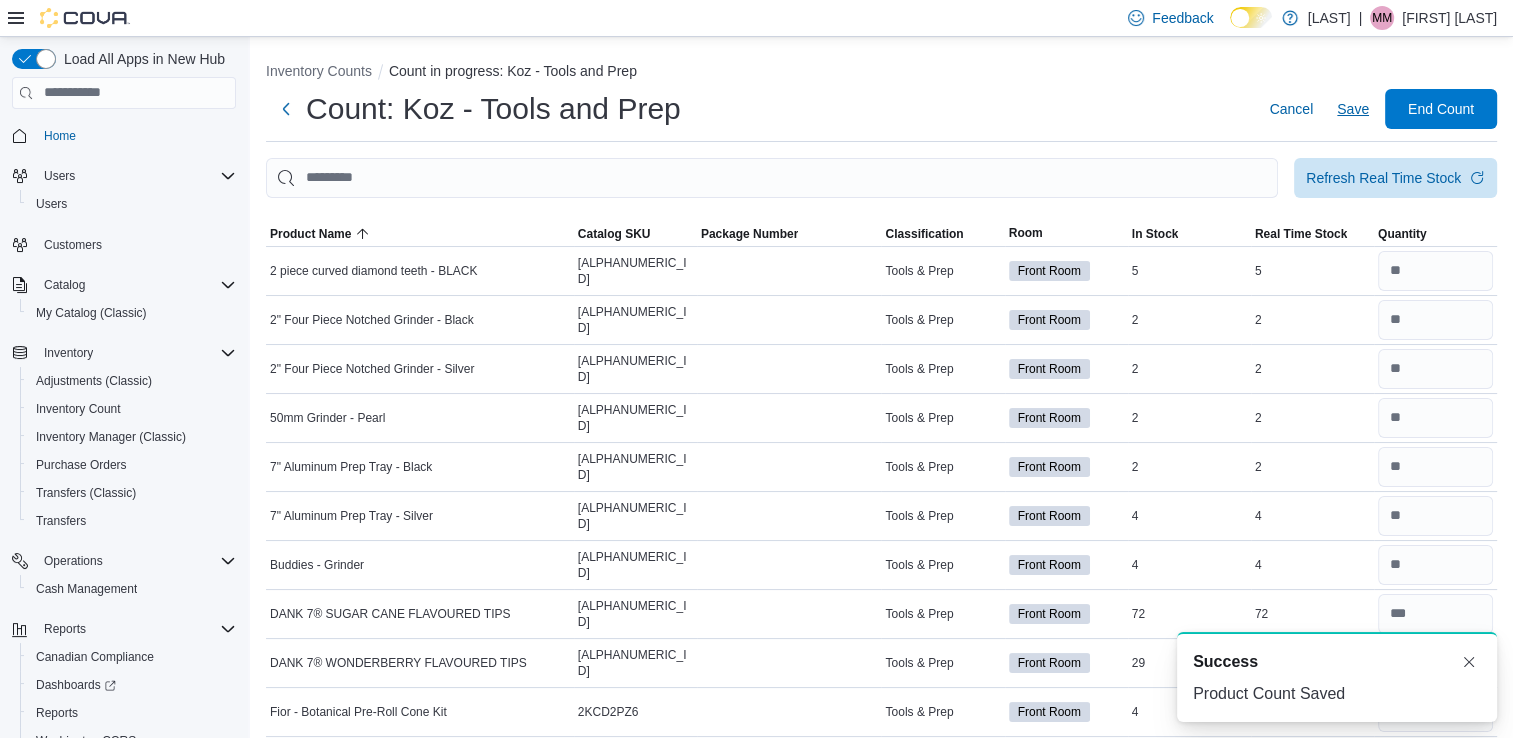 scroll, scrollTop: 0, scrollLeft: 0, axis: both 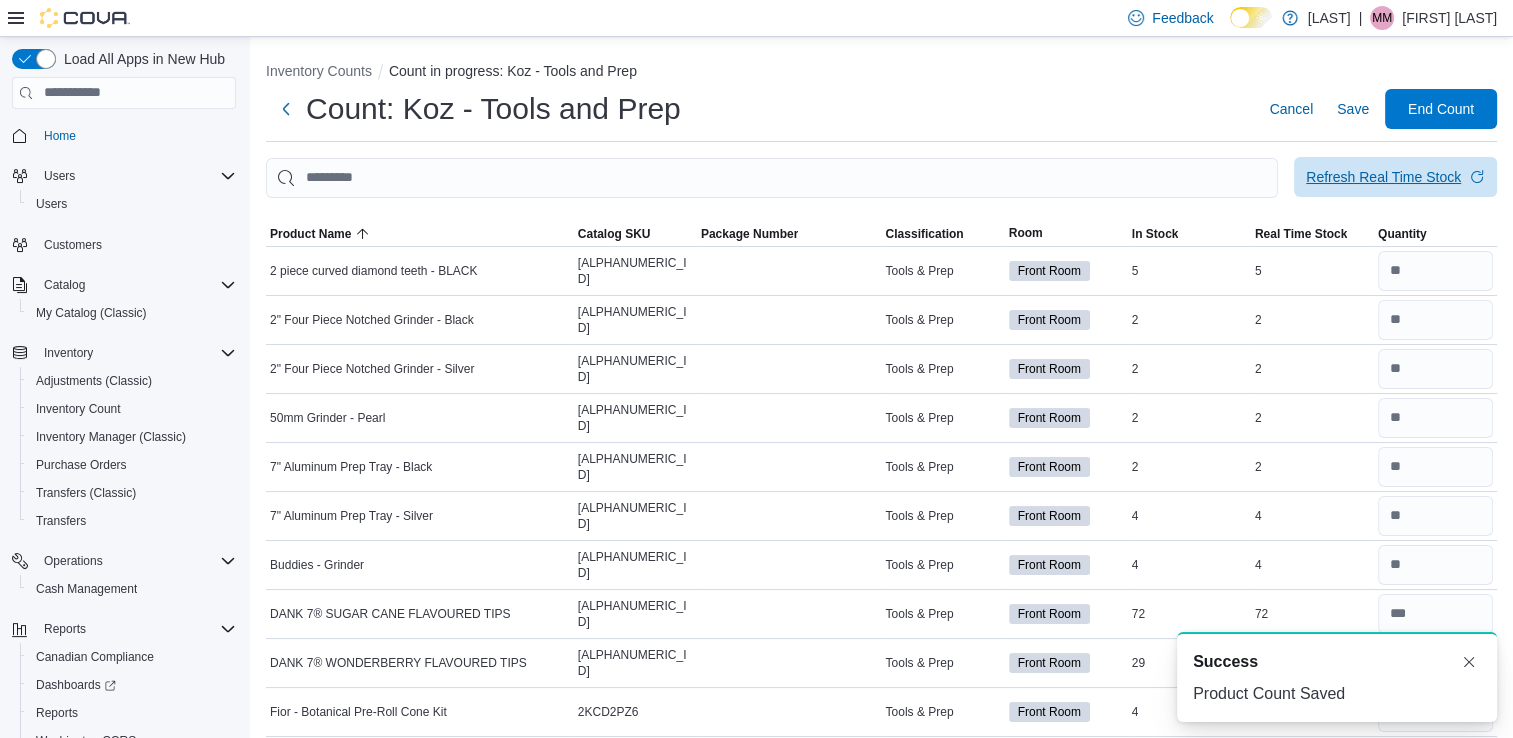 click on "Refresh Real Time Stock" at bounding box center (1395, 177) 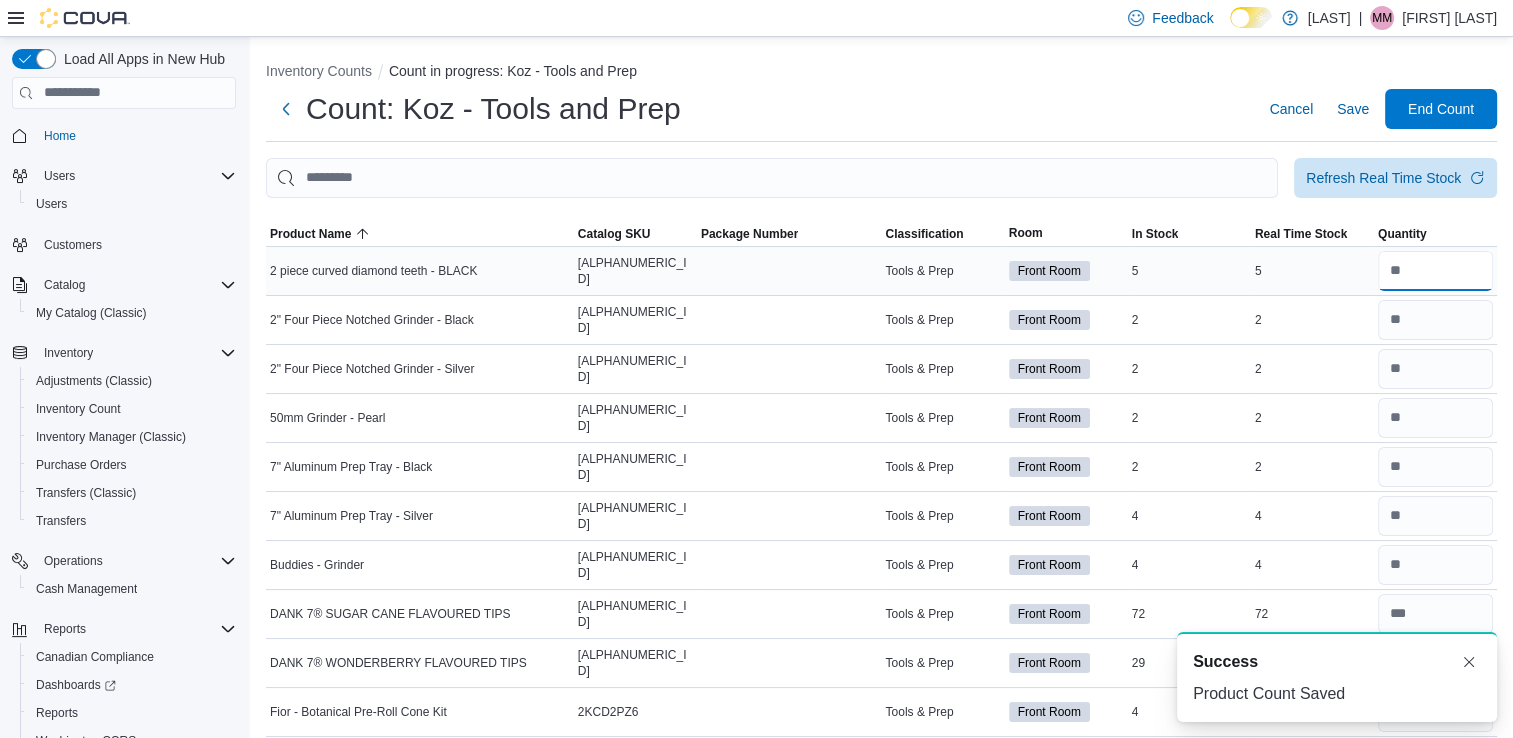 click at bounding box center [1435, 271] 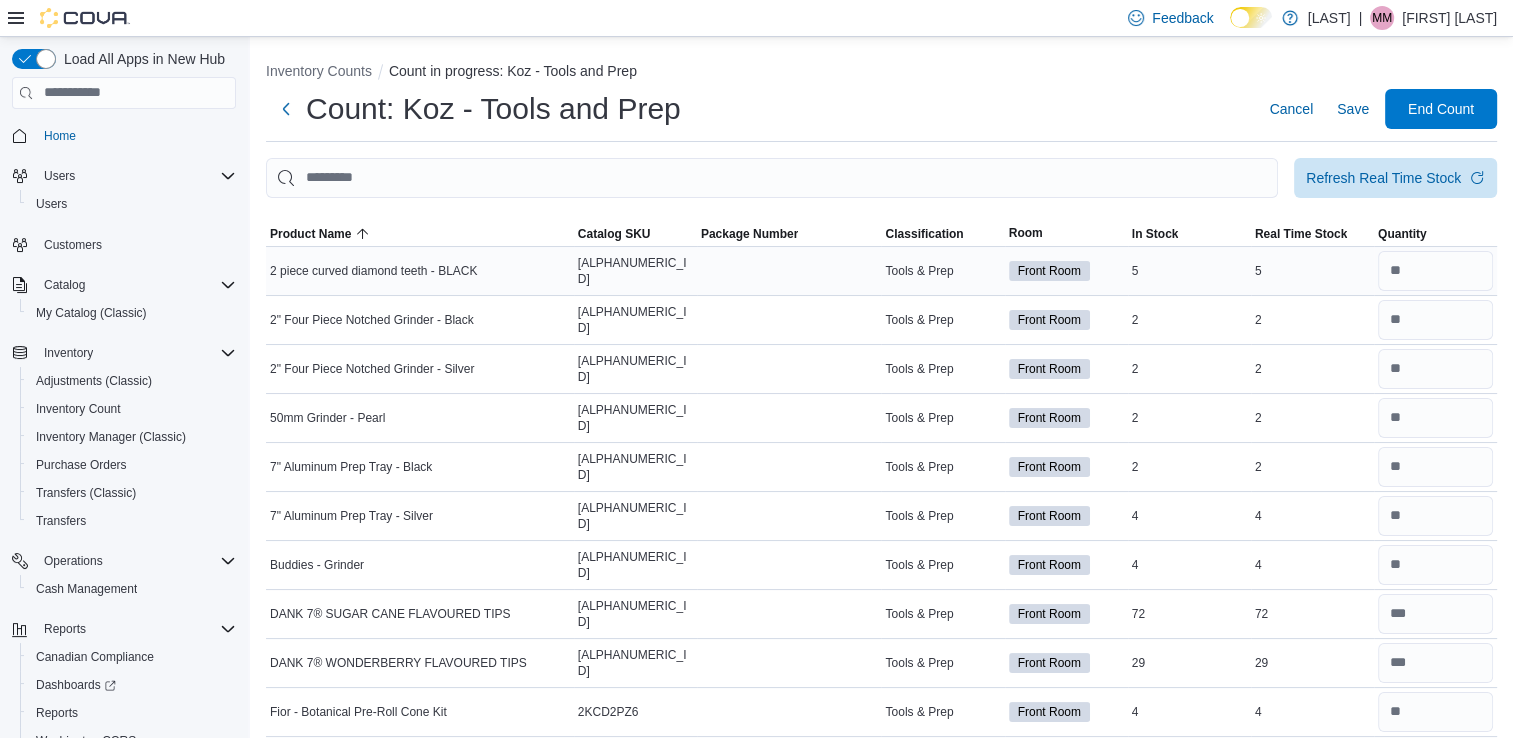 scroll, scrollTop: 389, scrollLeft: 0, axis: vertical 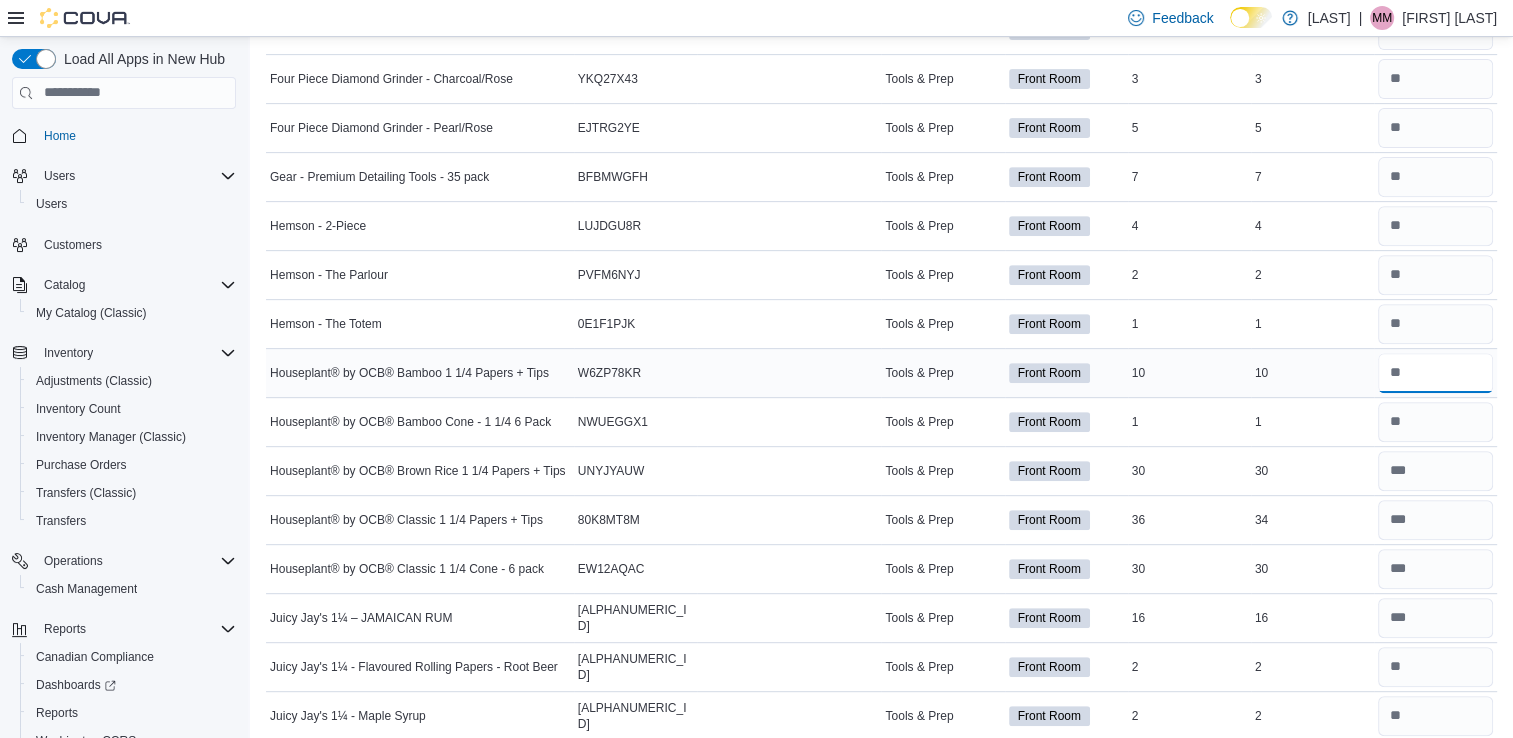 click at bounding box center [1435, 373] 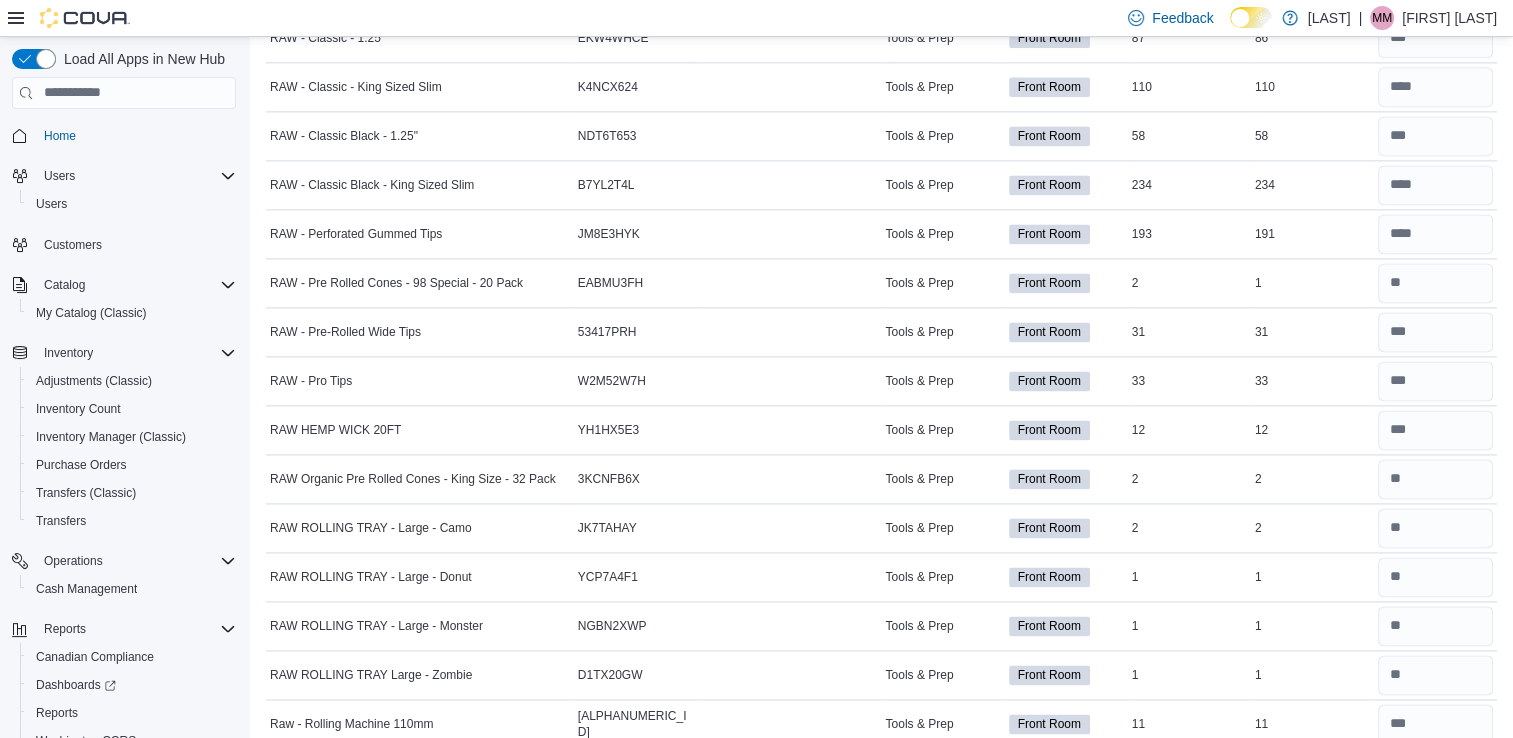 scroll, scrollTop: 3086, scrollLeft: 0, axis: vertical 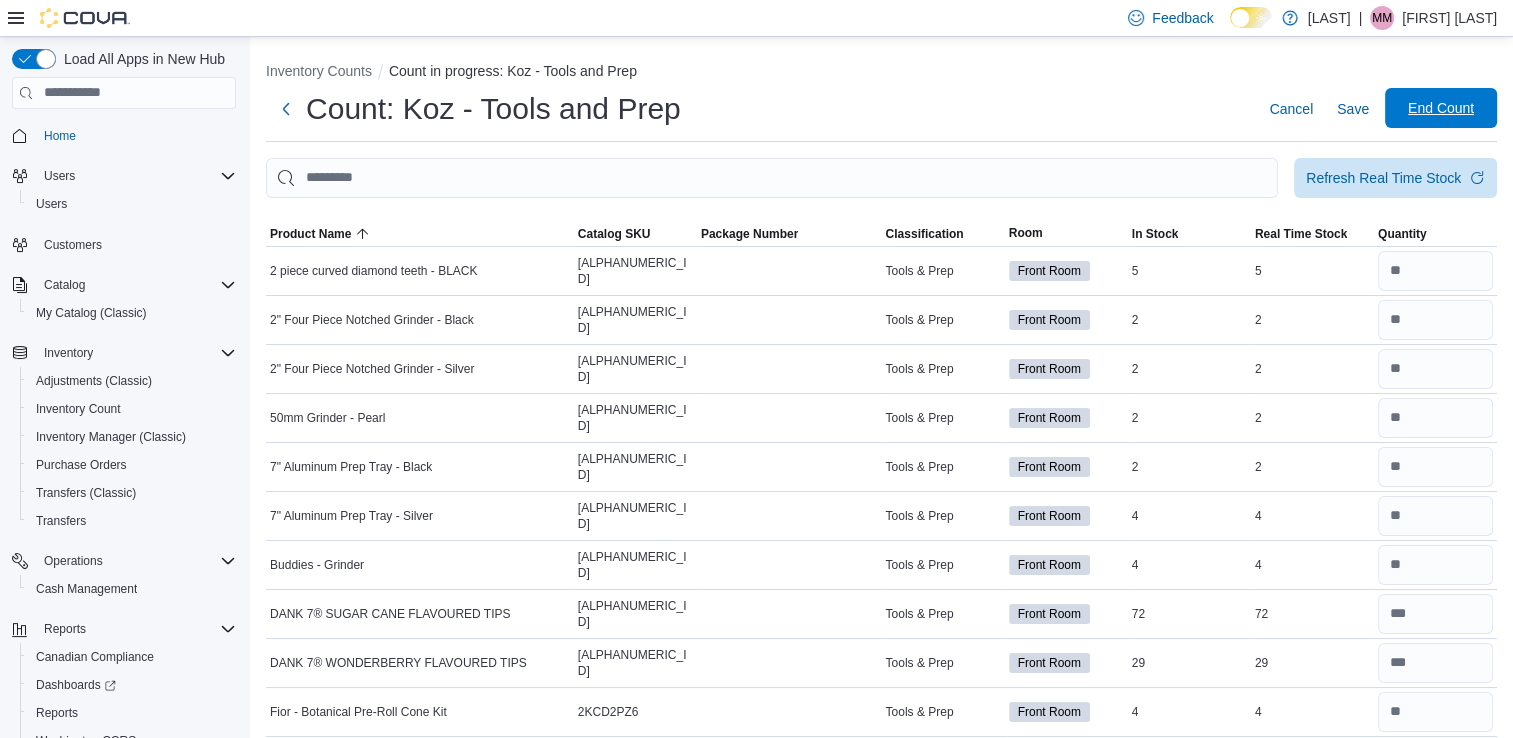 click on "End Count" at bounding box center (1441, 108) 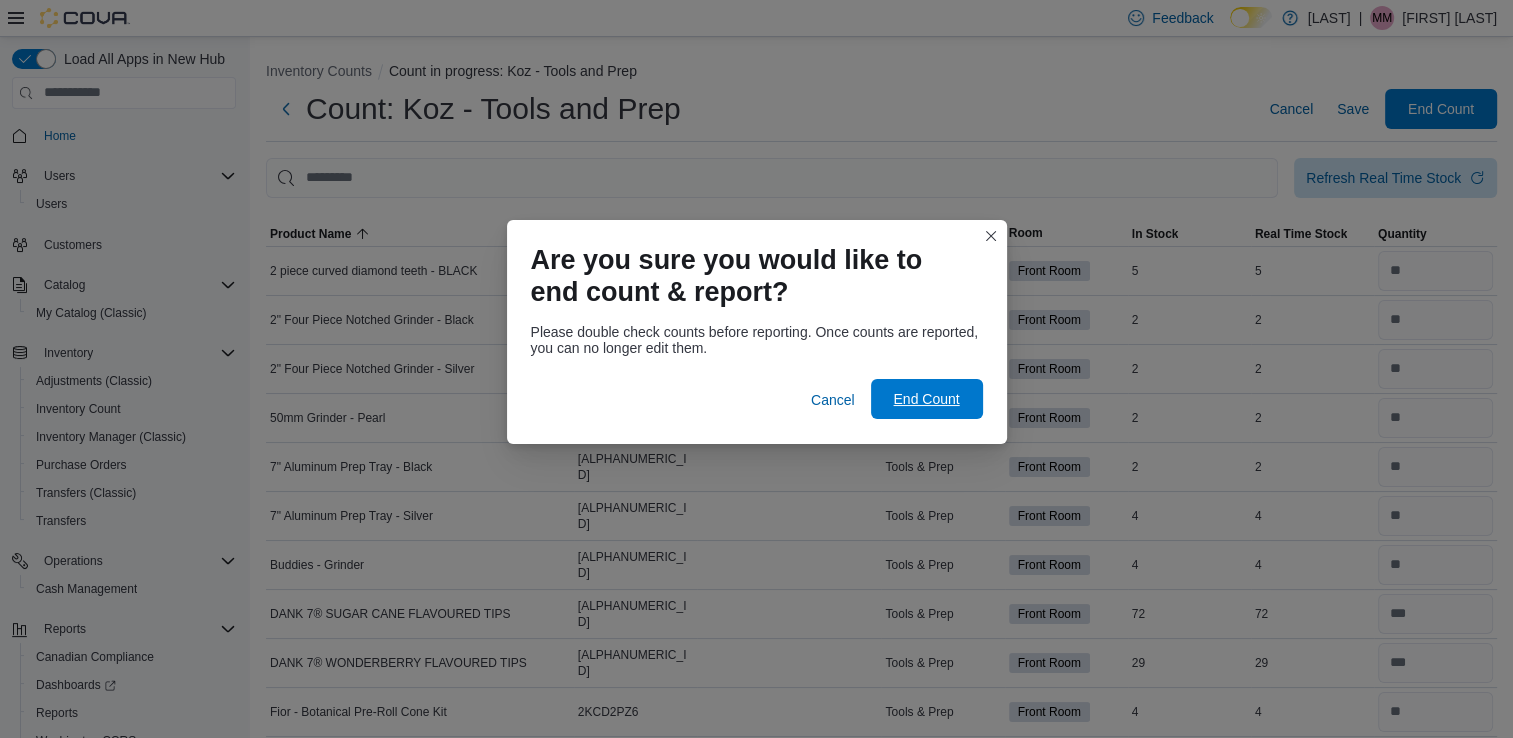 click on "End Count" at bounding box center [926, 399] 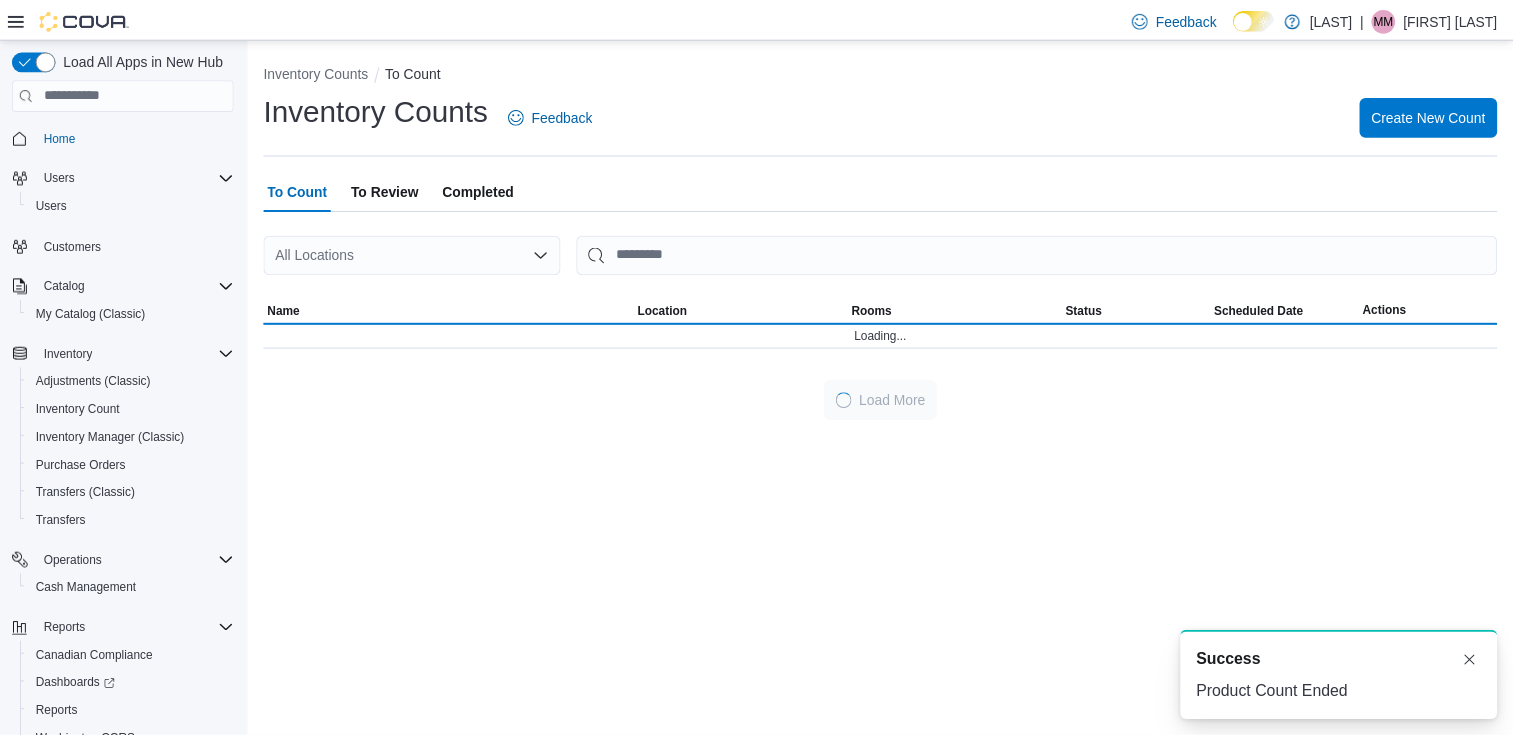 scroll, scrollTop: 0, scrollLeft: 0, axis: both 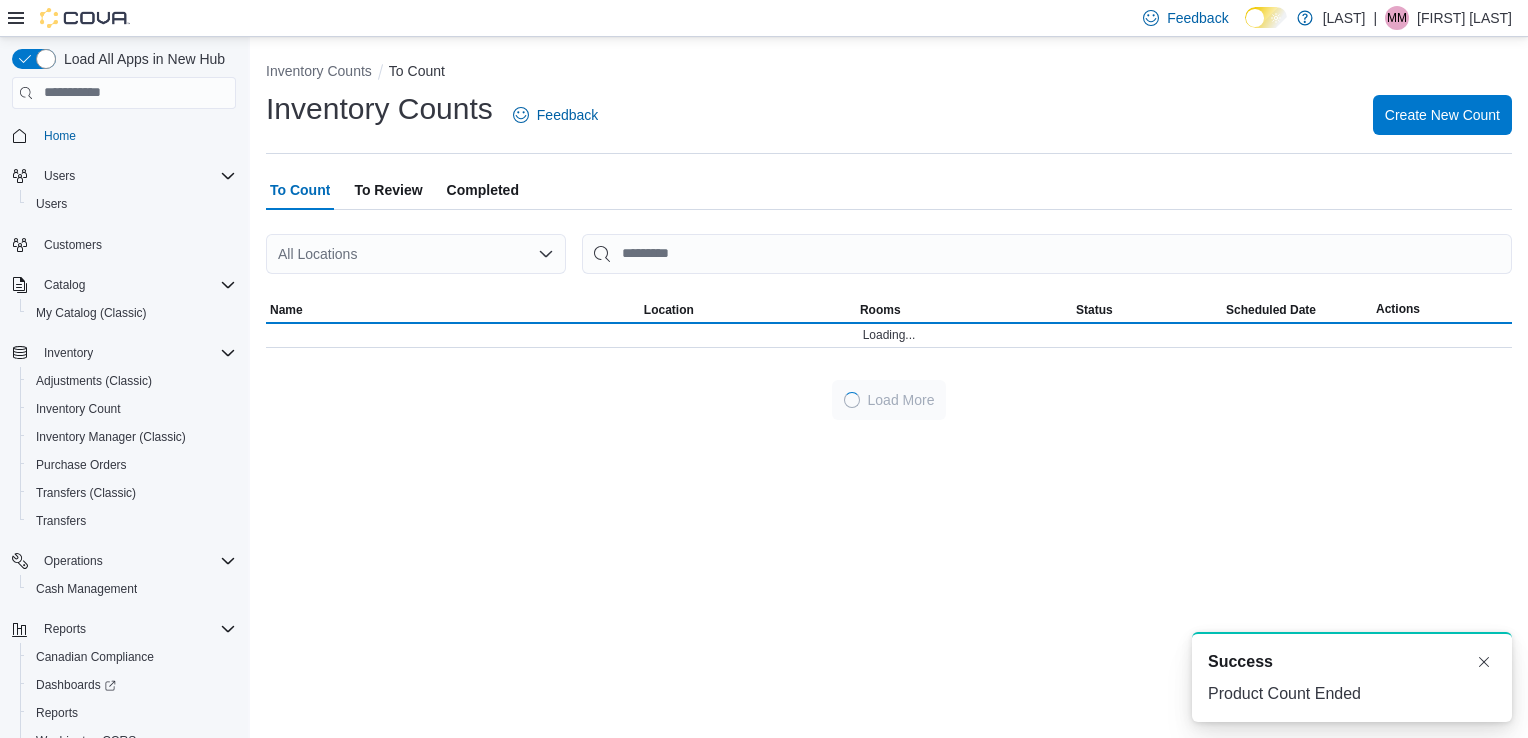 click on "To Count To Review Completed" at bounding box center [889, 190] 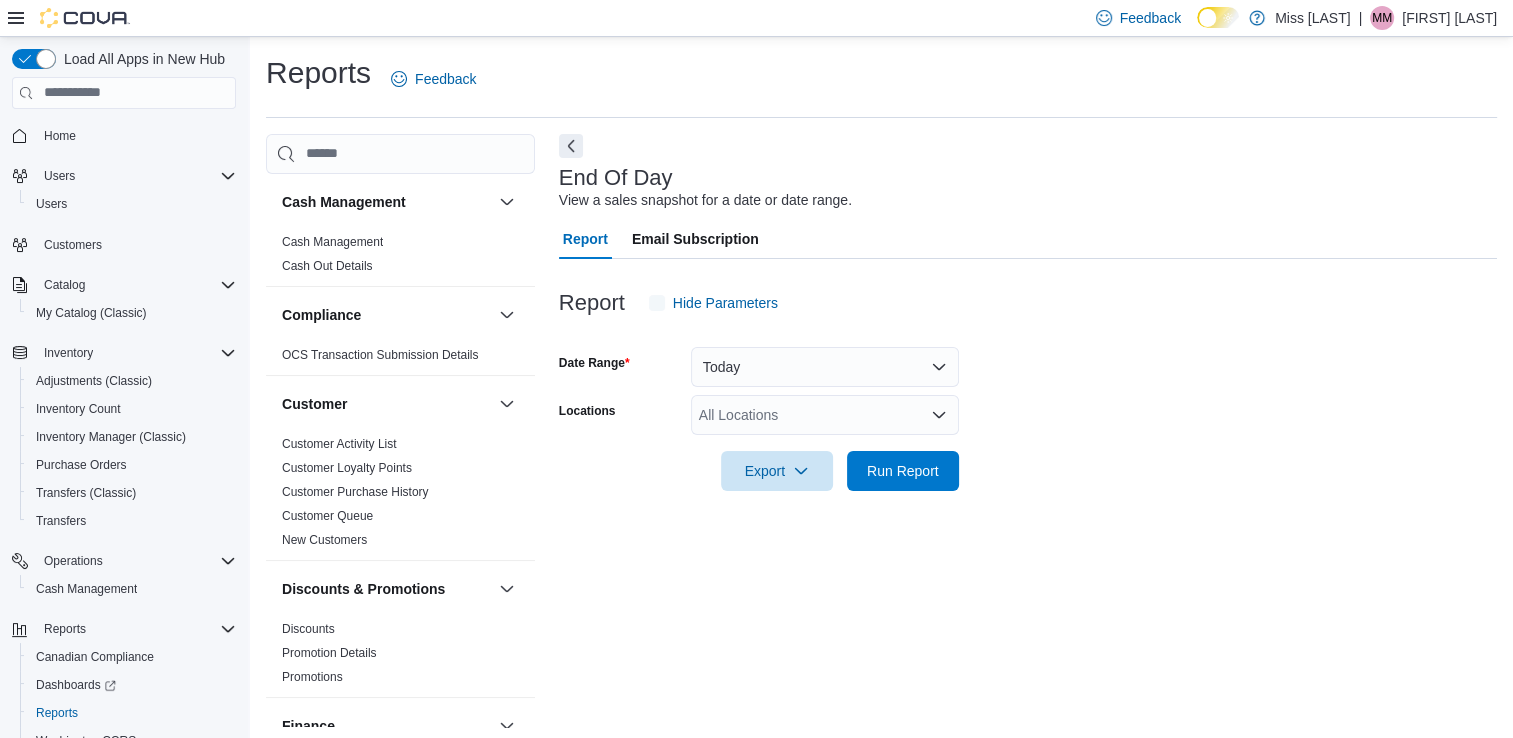 scroll, scrollTop: 5, scrollLeft: 0, axis: vertical 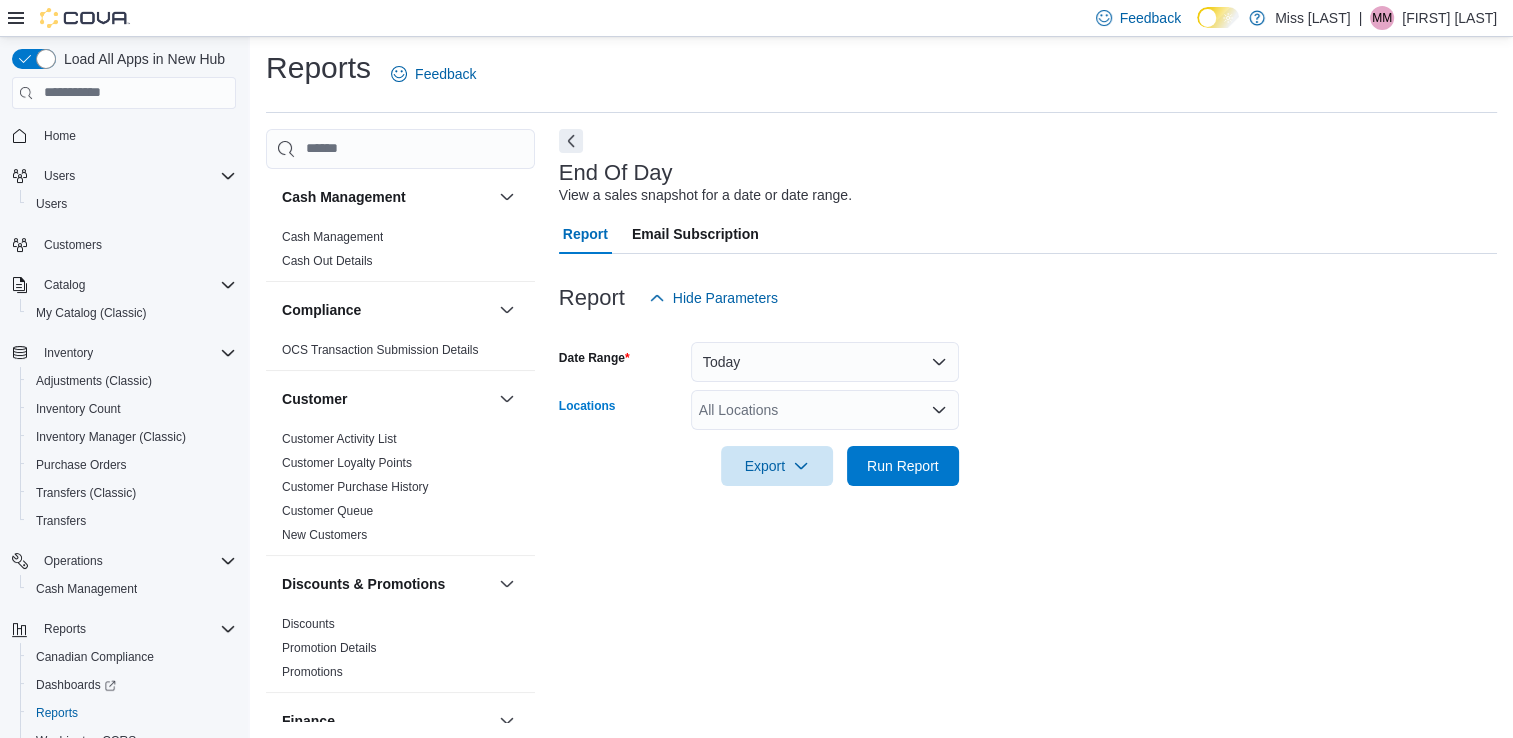 click on "All Locations" at bounding box center (825, 410) 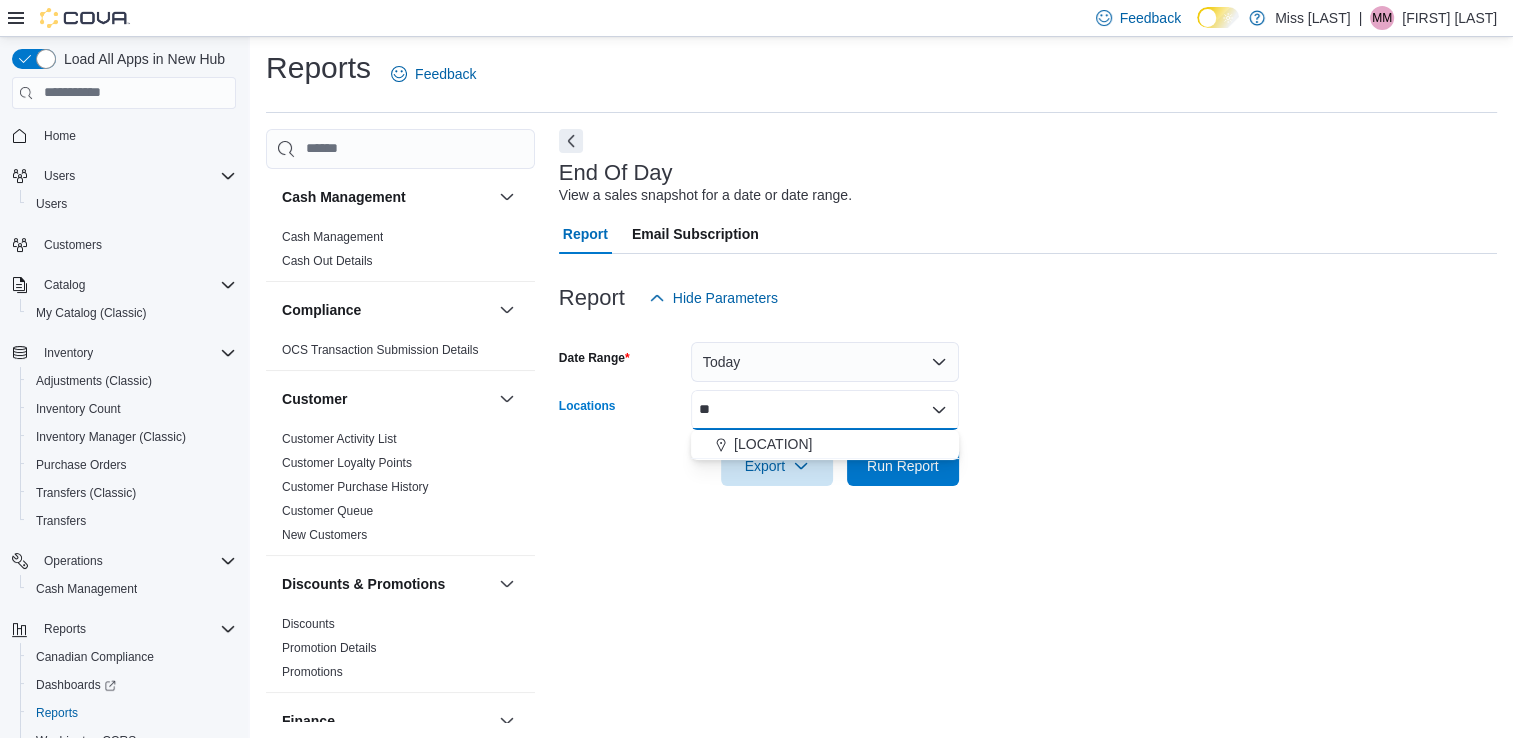 type on "**" 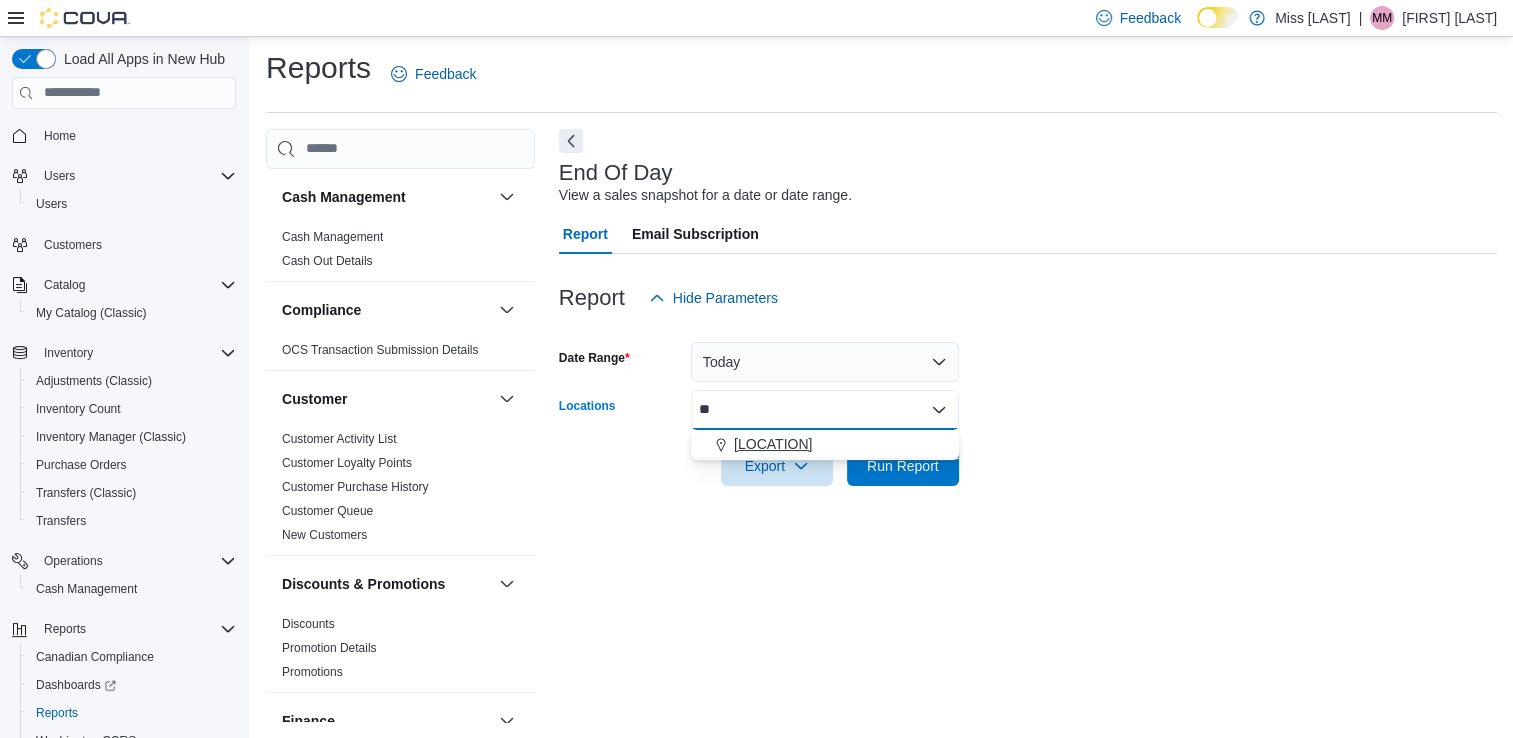 drag, startPoint x: 808, startPoint y: 454, endPoint x: 807, endPoint y: 434, distance: 20.024984 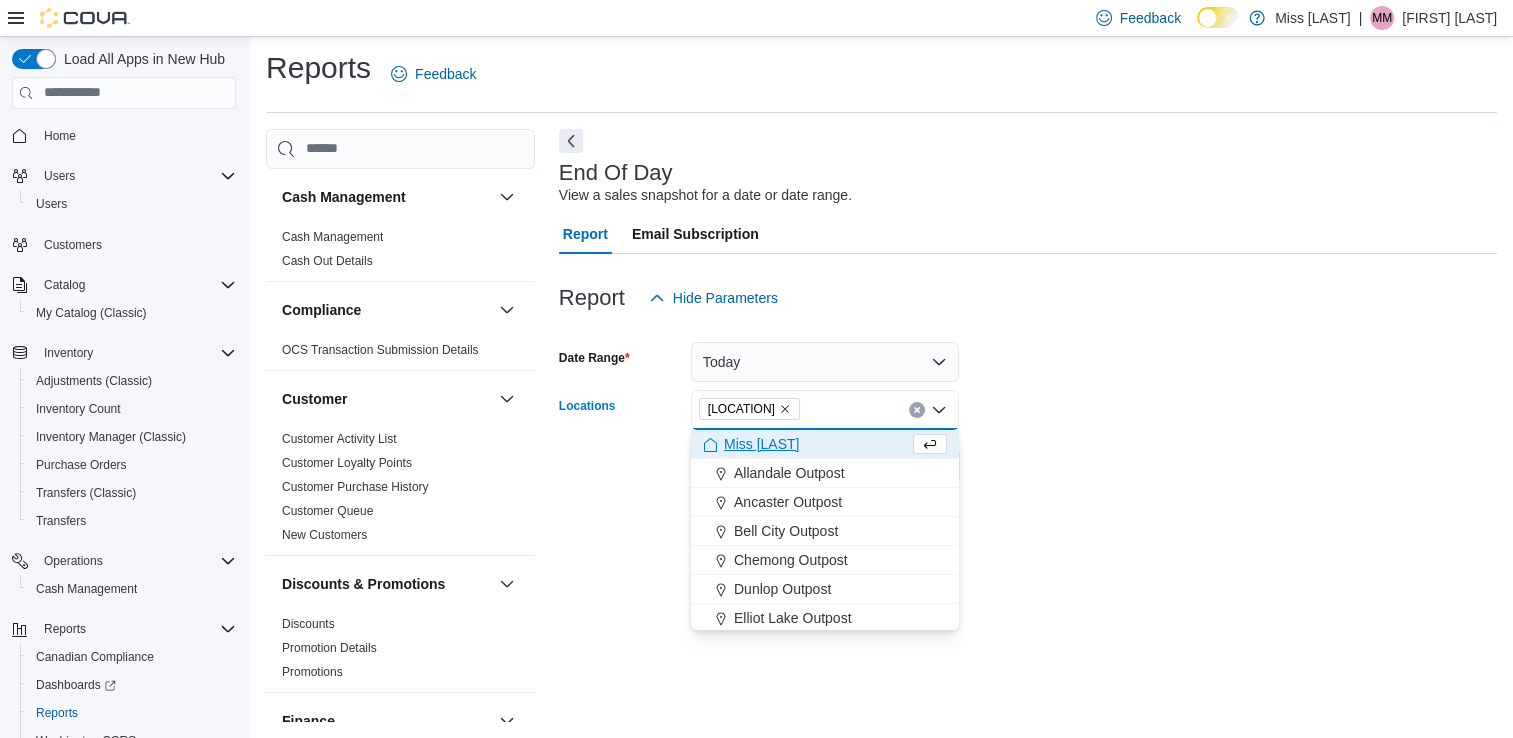 click on "Date Range Today Locations Kozlov Outpost Combo box. Selected. Kozlov Outpost. Press Backspace to delete Kozlov Outpost. Combo box input. All Locations. Type some text or, to display a list of choices, press Down Arrow. To exit the list of choices, press Escape. Export  Run Report" at bounding box center (1028, 402) 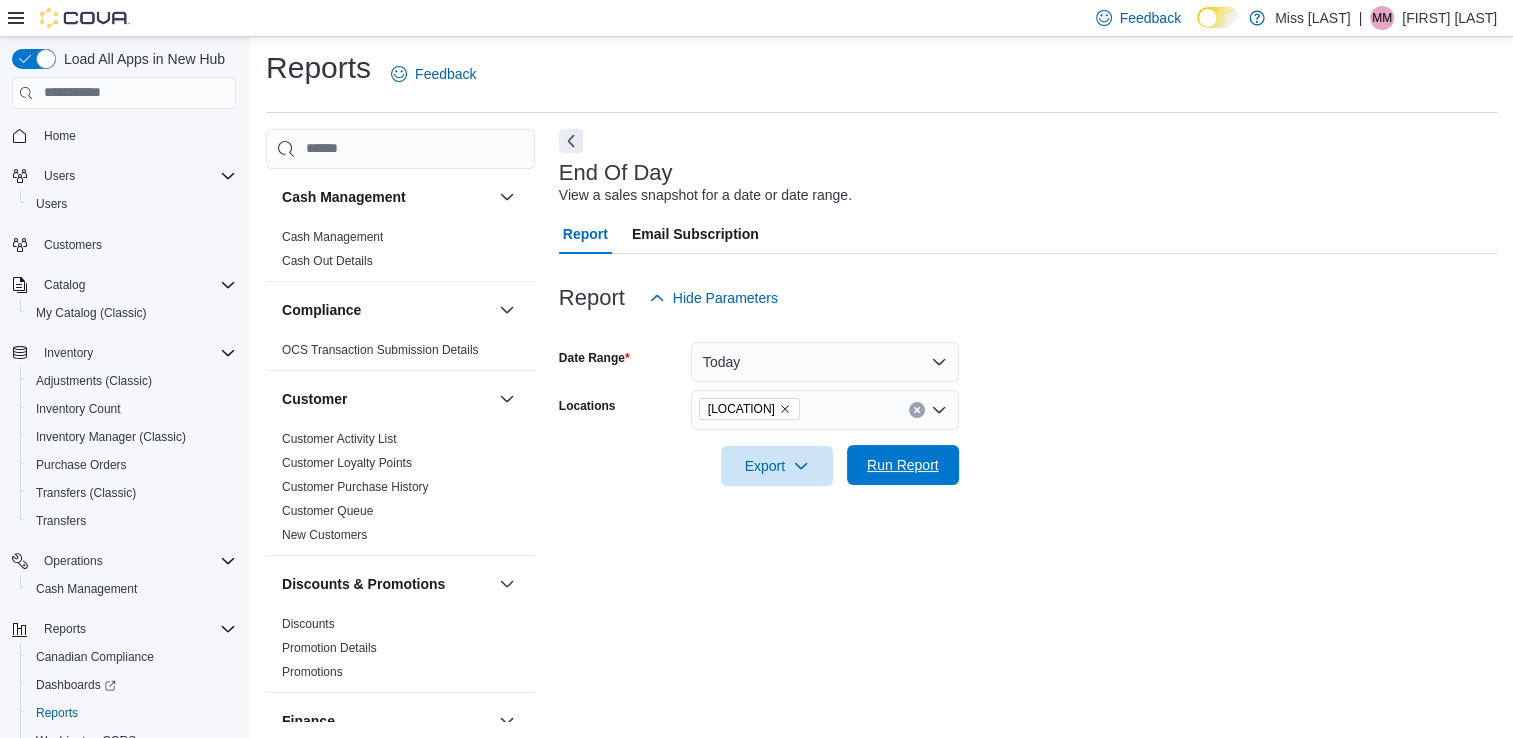 click on "Run Report" at bounding box center (903, 465) 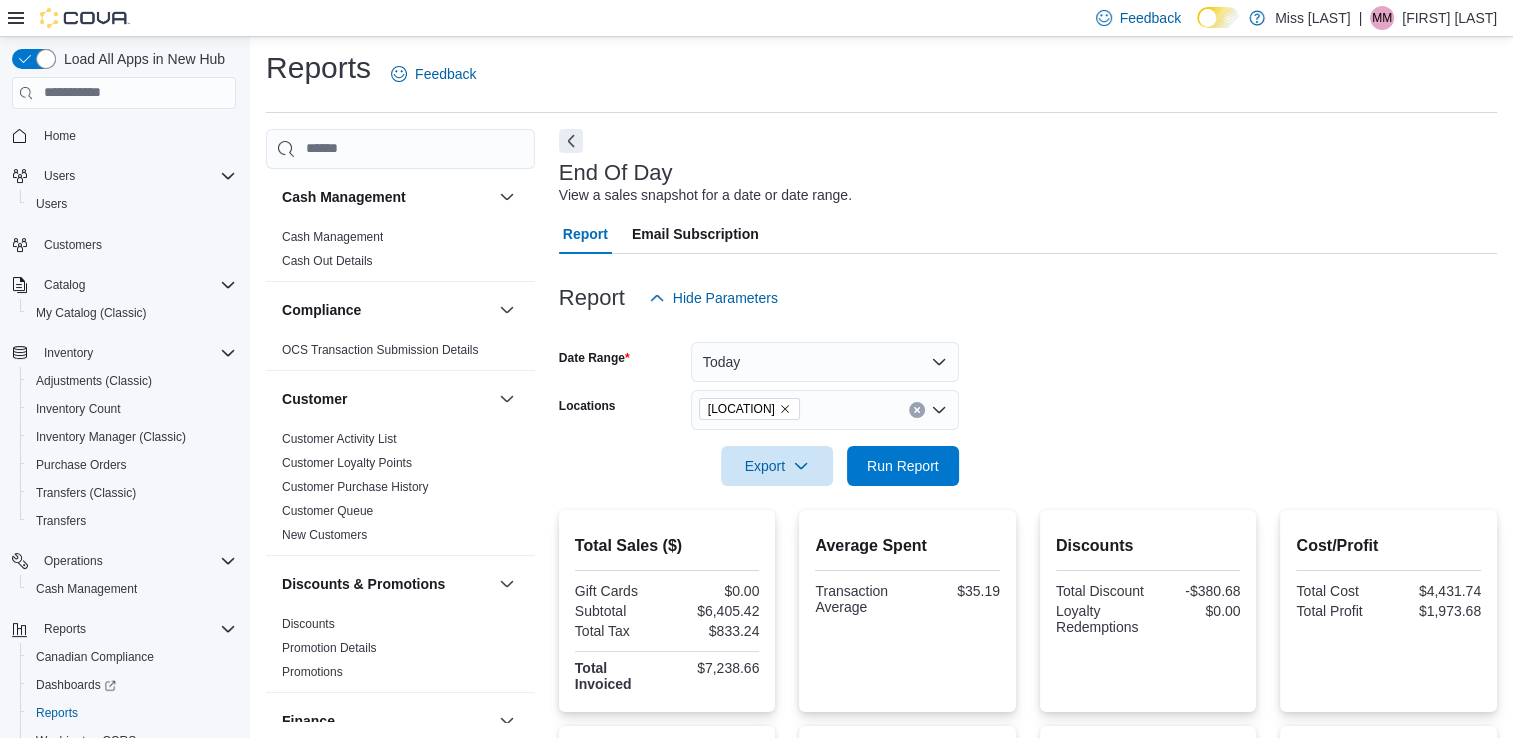 click on "Average Spent Transaction Average $35.19" at bounding box center (907, 576) 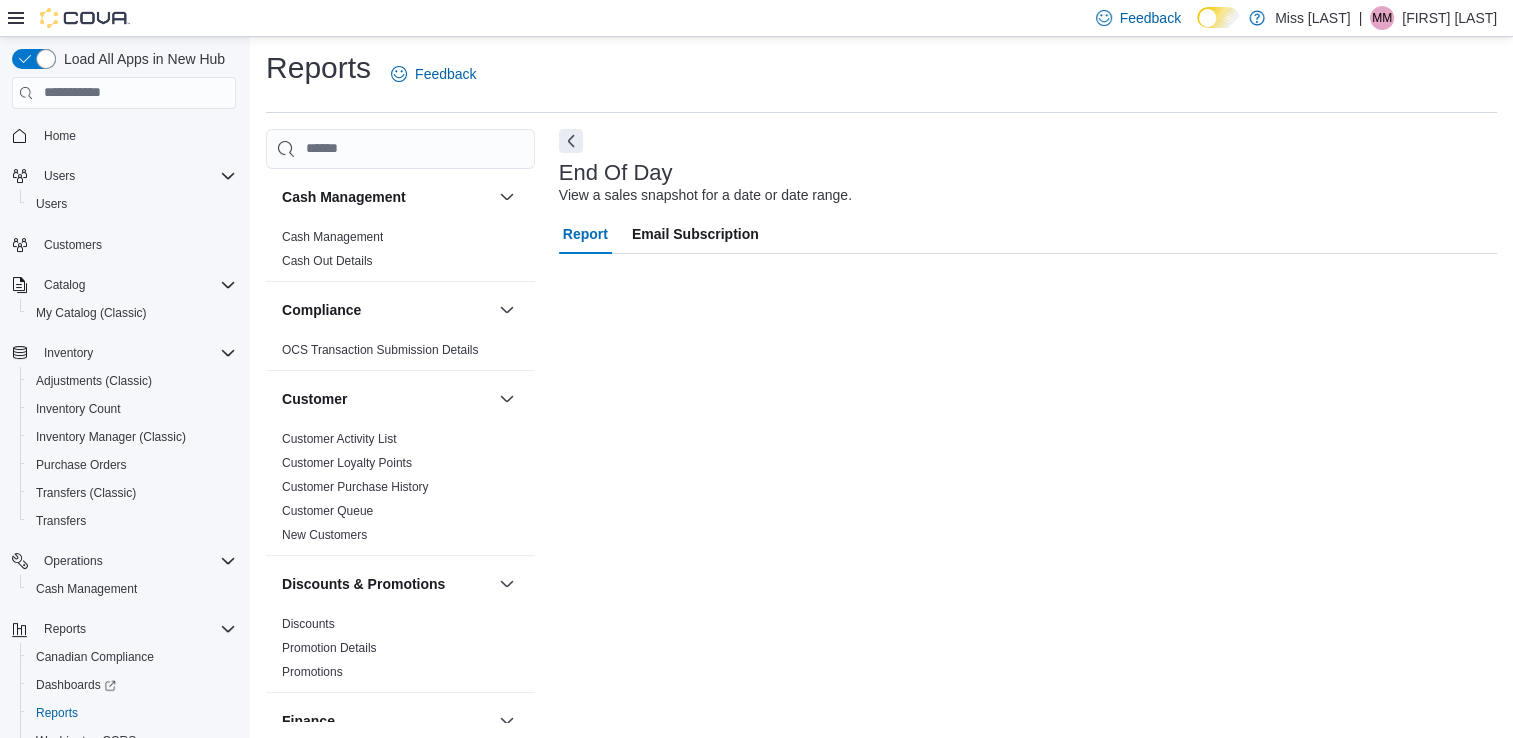 scroll, scrollTop: 5, scrollLeft: 0, axis: vertical 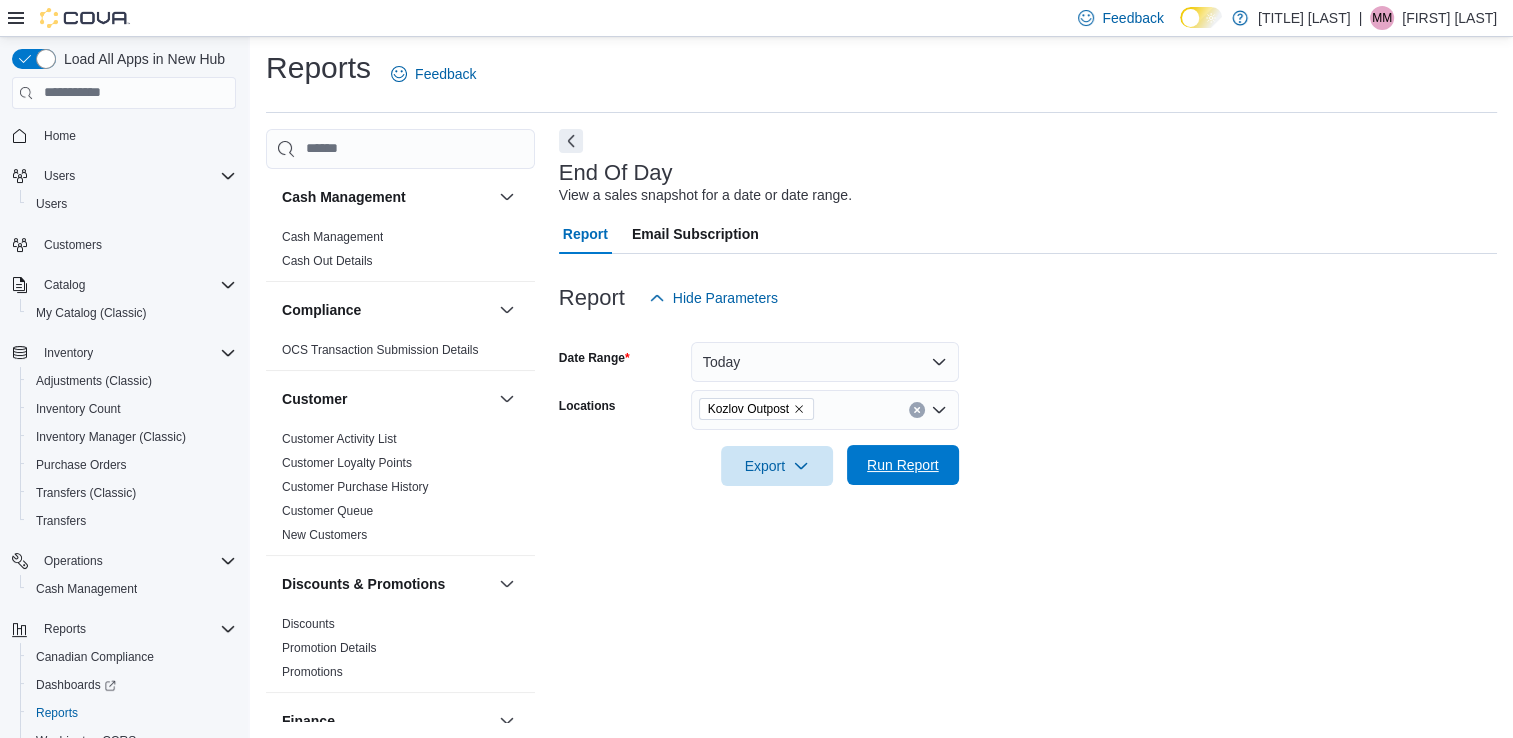 click on "Run Report" at bounding box center (903, 465) 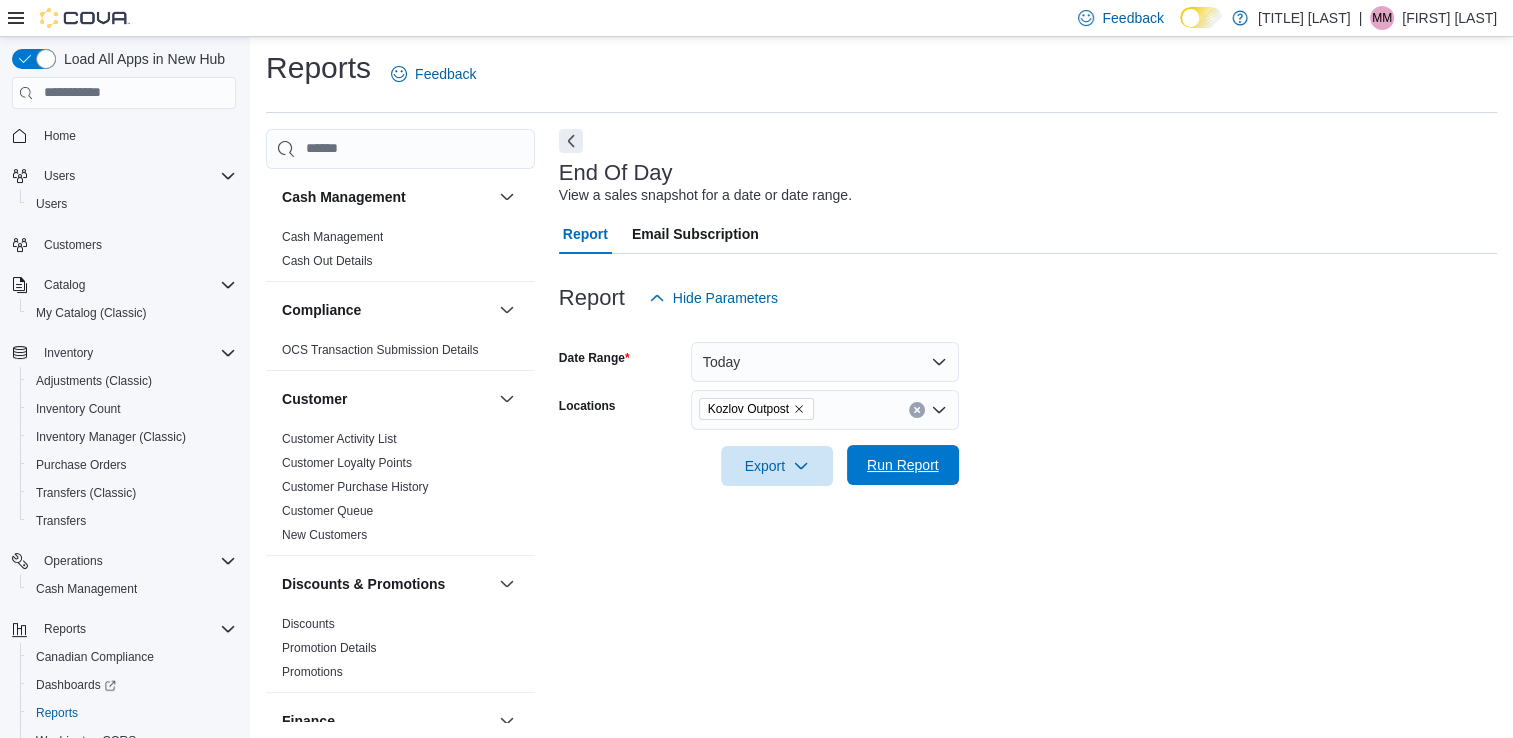 click on "Run Report" at bounding box center (903, 465) 